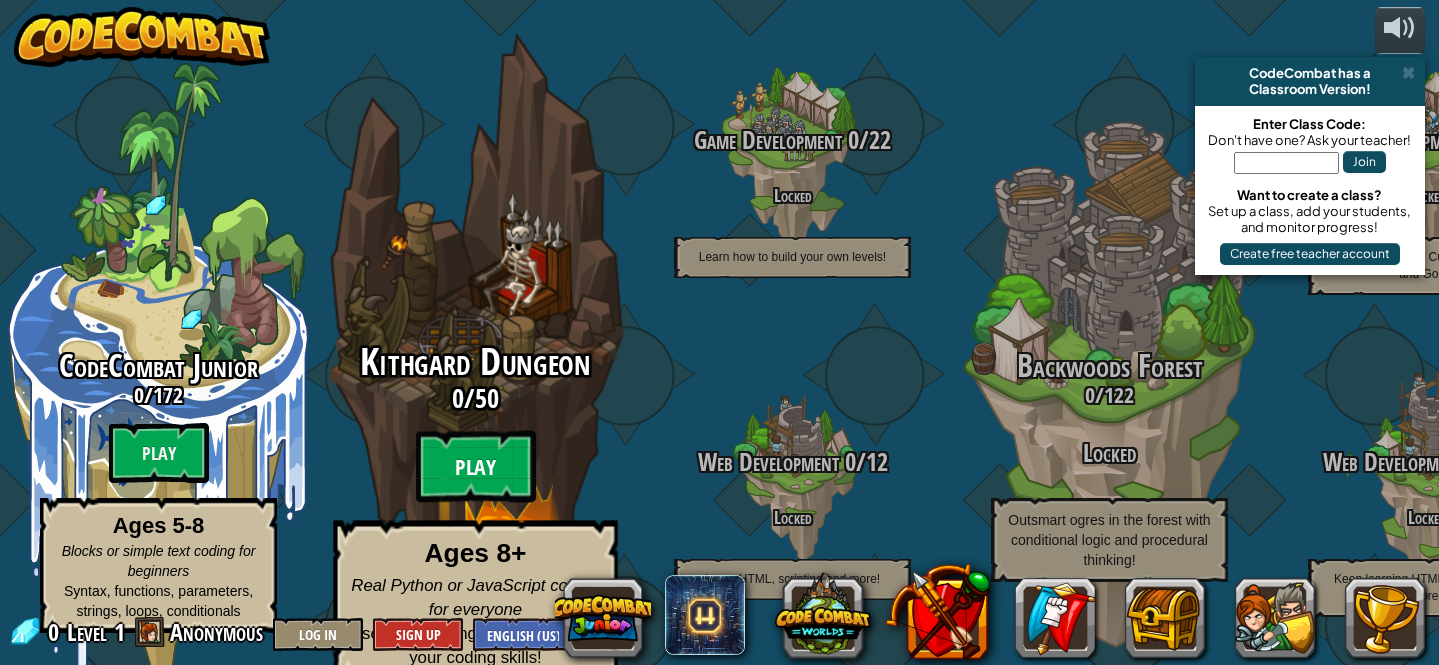scroll, scrollTop: 1, scrollLeft: 0, axis: vertical 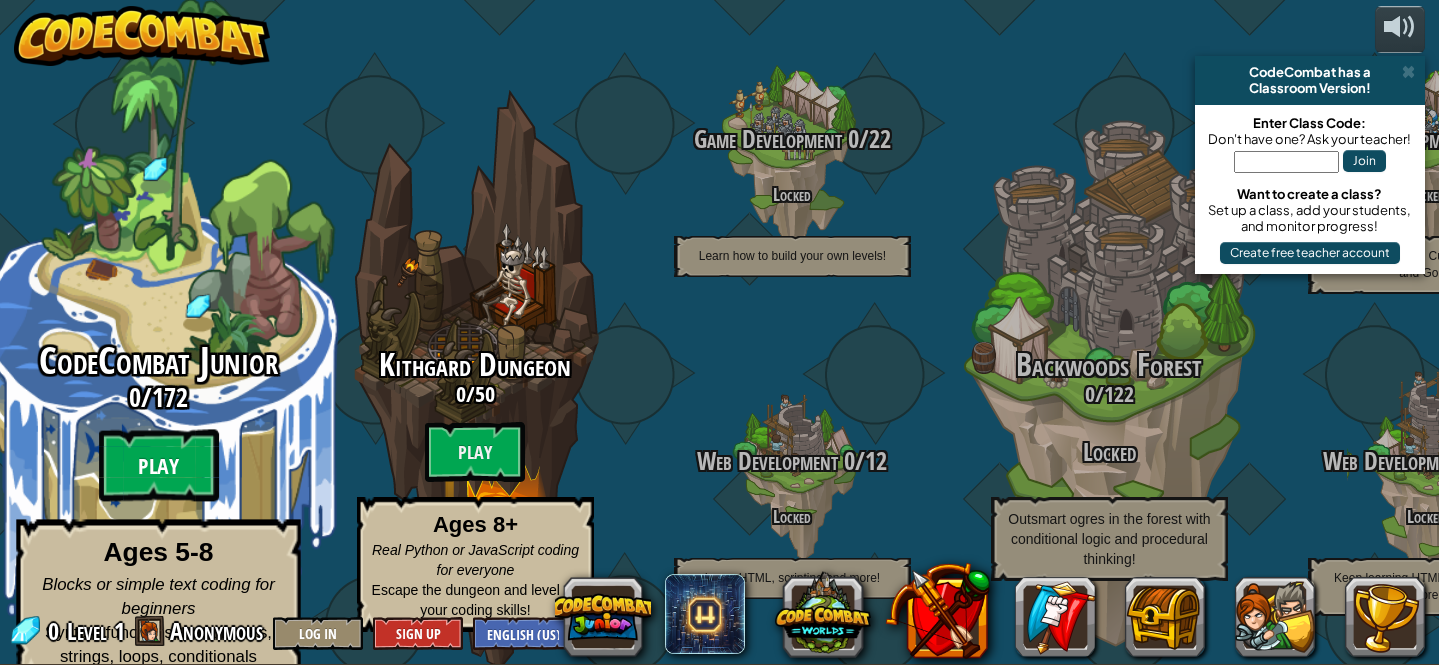 click on "Play" at bounding box center [158, 466] 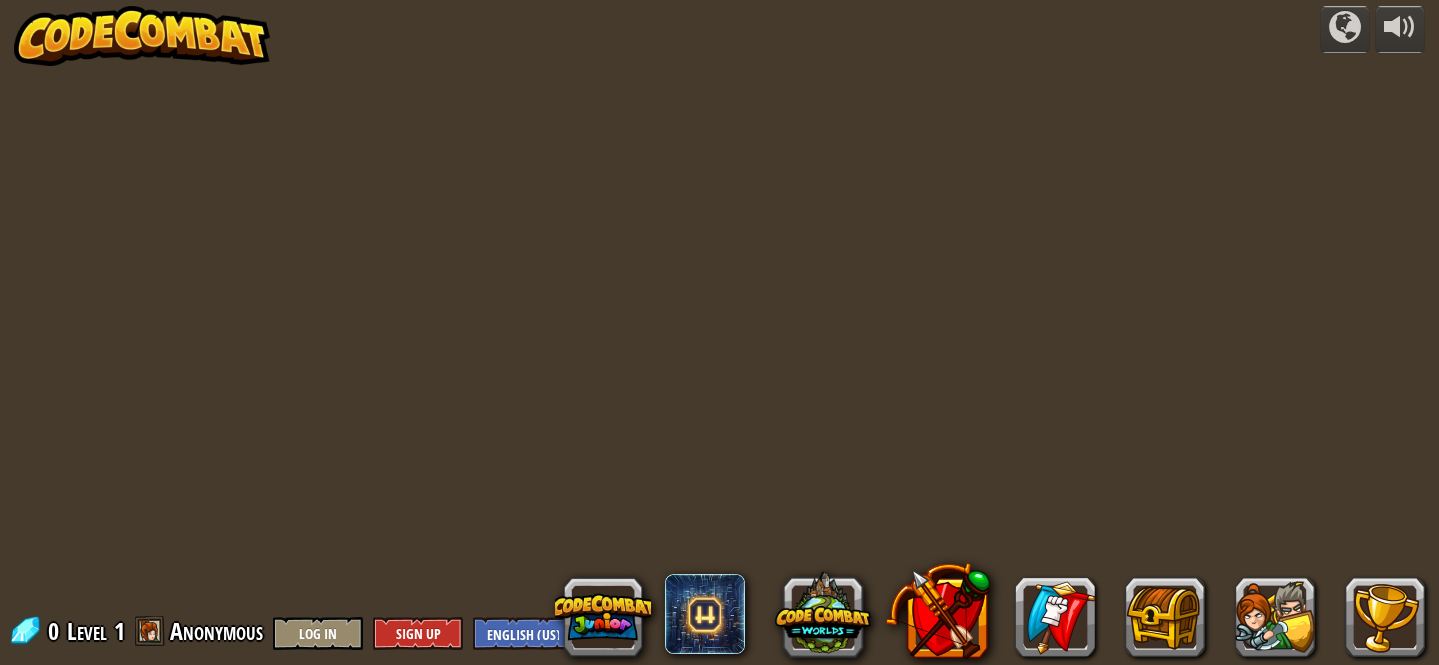 scroll, scrollTop: 0, scrollLeft: 0, axis: both 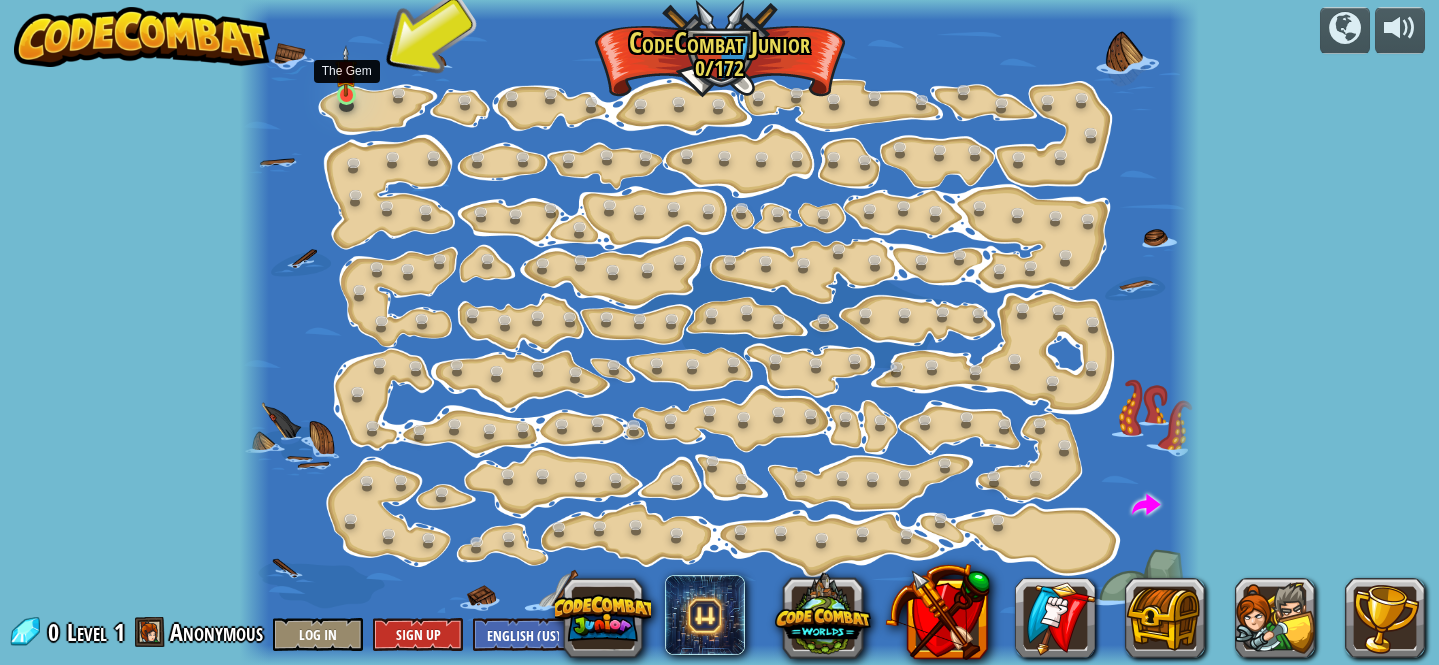 click at bounding box center [346, 70] 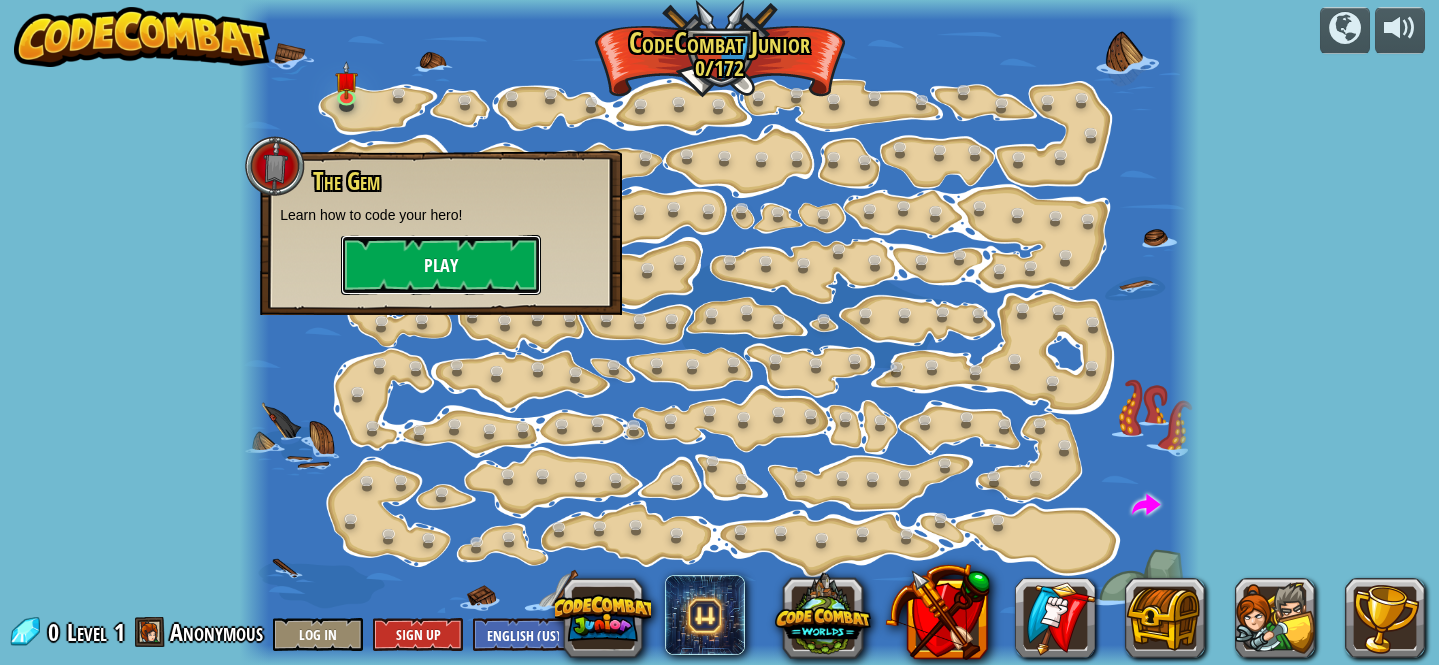 click on "Play" at bounding box center [441, 265] 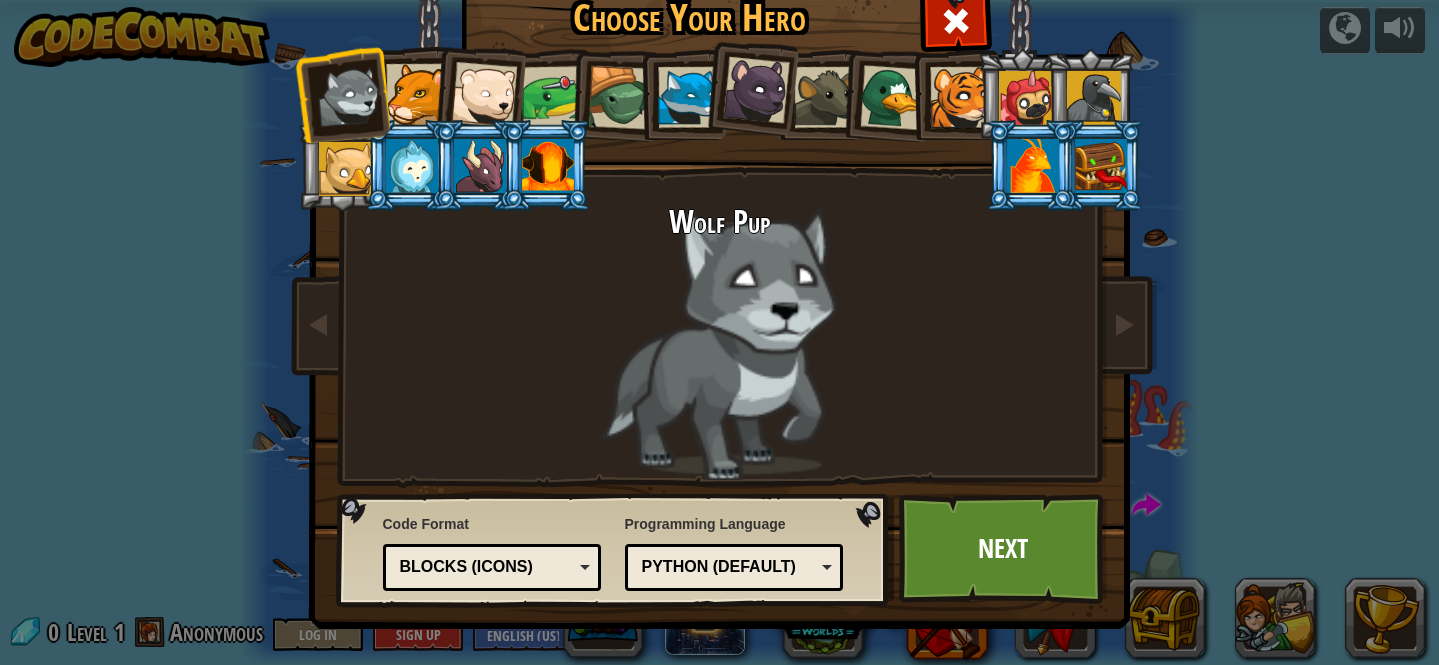 click at bounding box center (552, 97) 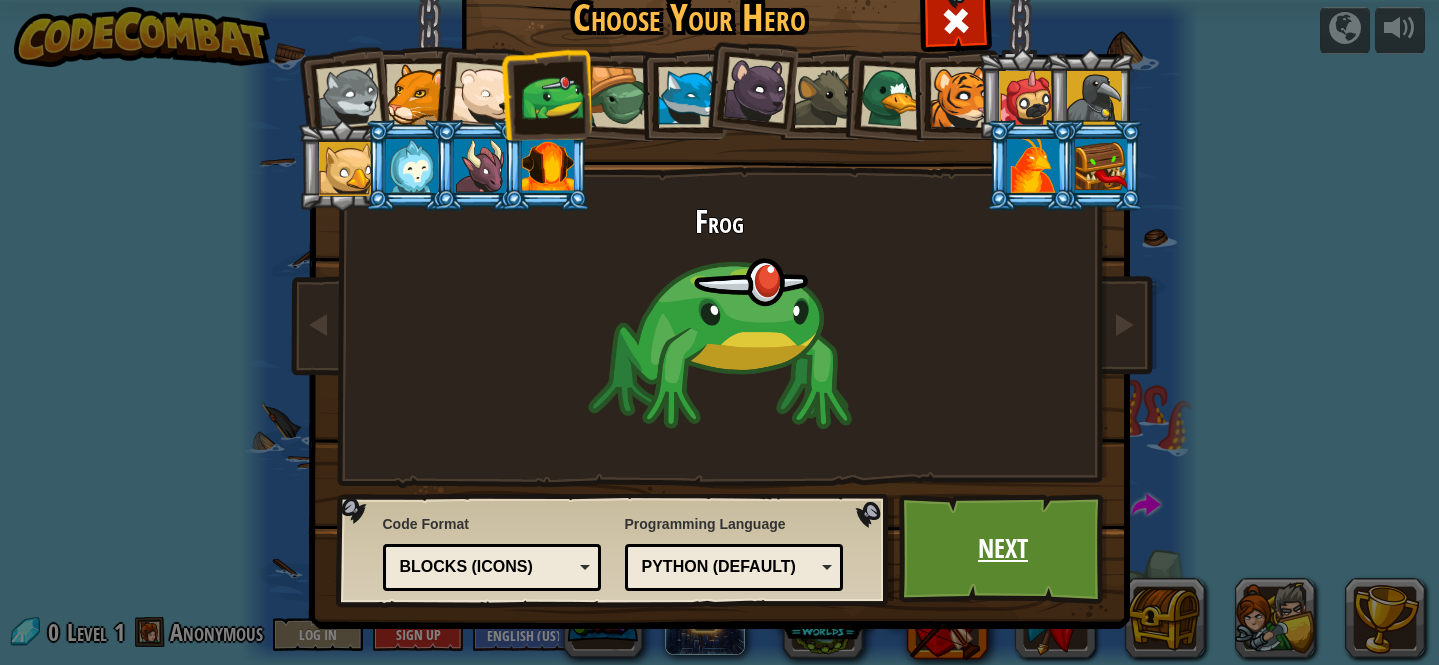 click on "Next" at bounding box center [1003, 549] 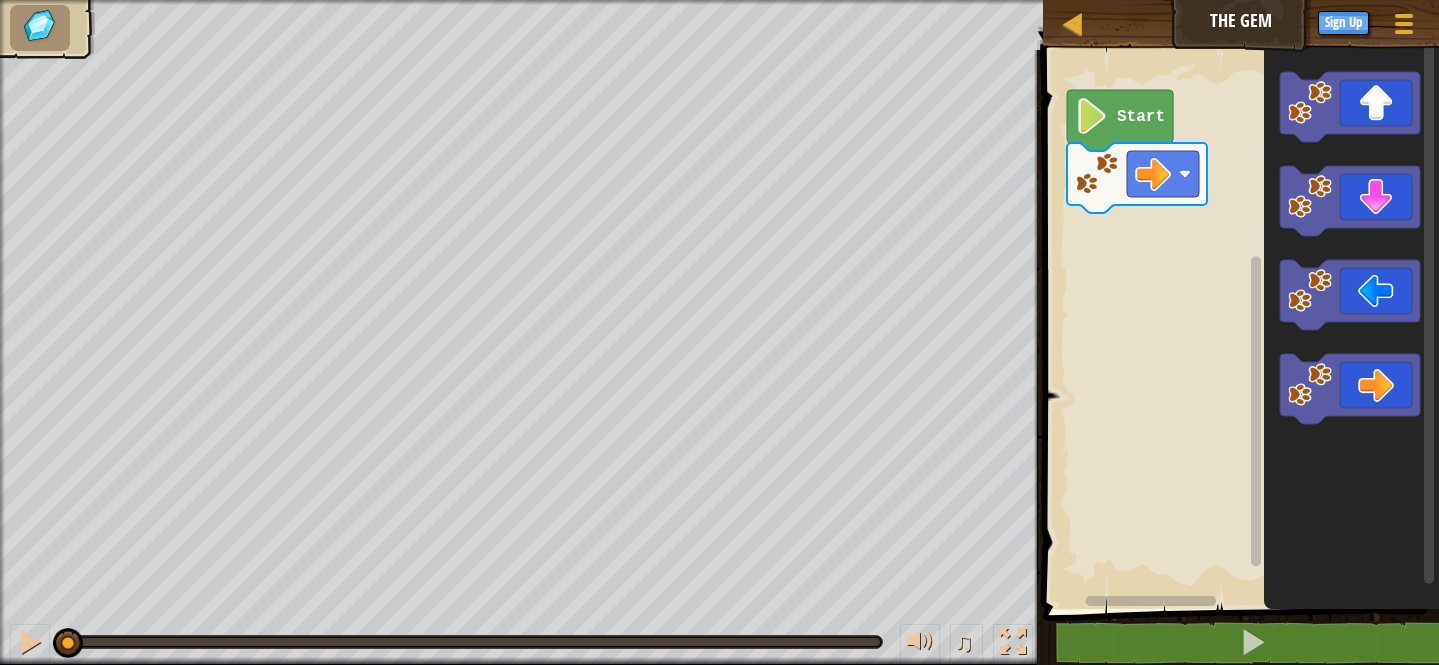 click 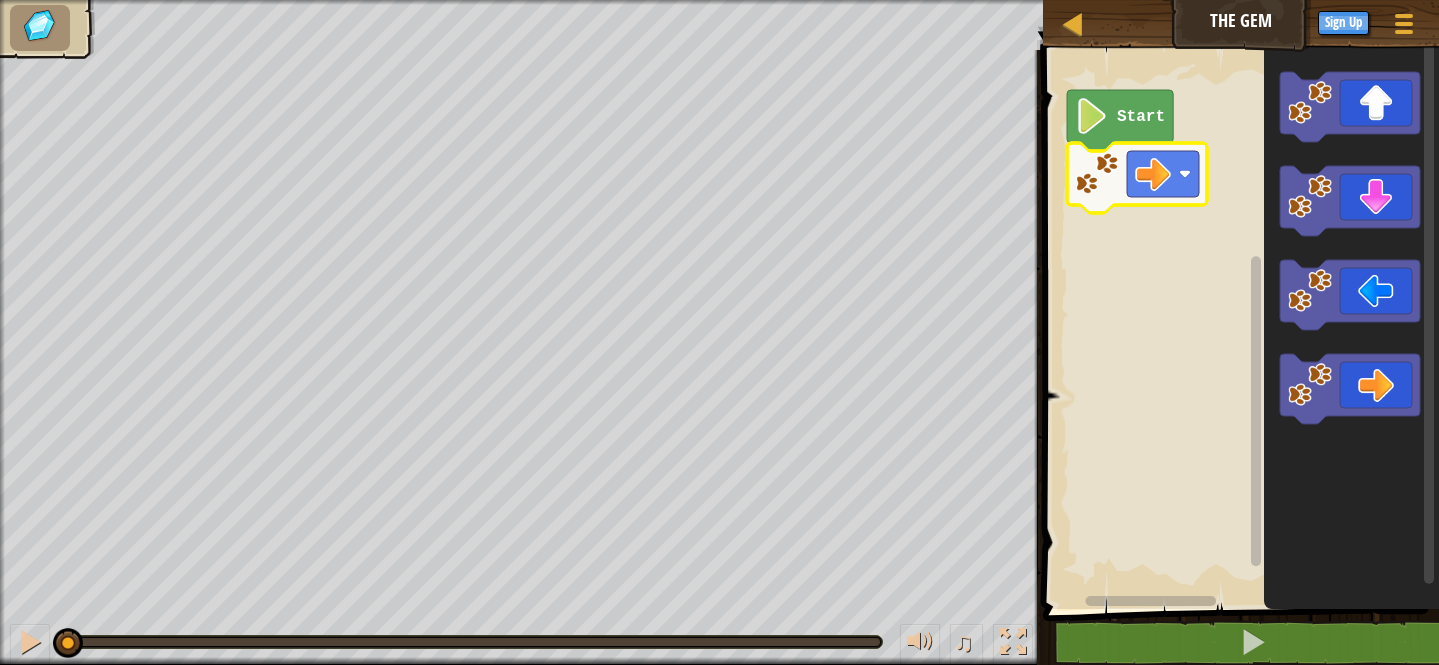 click 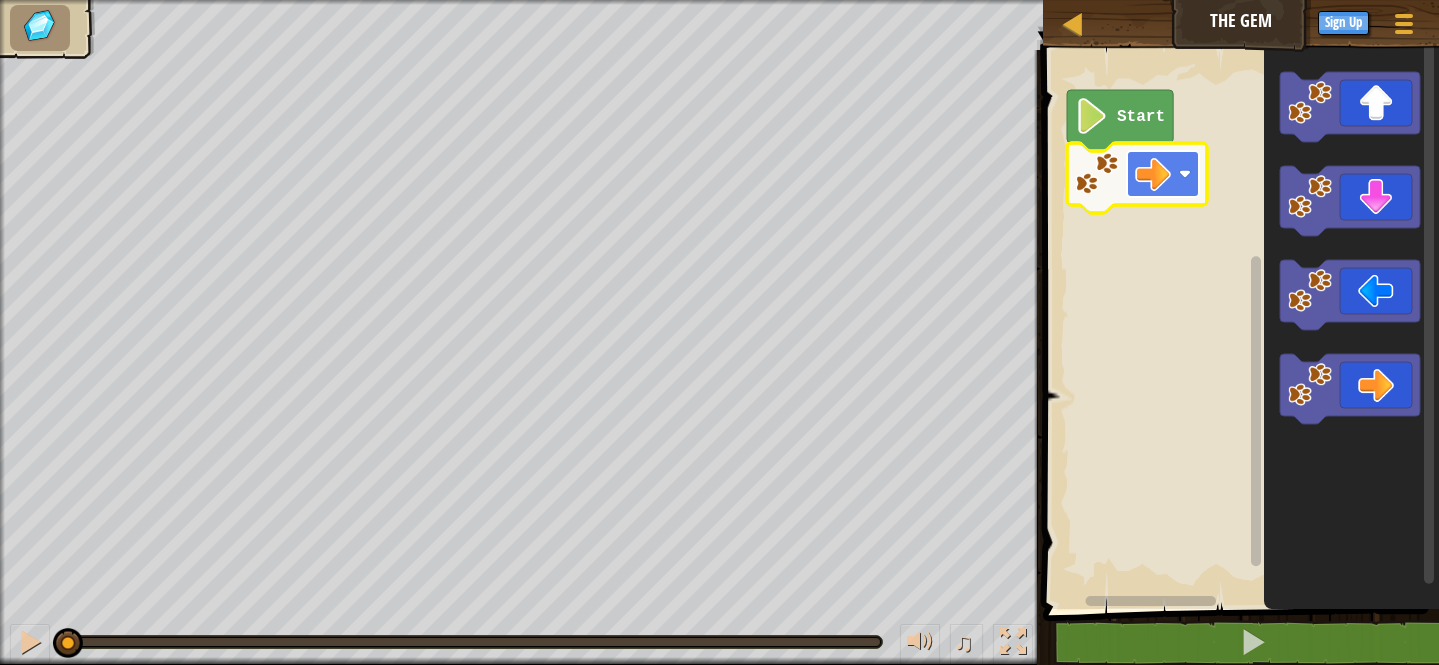 click 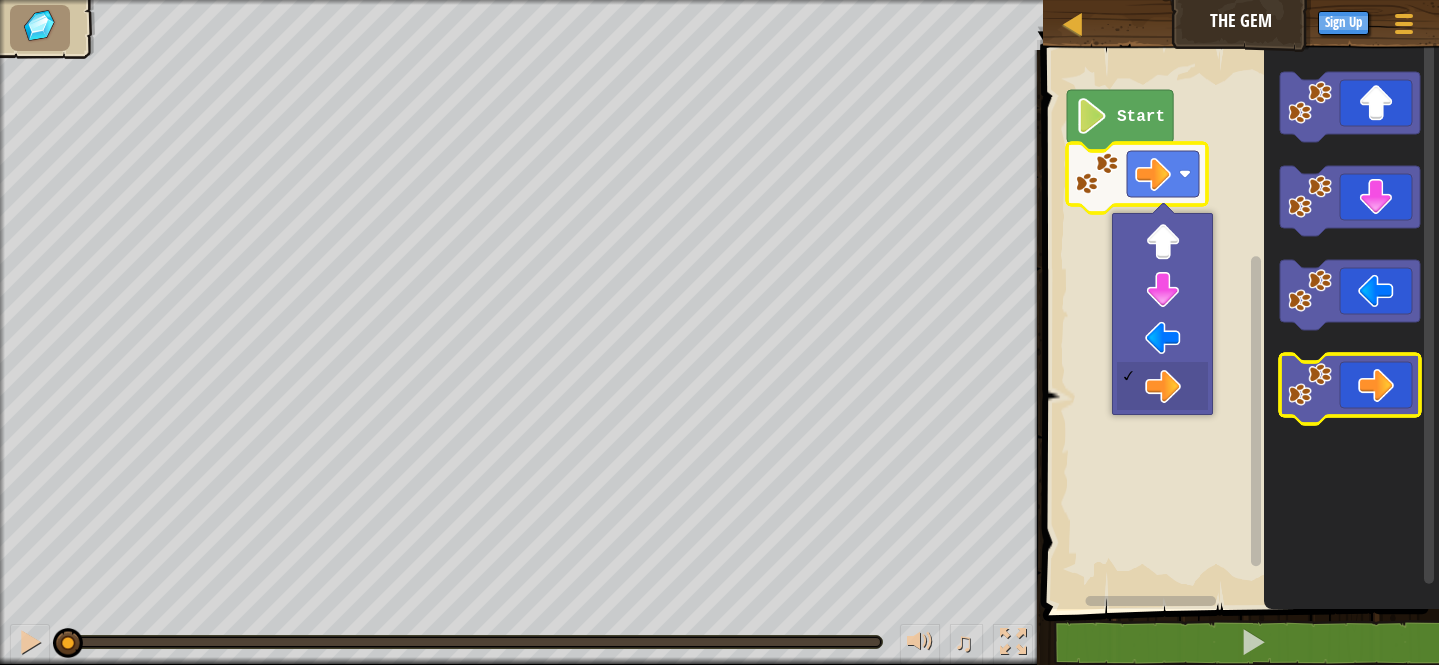 click 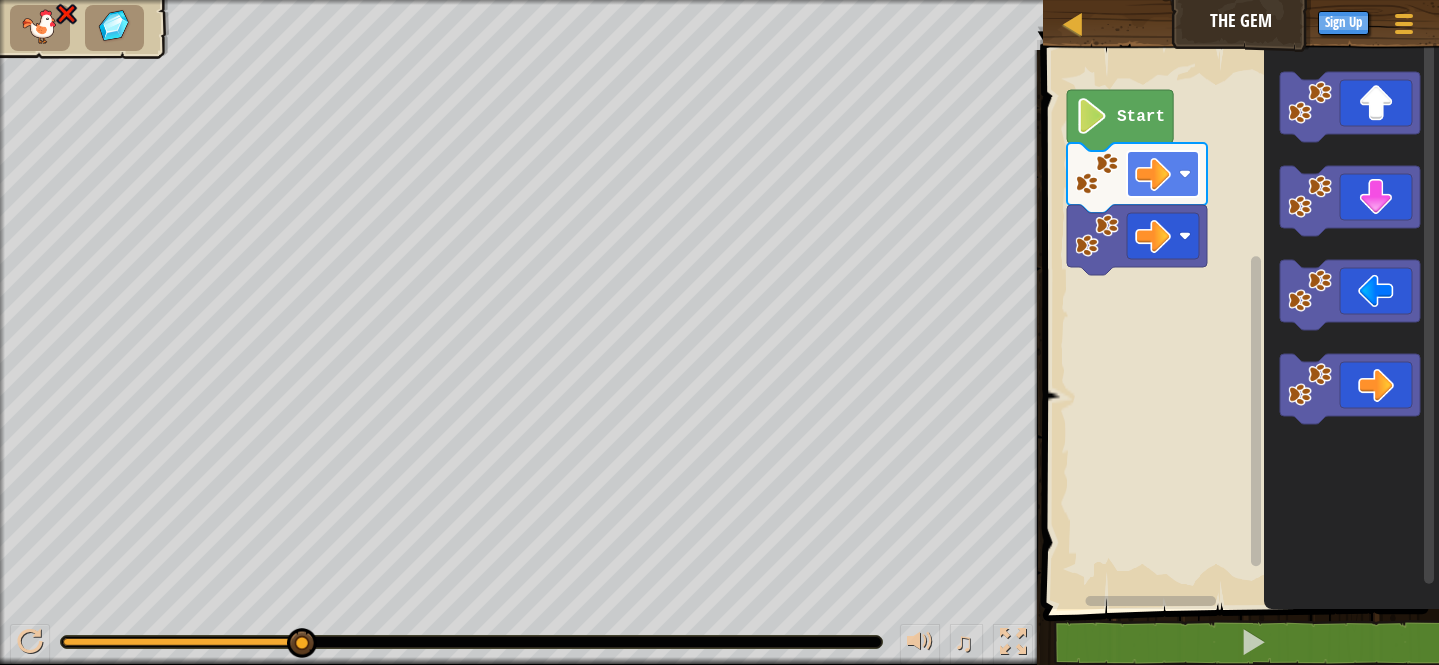 click 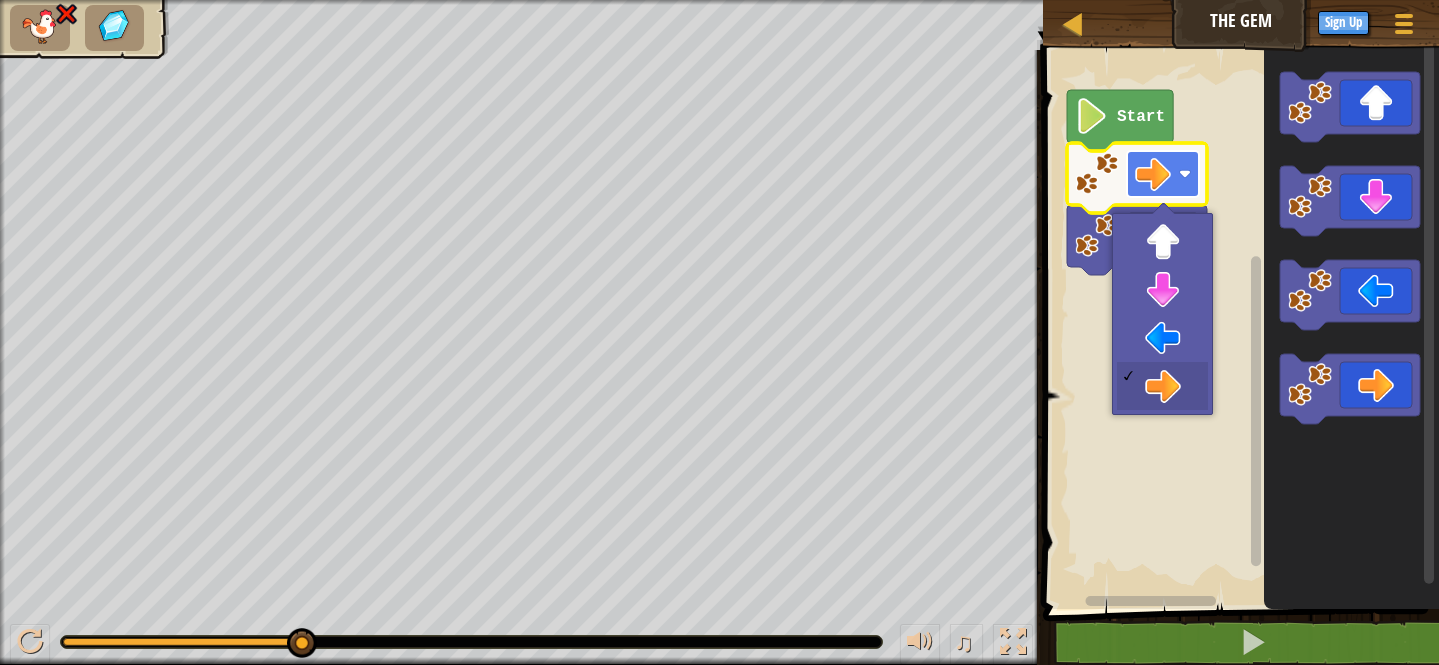 click 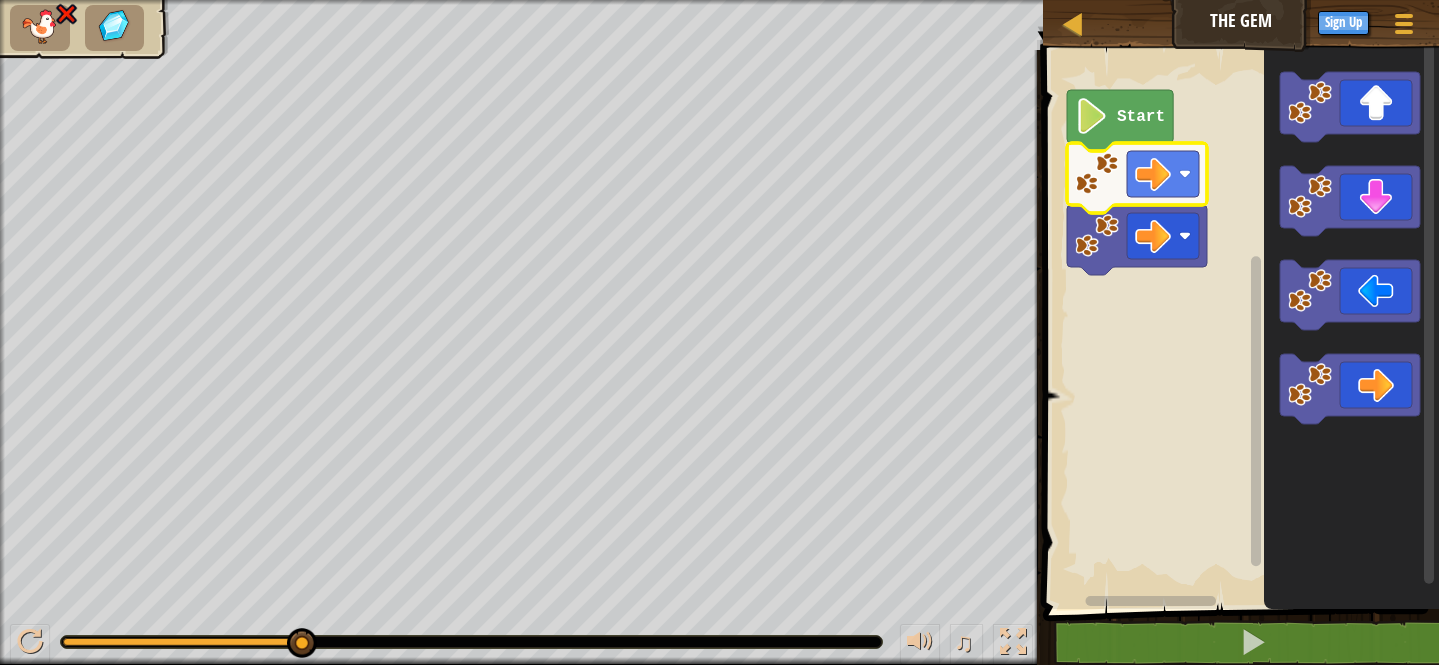 click 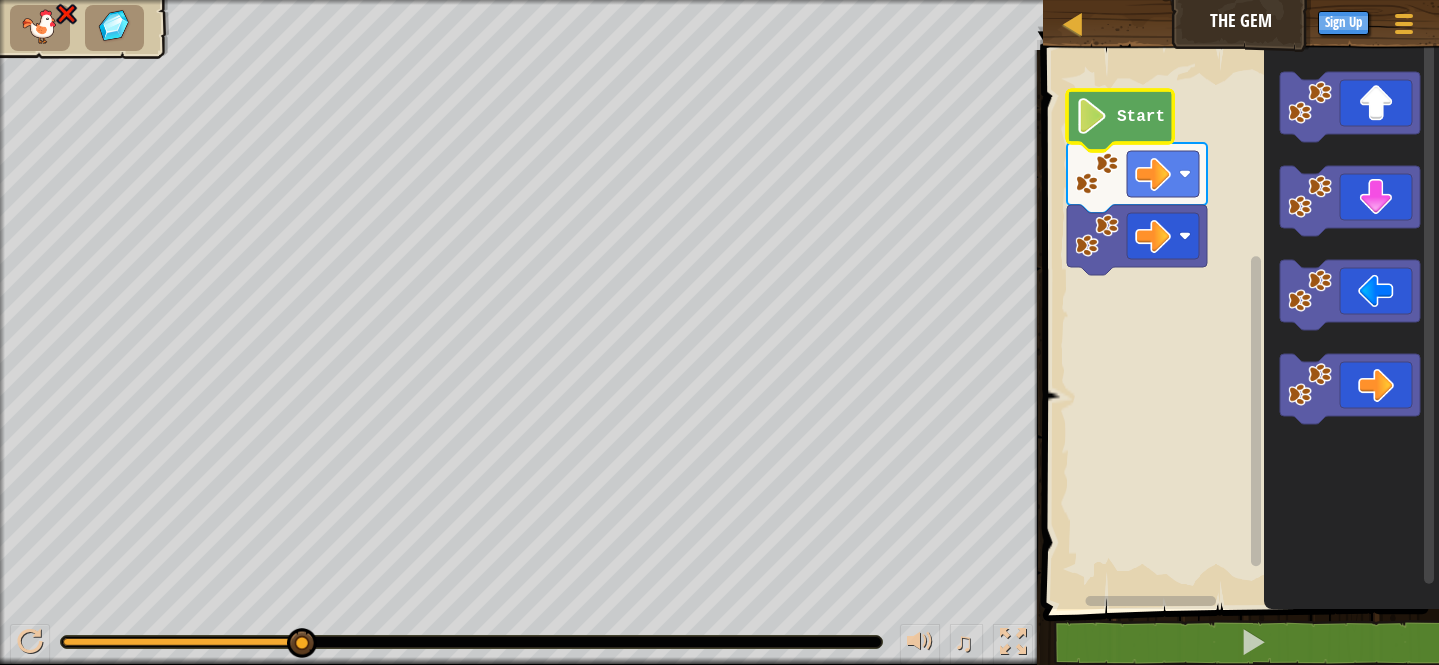 click 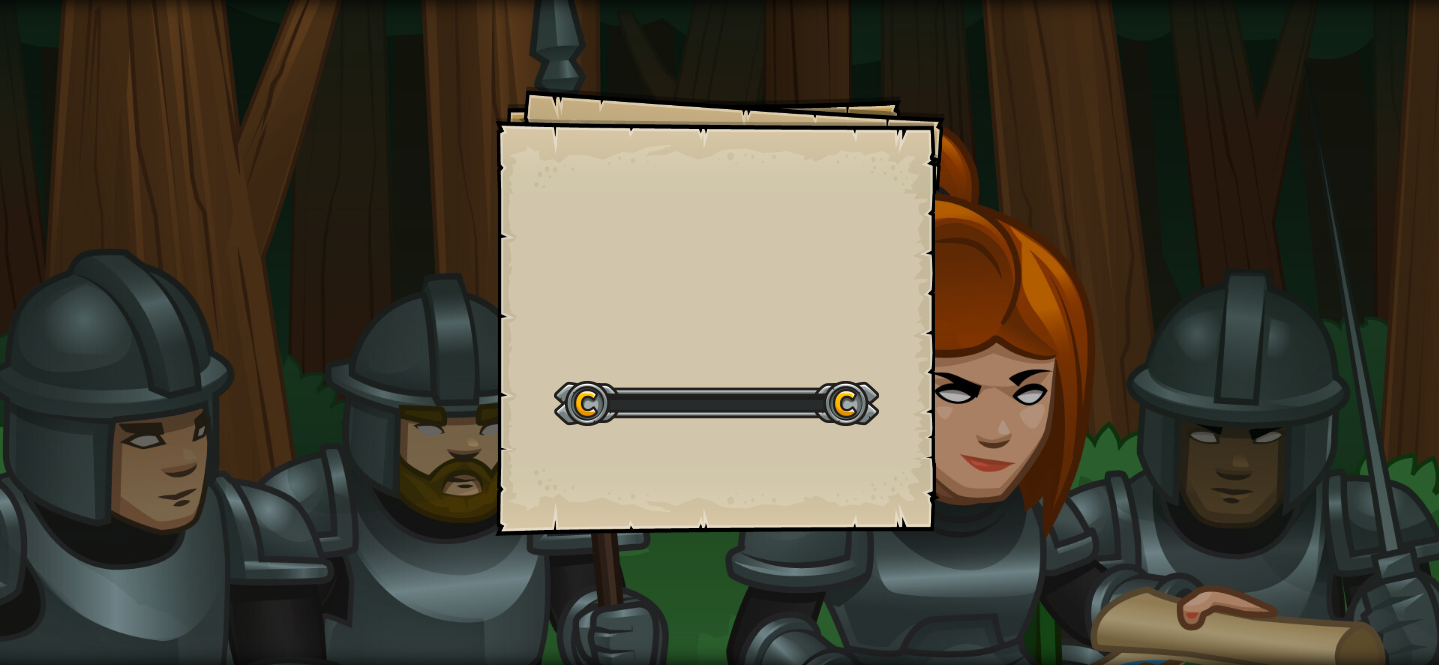 scroll, scrollTop: 0, scrollLeft: 0, axis: both 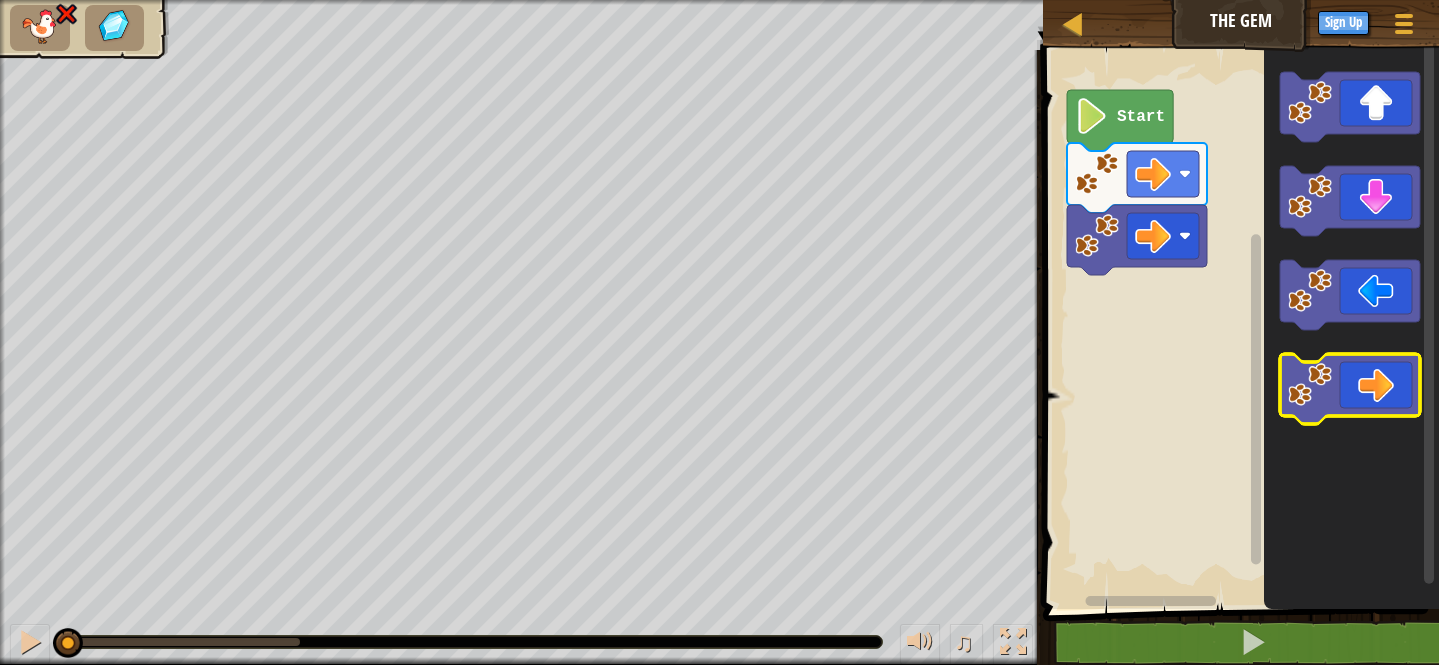 click 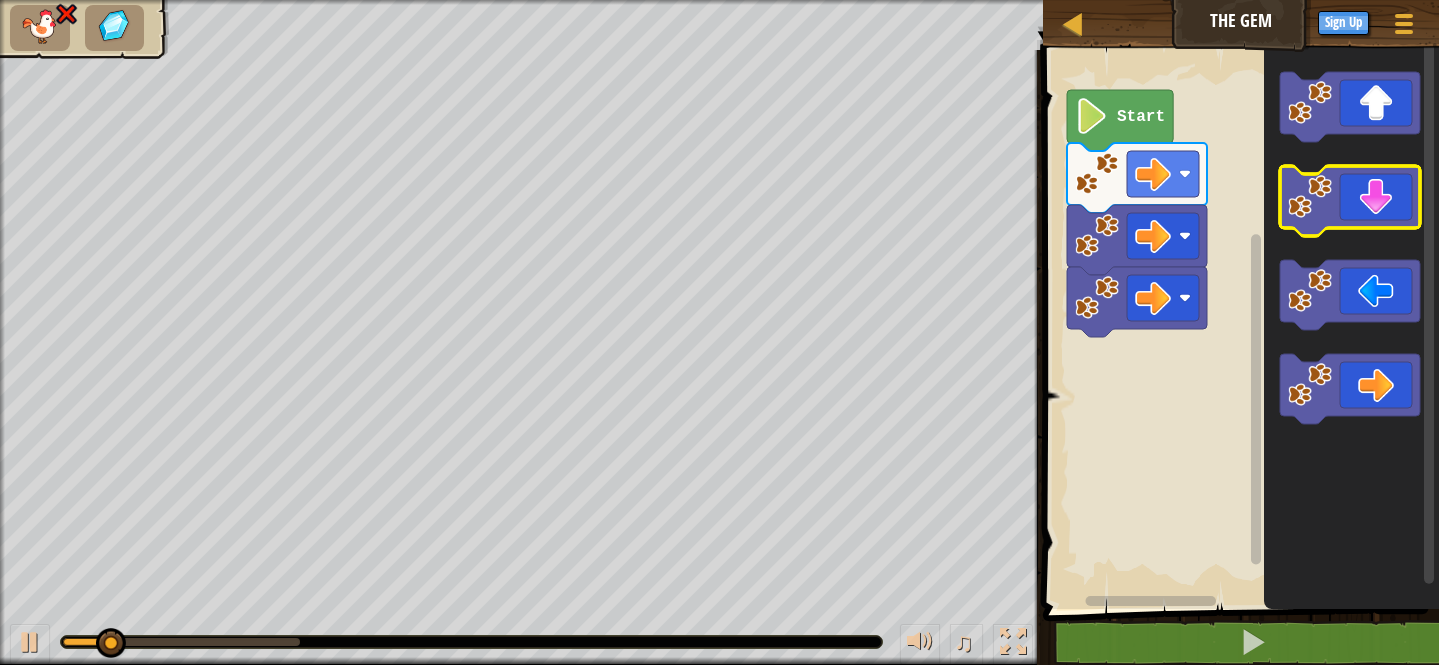 click 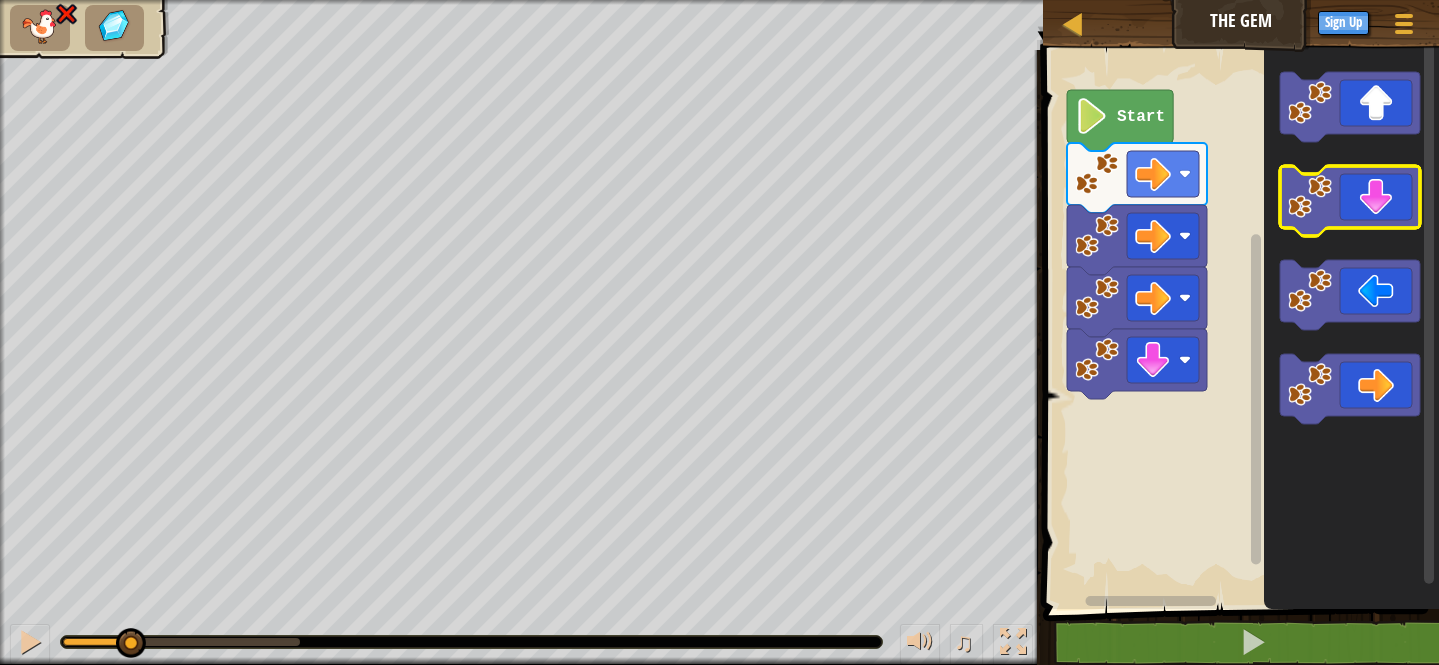 click 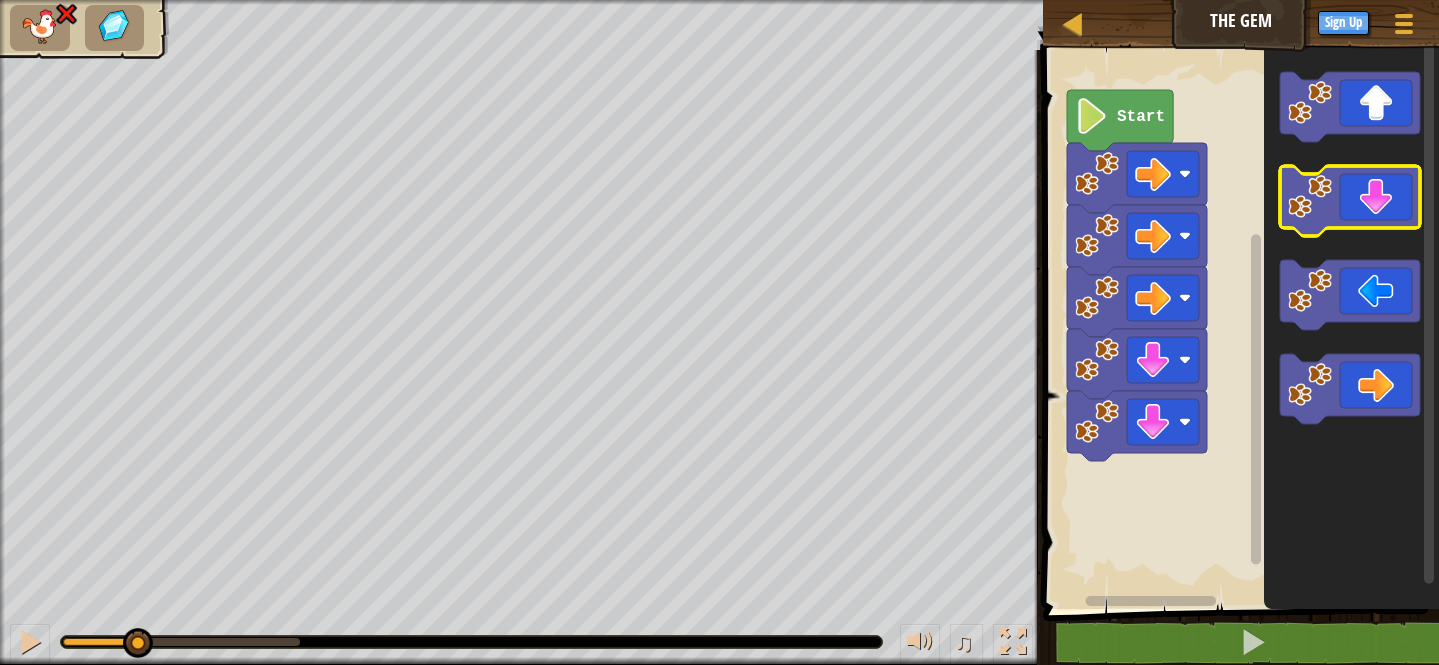 click 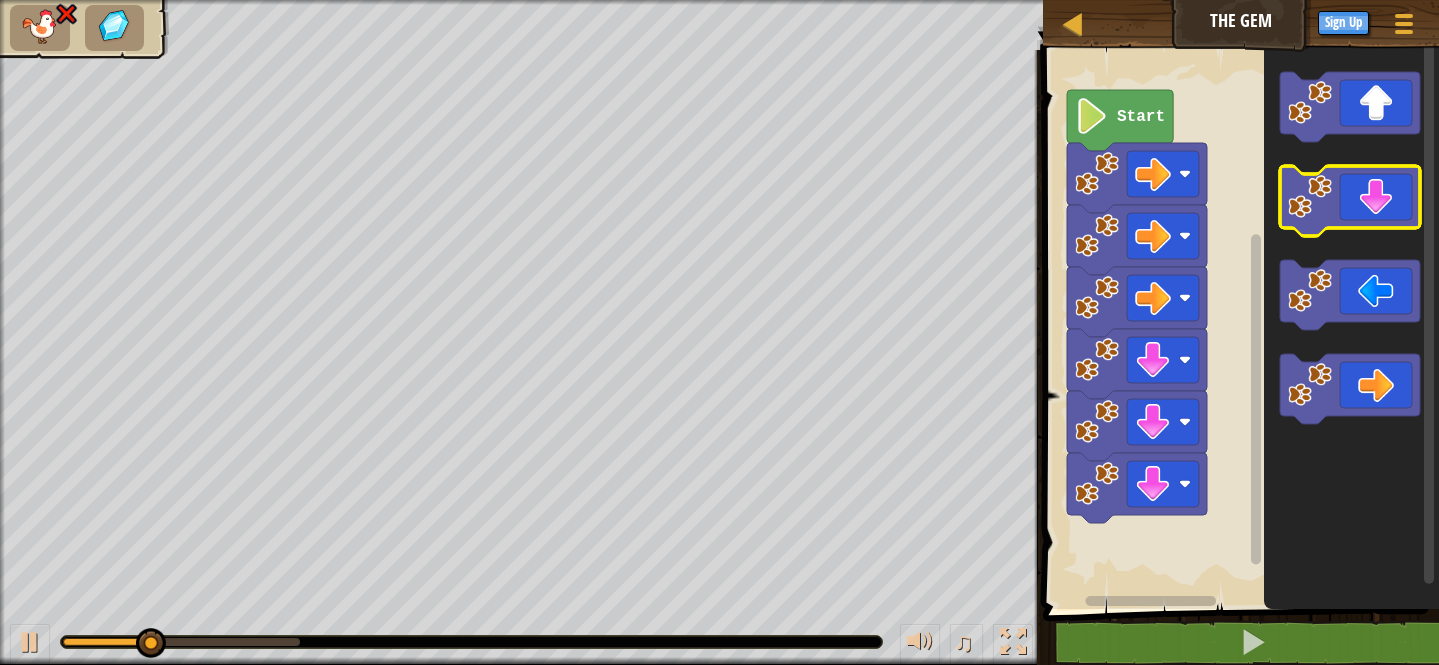 click 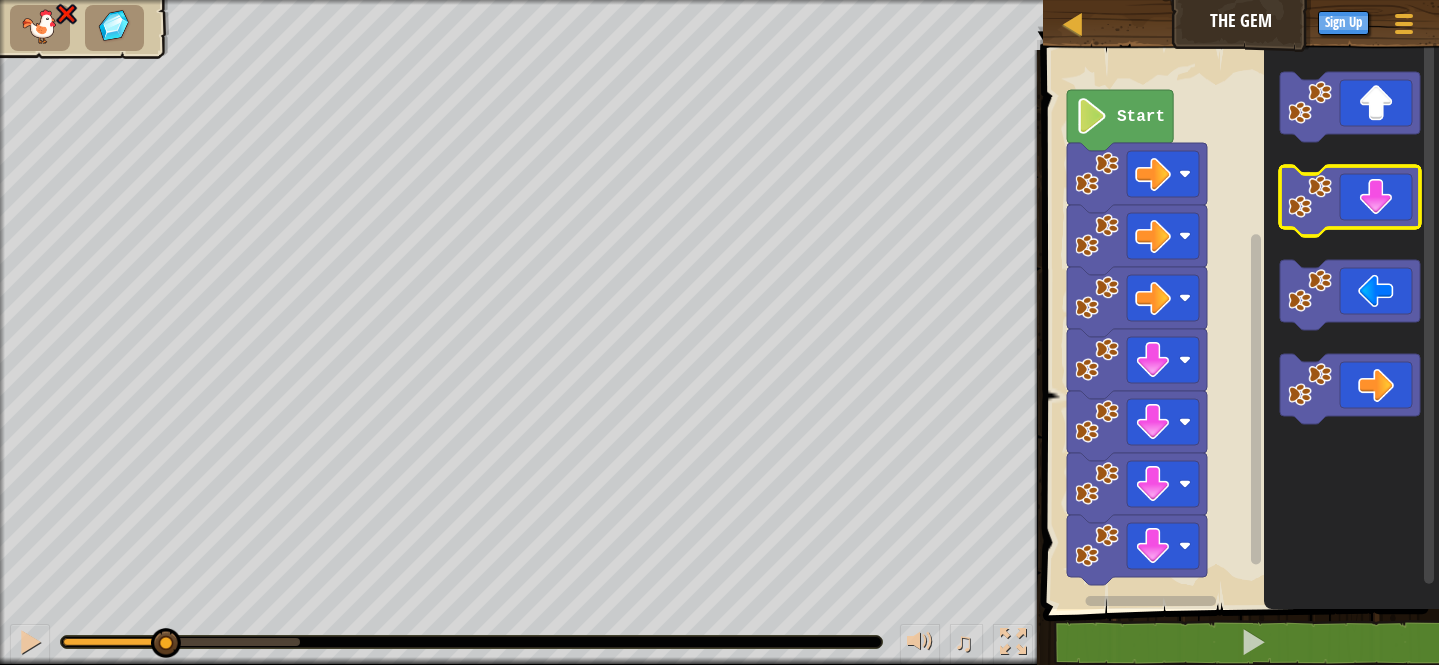 click 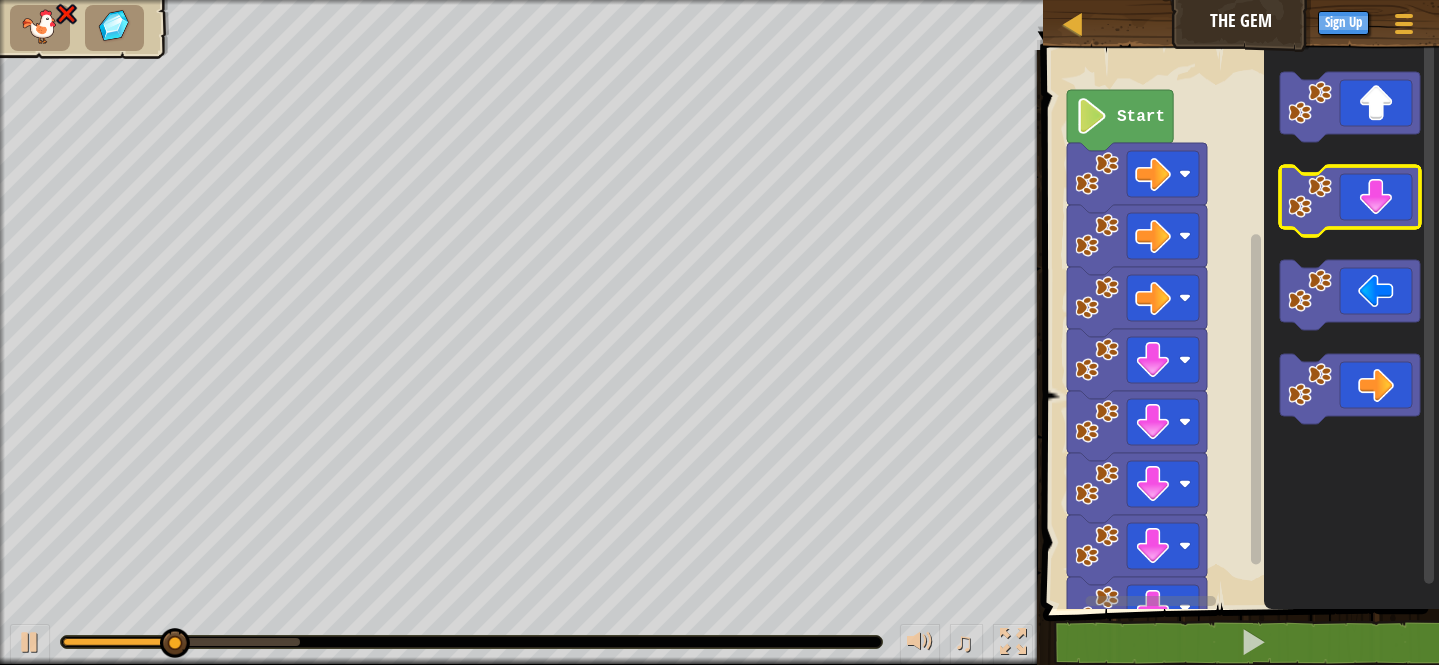click 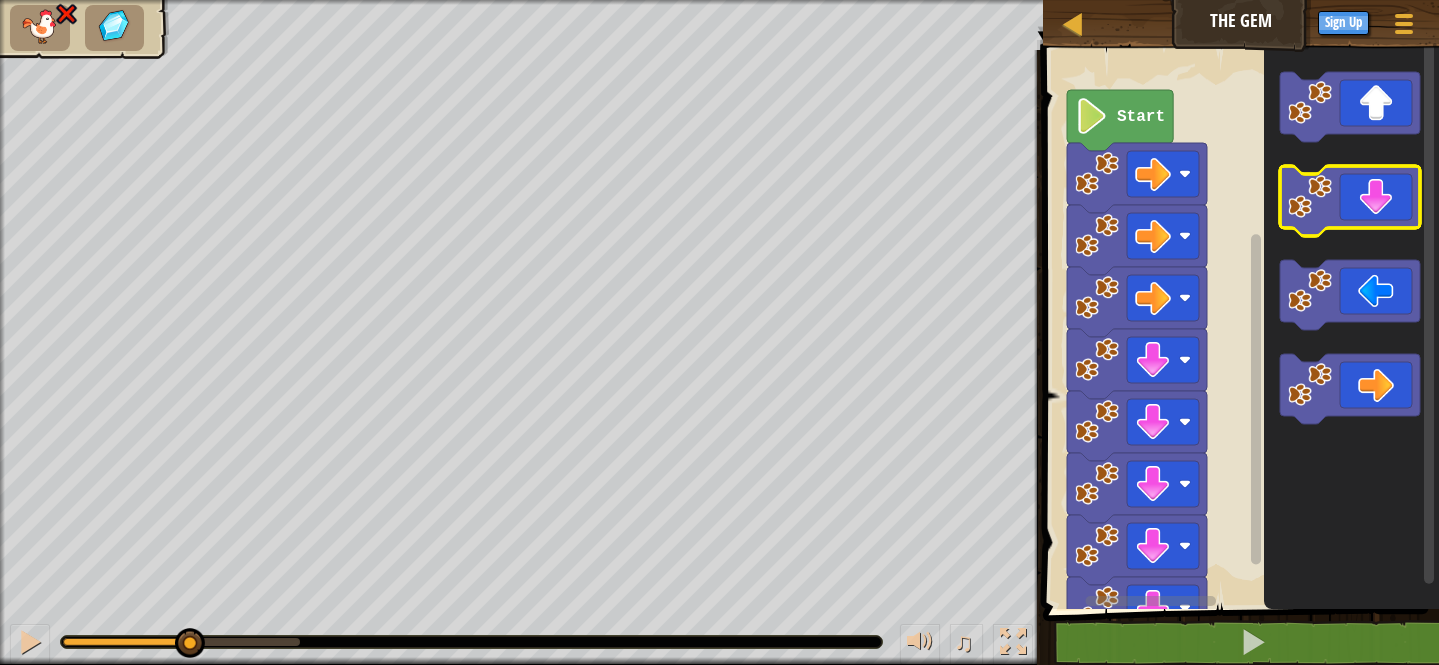 click 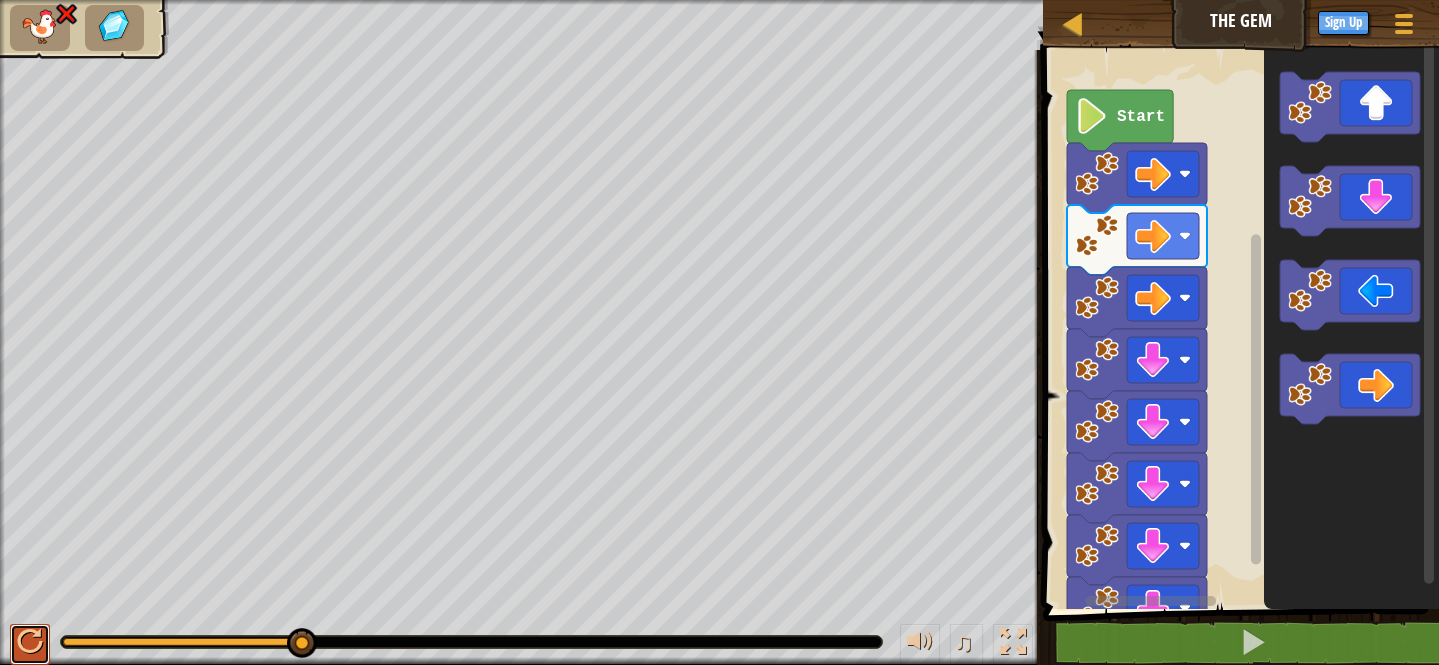click at bounding box center (30, 642) 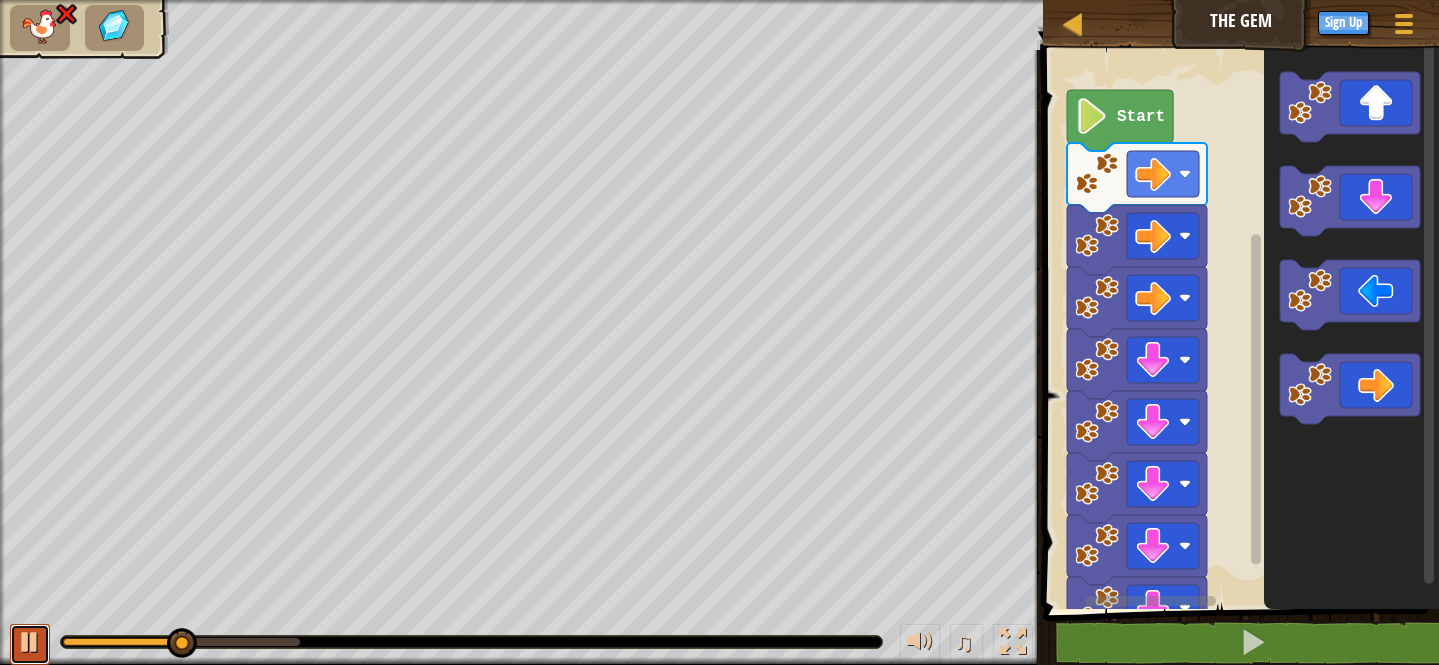 click at bounding box center [30, 642] 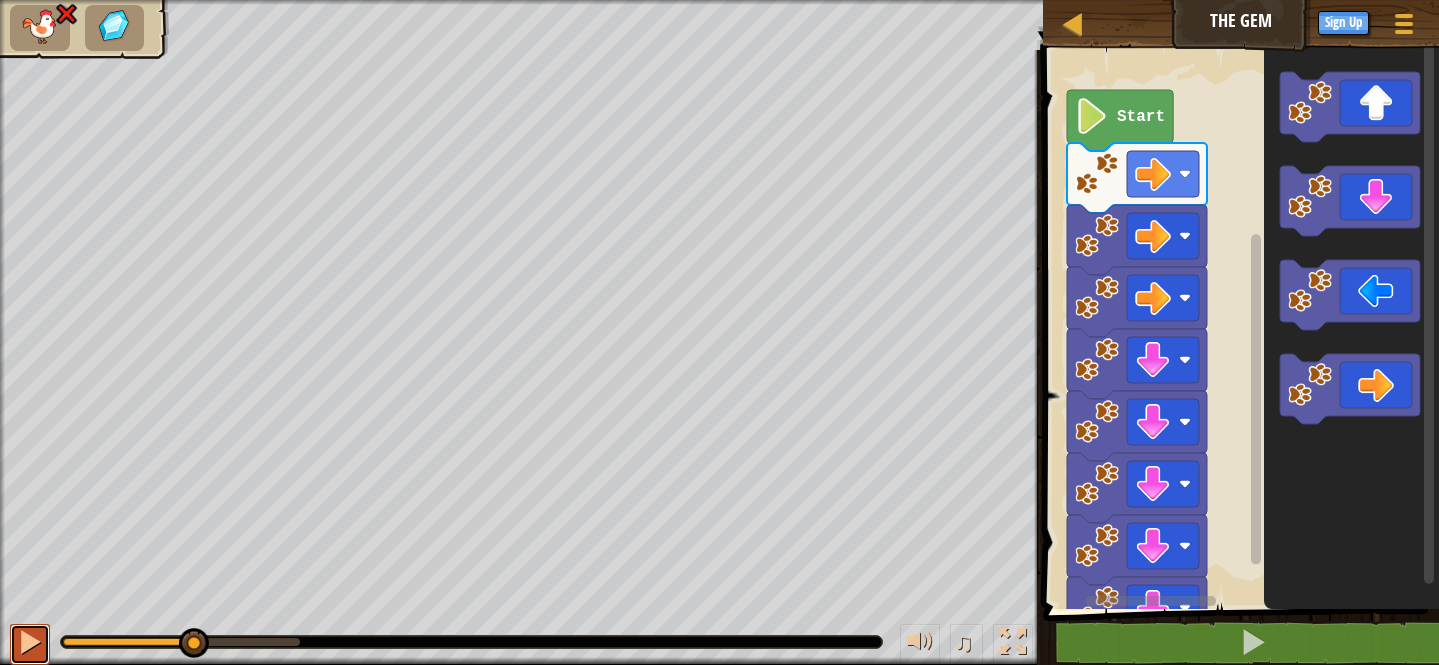 click at bounding box center (30, 642) 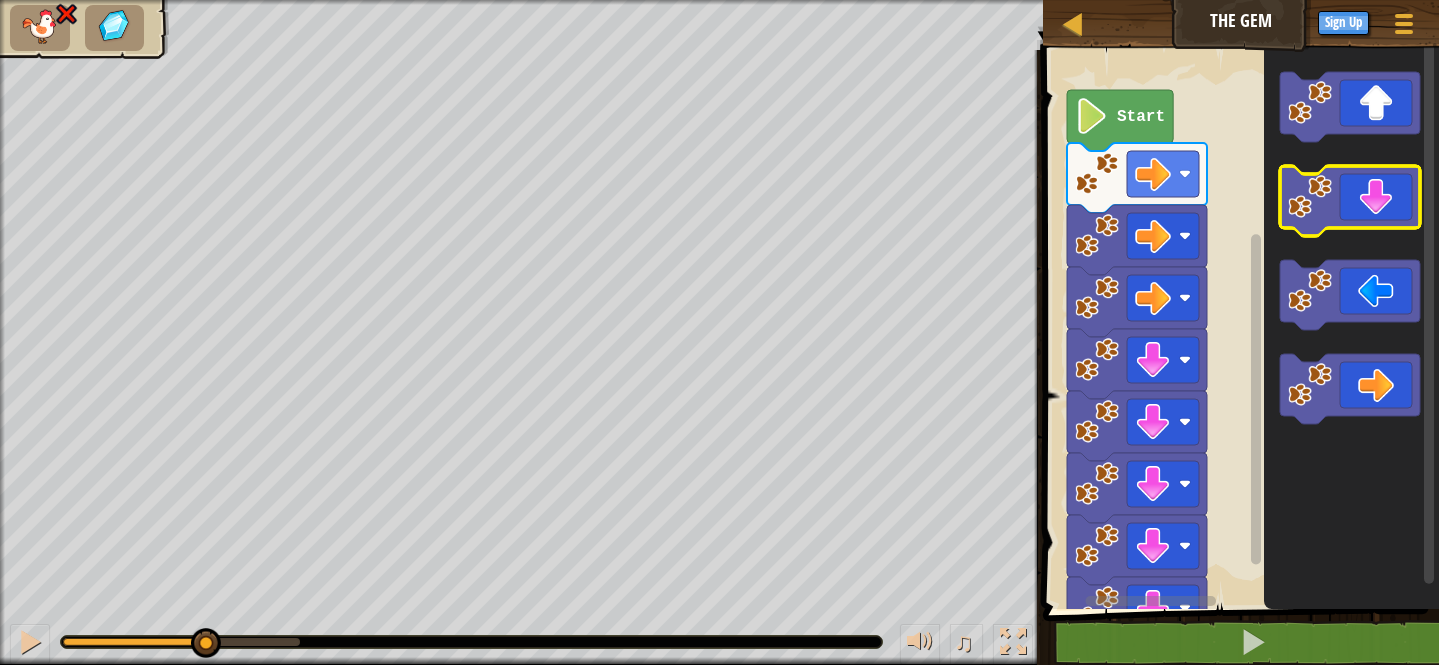 click 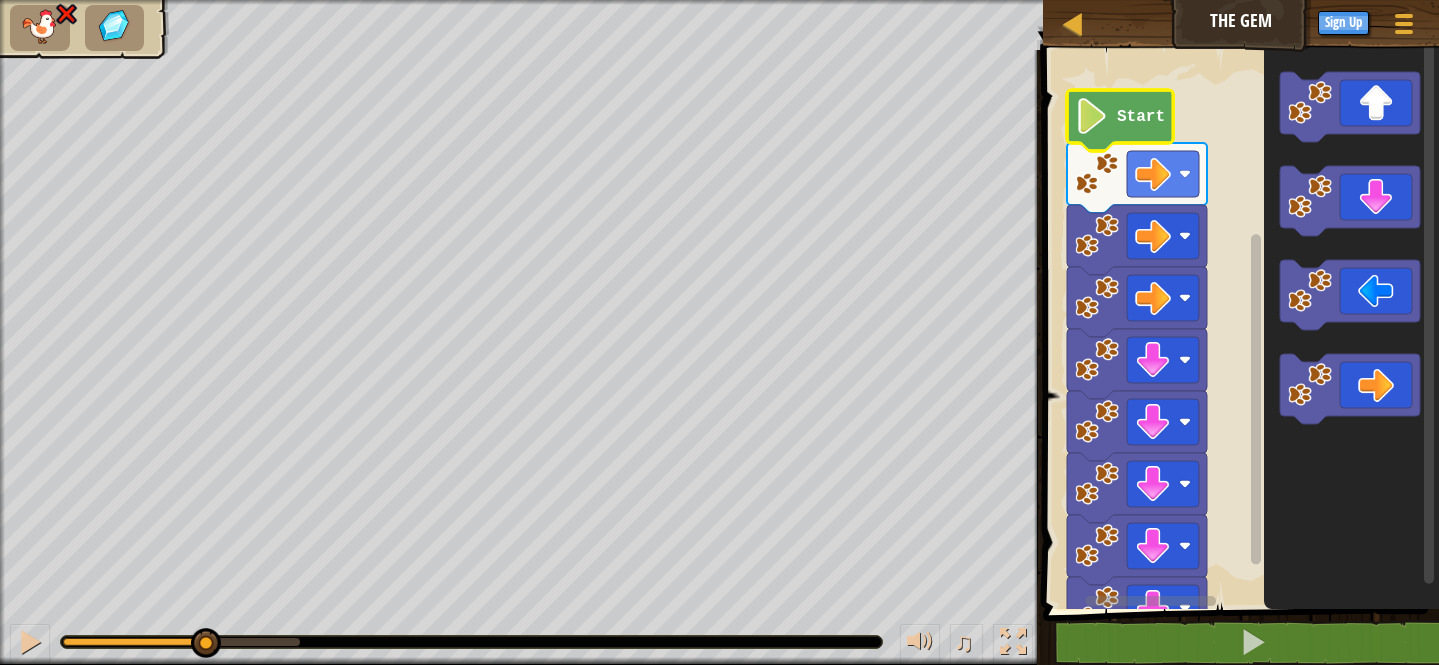 click on "Start" 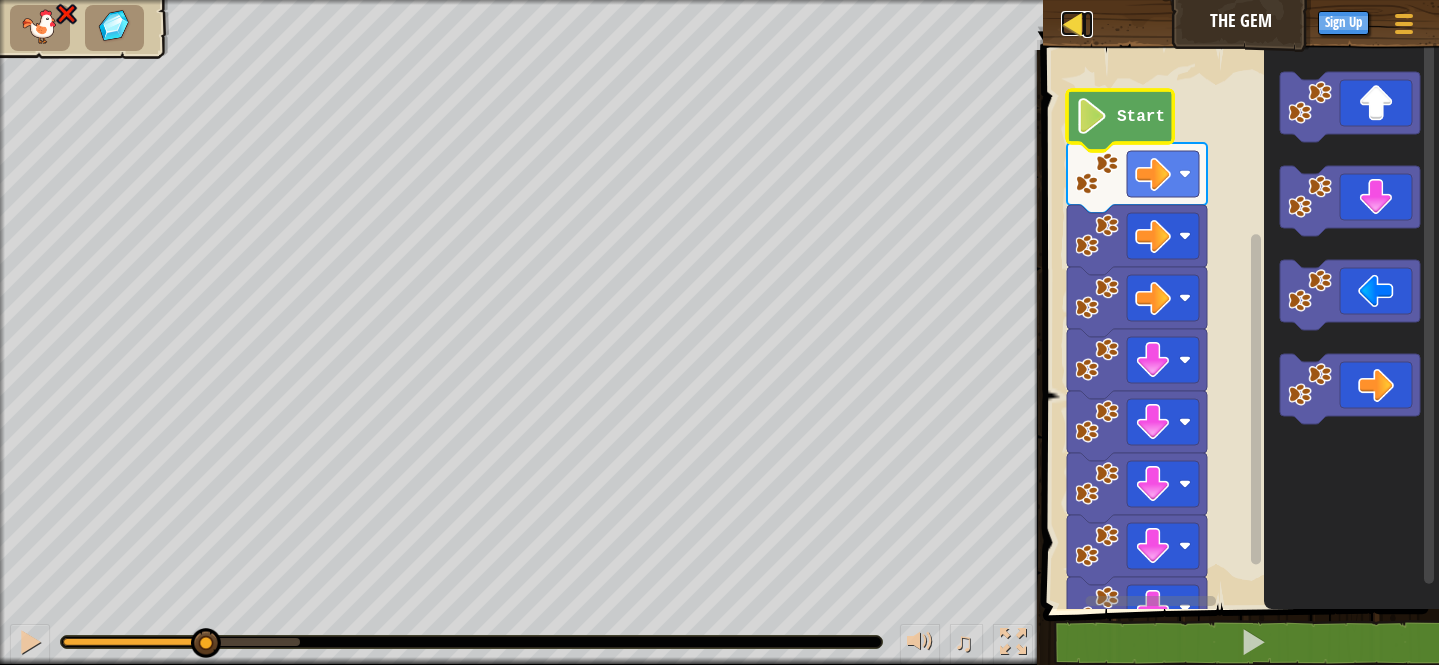 click at bounding box center (1073, 23) 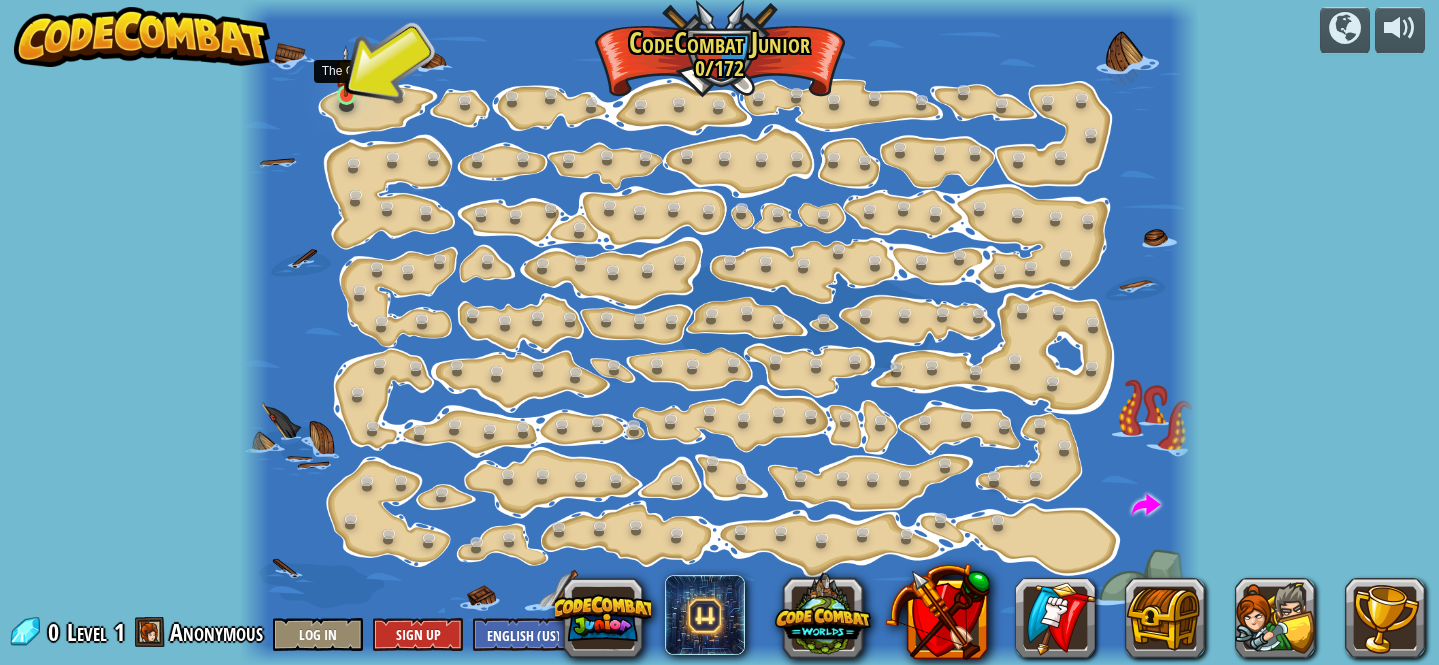 click at bounding box center (346, 70) 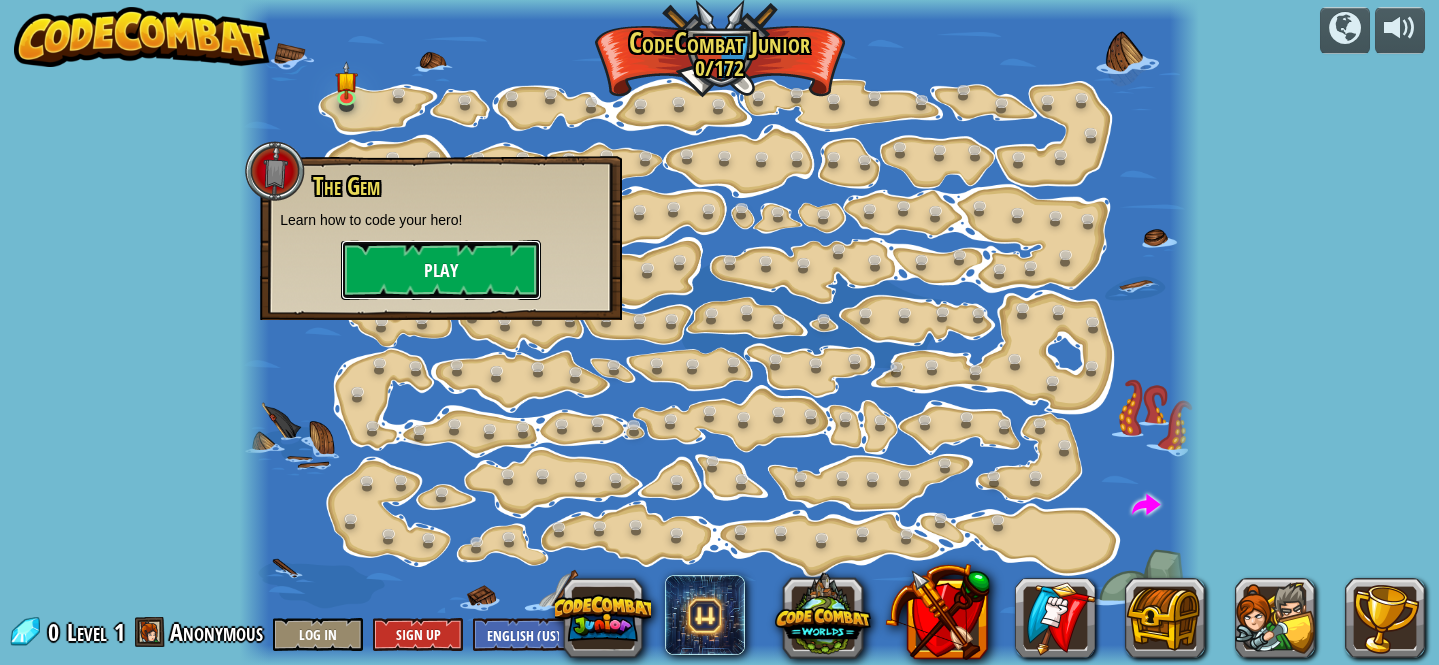 click on "Play" at bounding box center (441, 270) 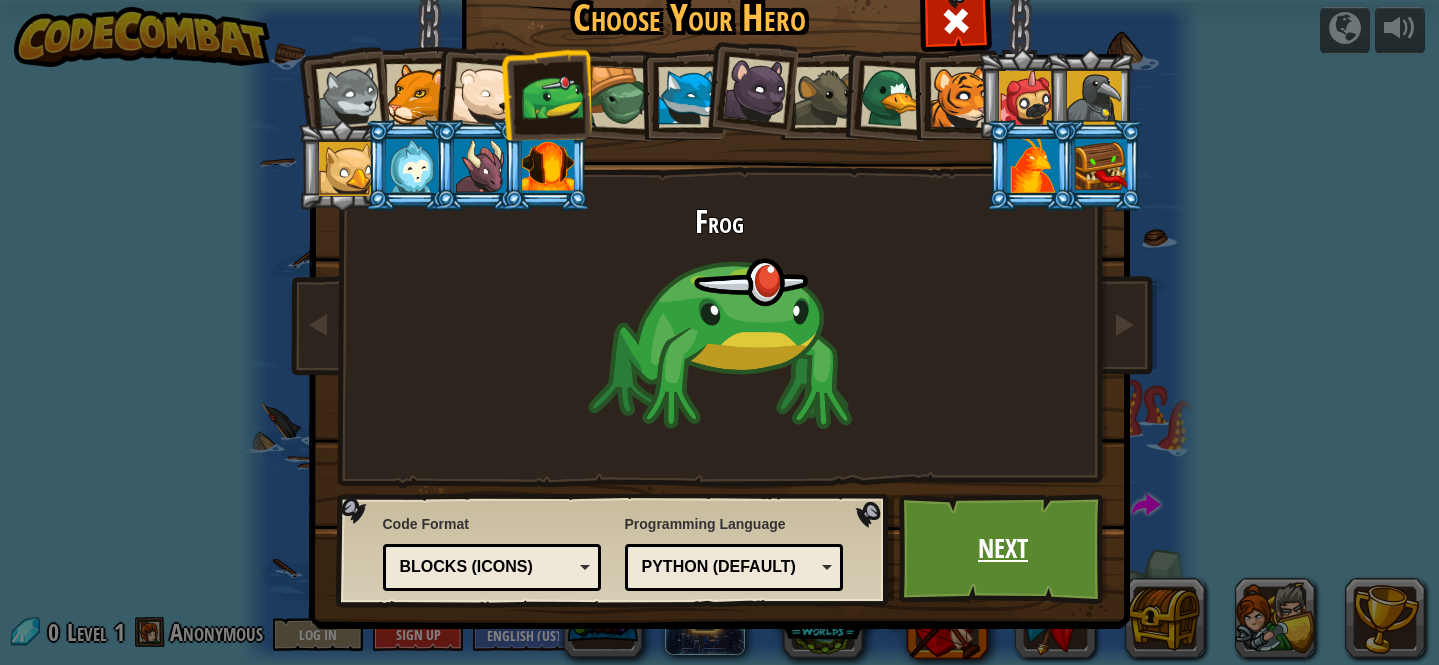 click on "Next" at bounding box center (1003, 549) 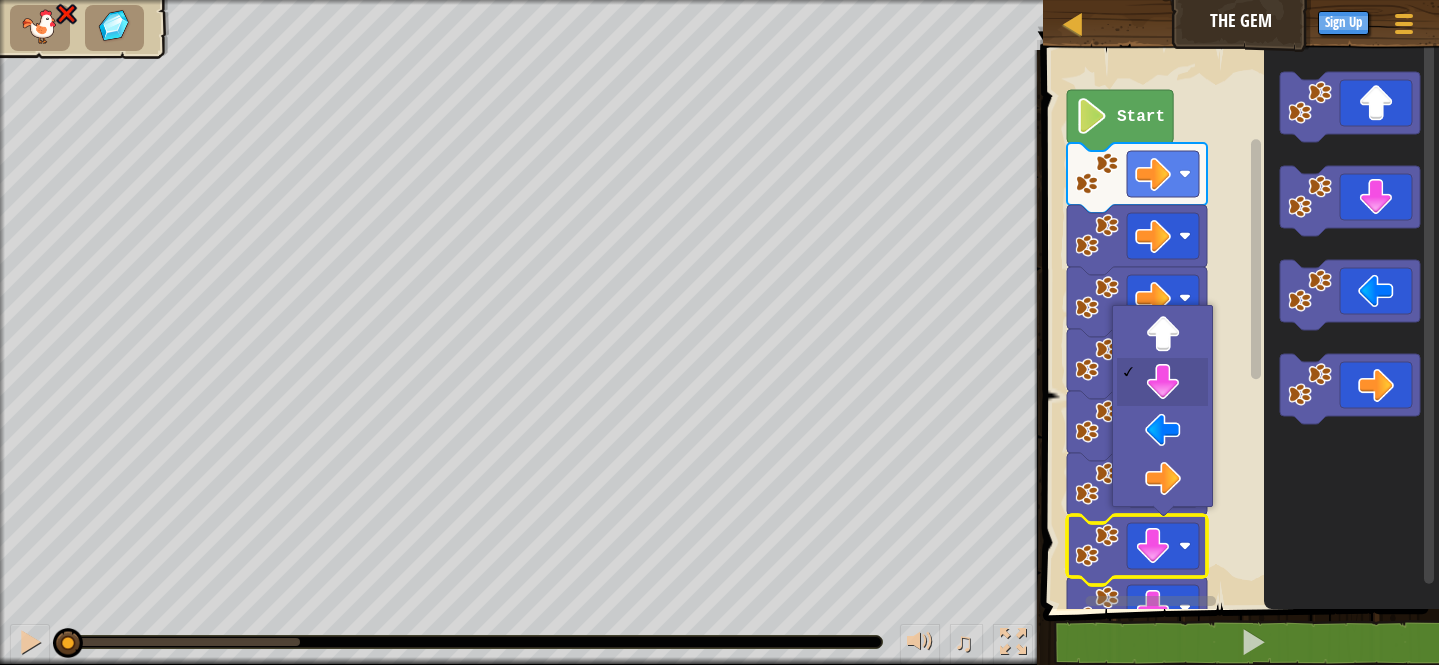 click 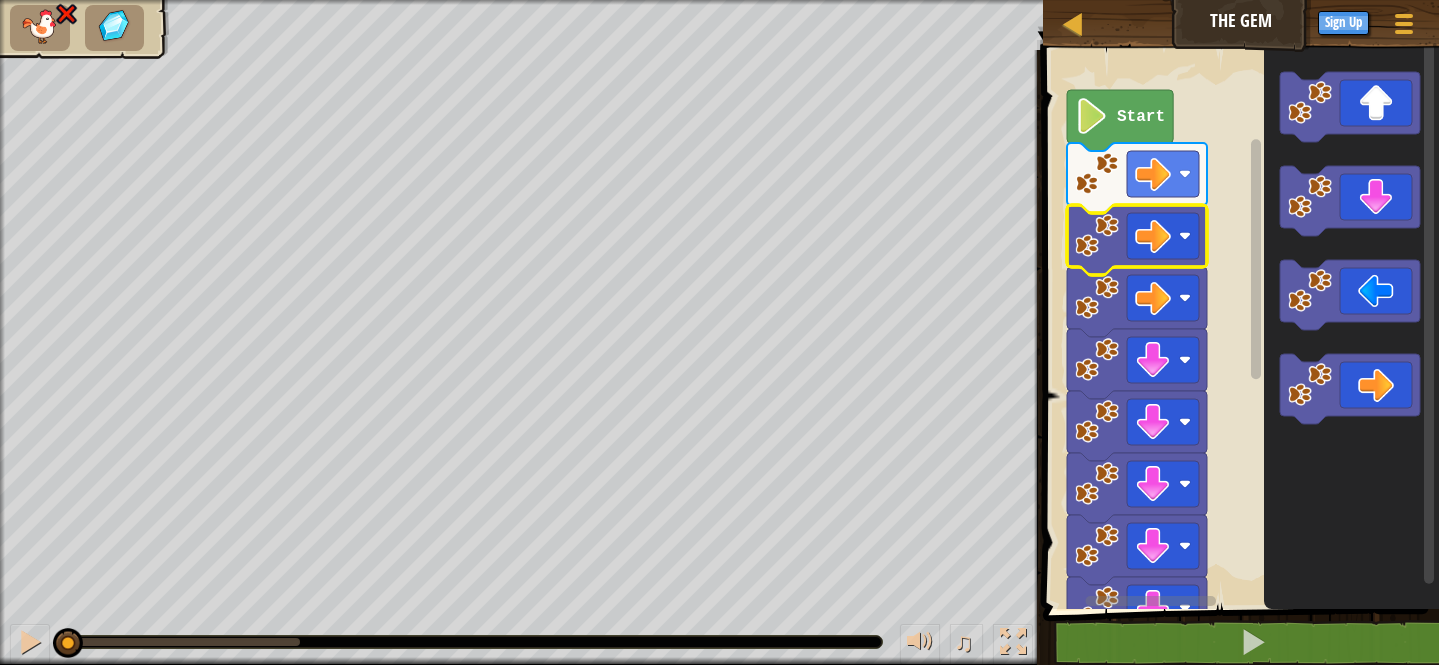 click 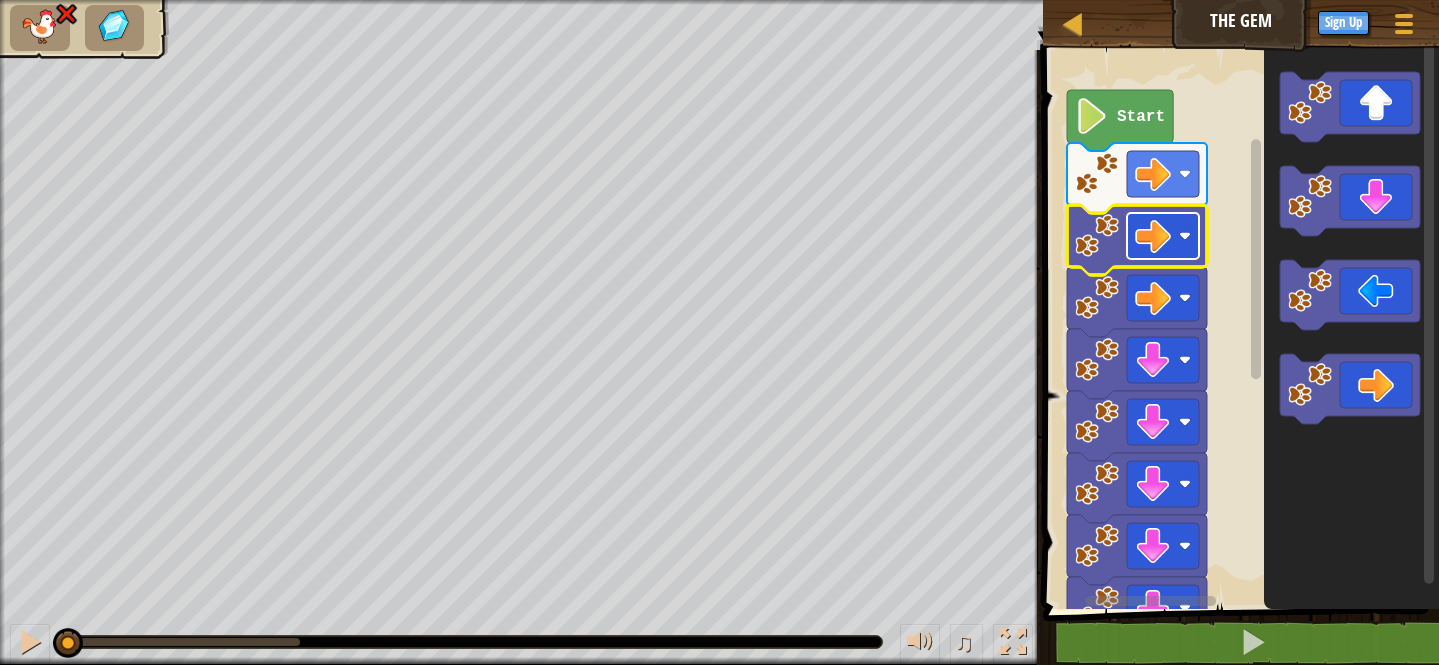 click 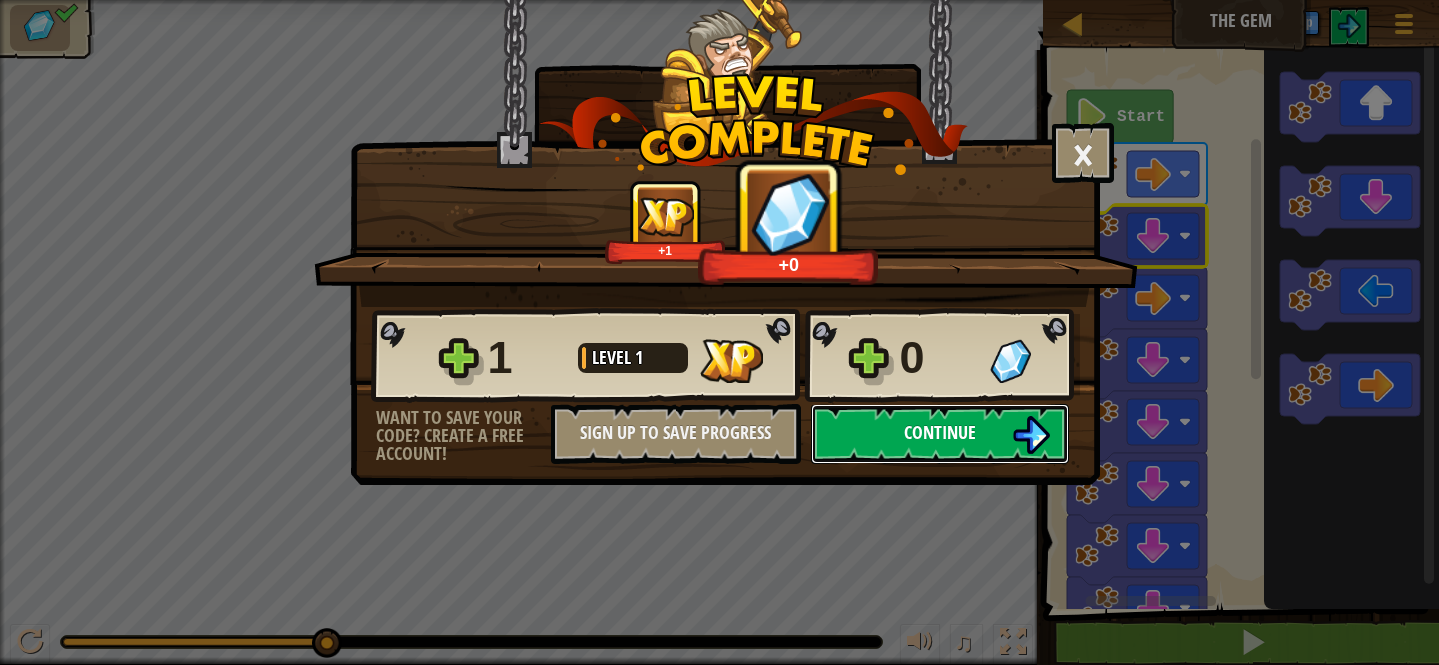 click on "Continue" at bounding box center [940, 434] 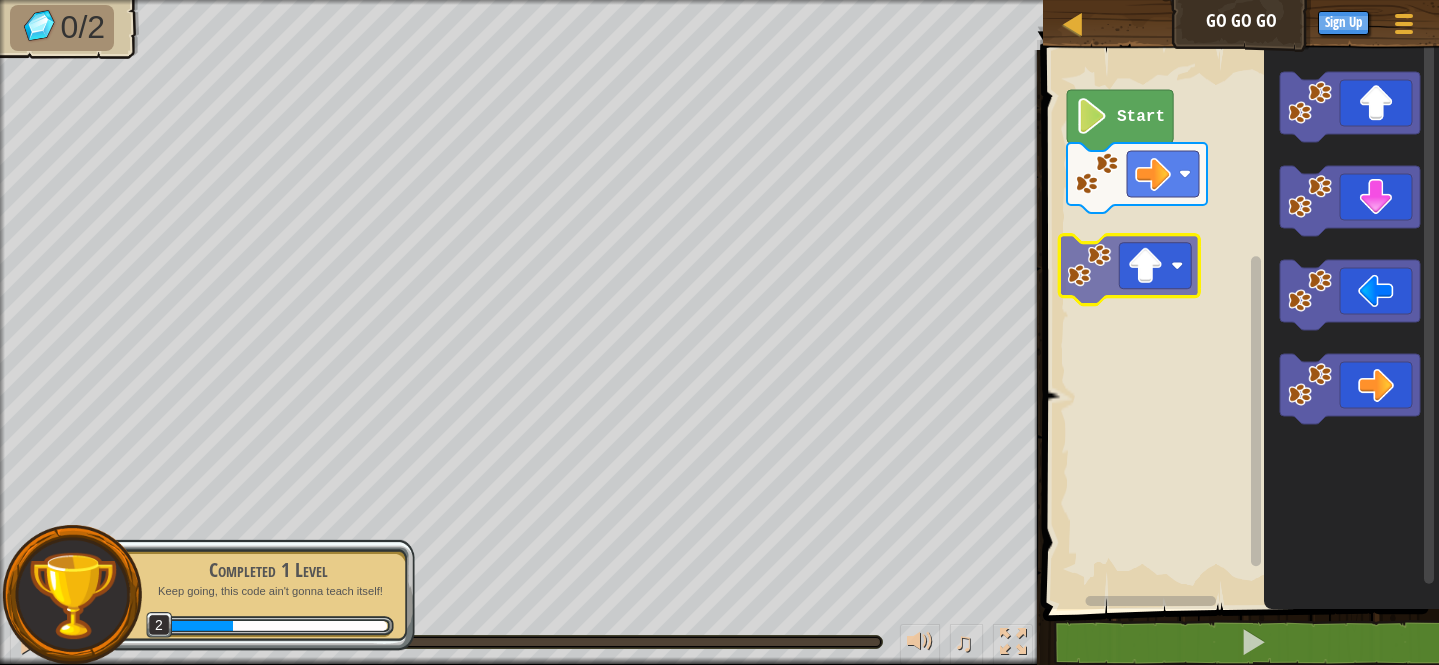 click on "Start" at bounding box center (1238, 324) 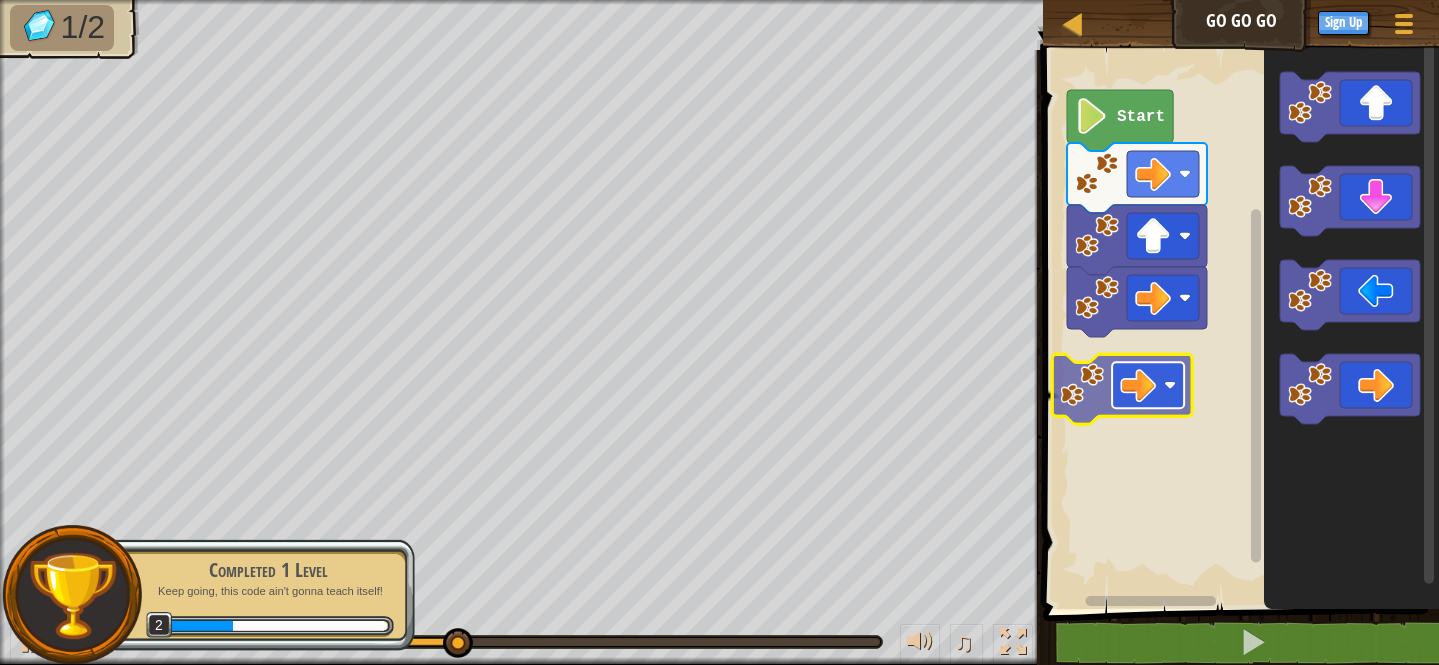 click on "Start" at bounding box center (1238, 324) 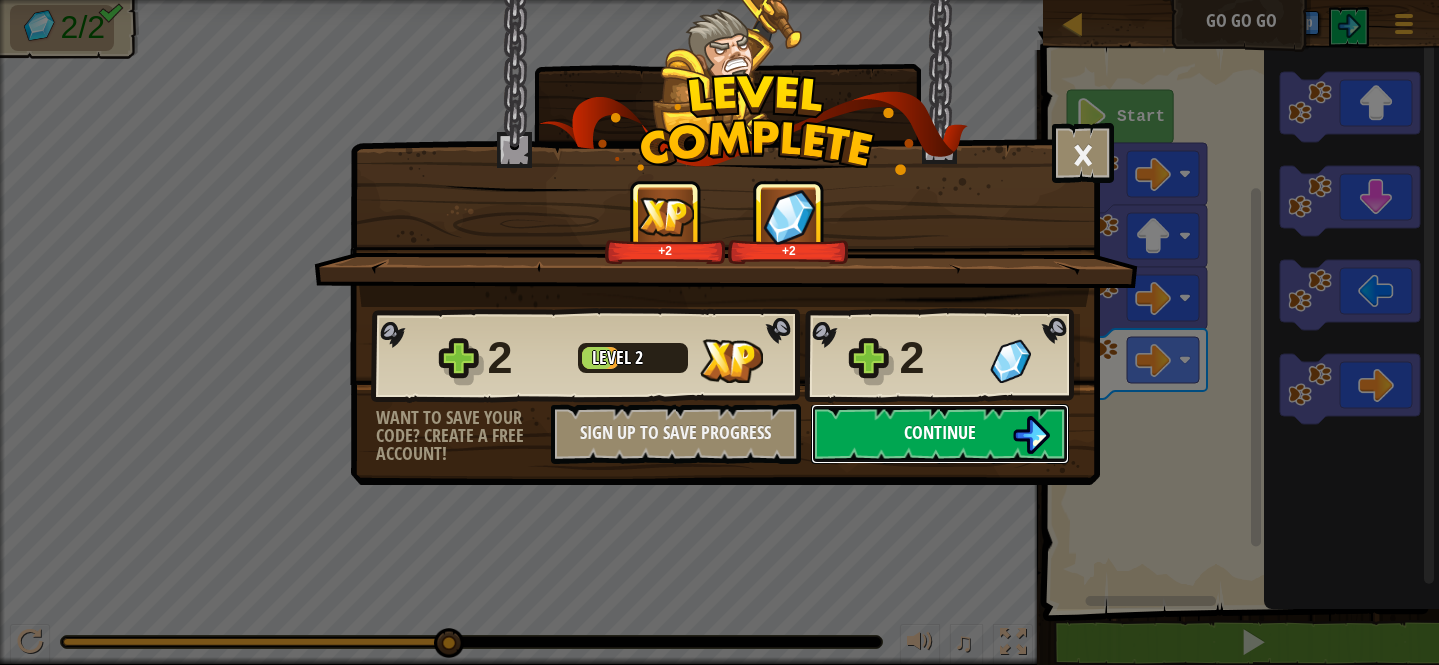 click on "Continue" at bounding box center [940, 432] 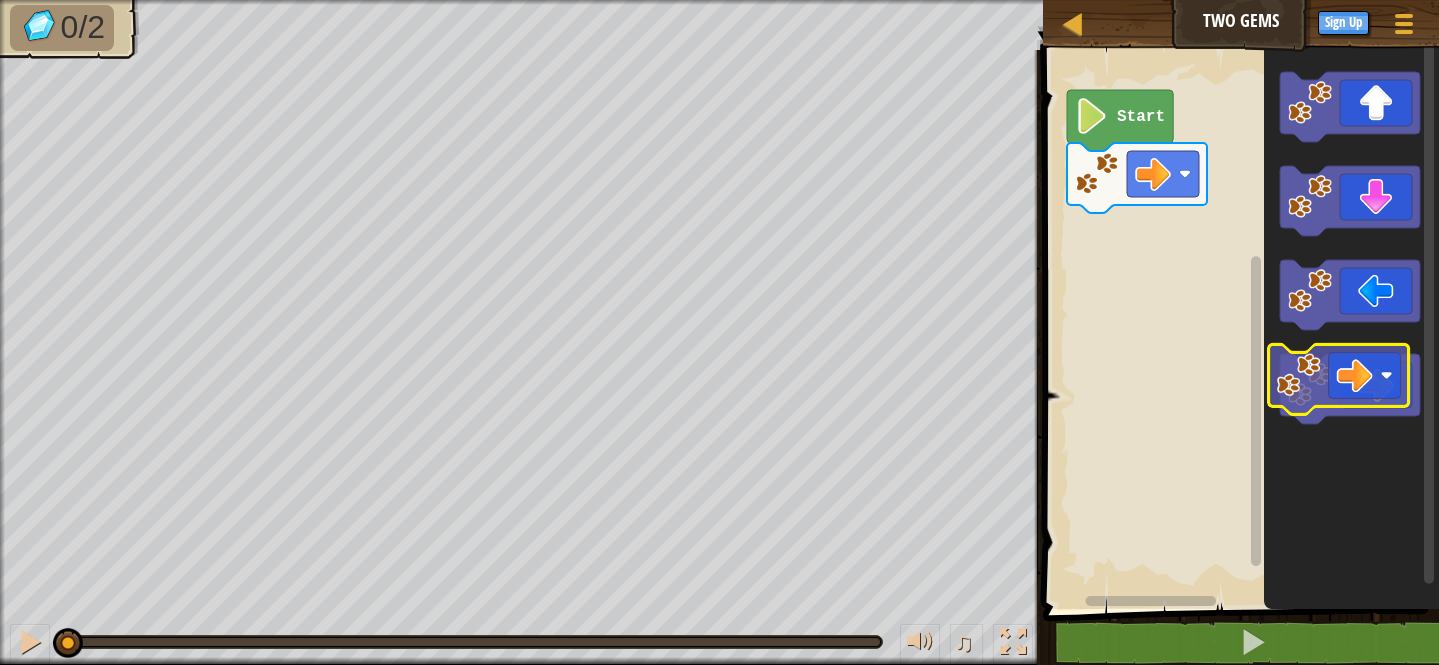click on "Start" at bounding box center (1238, 324) 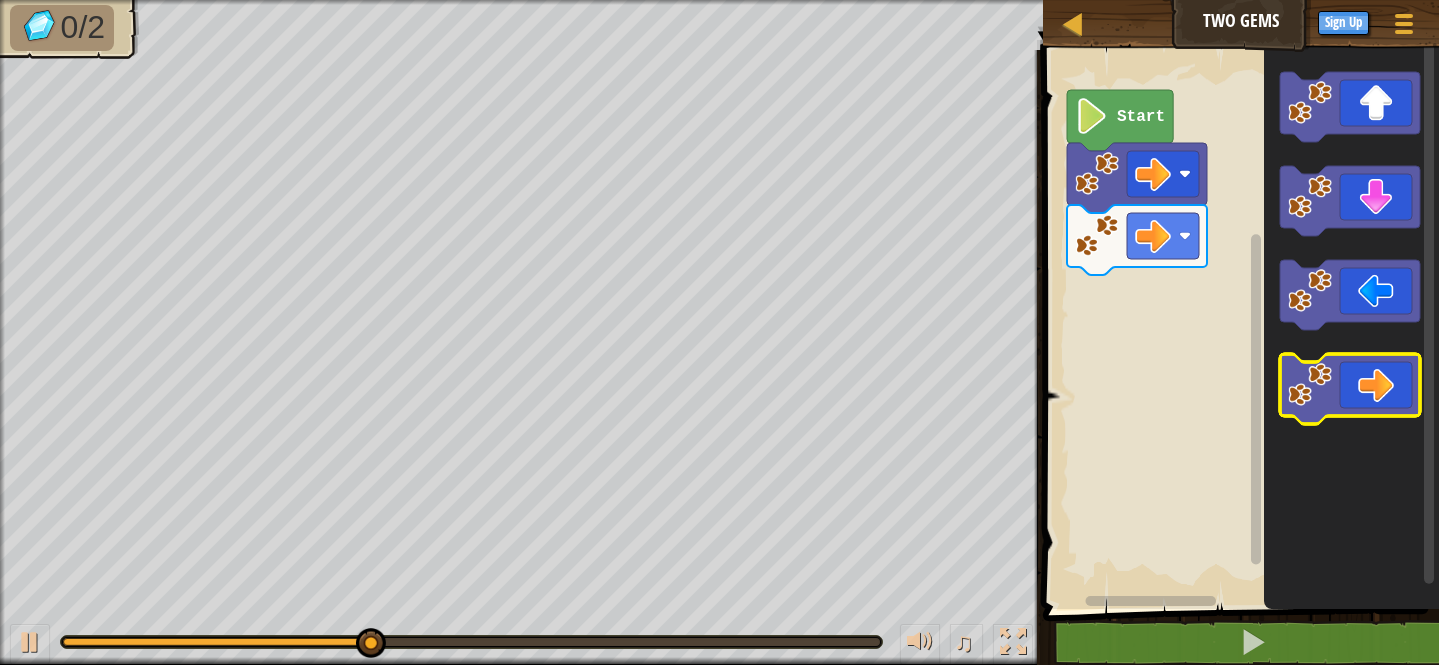 click 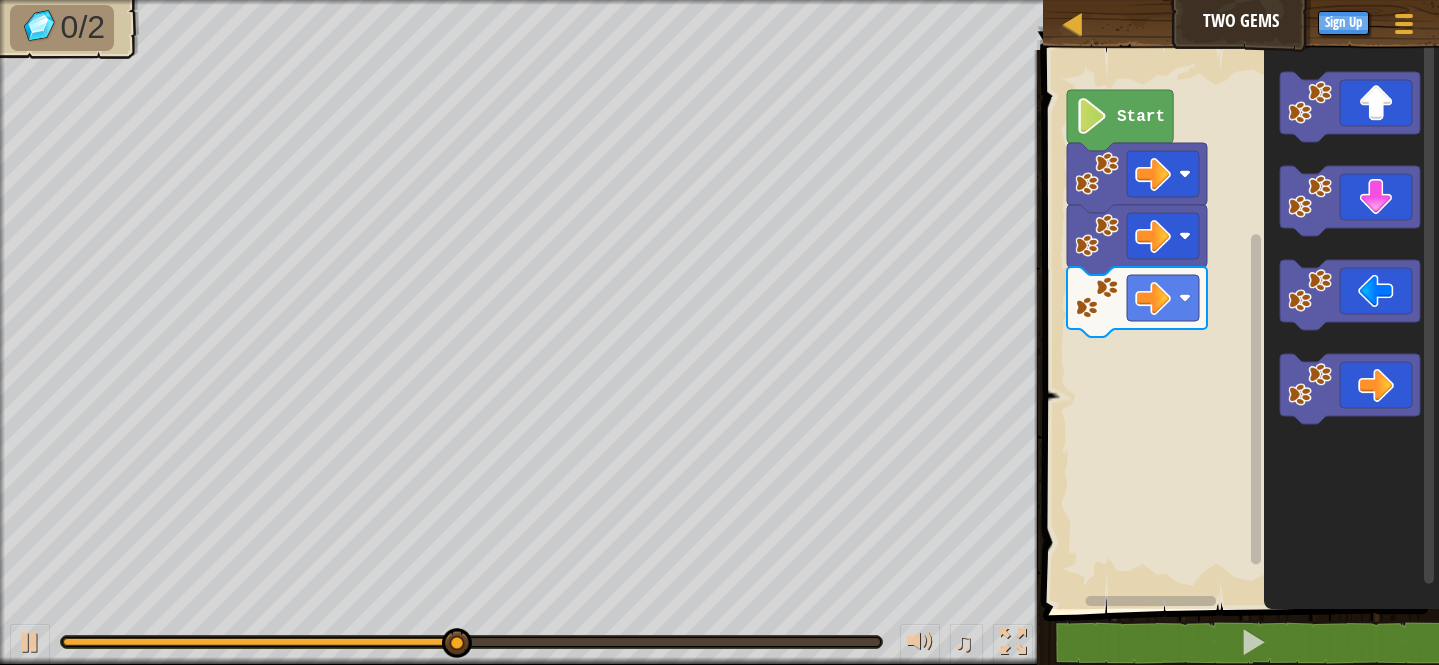 click on "Start" at bounding box center (1238, 324) 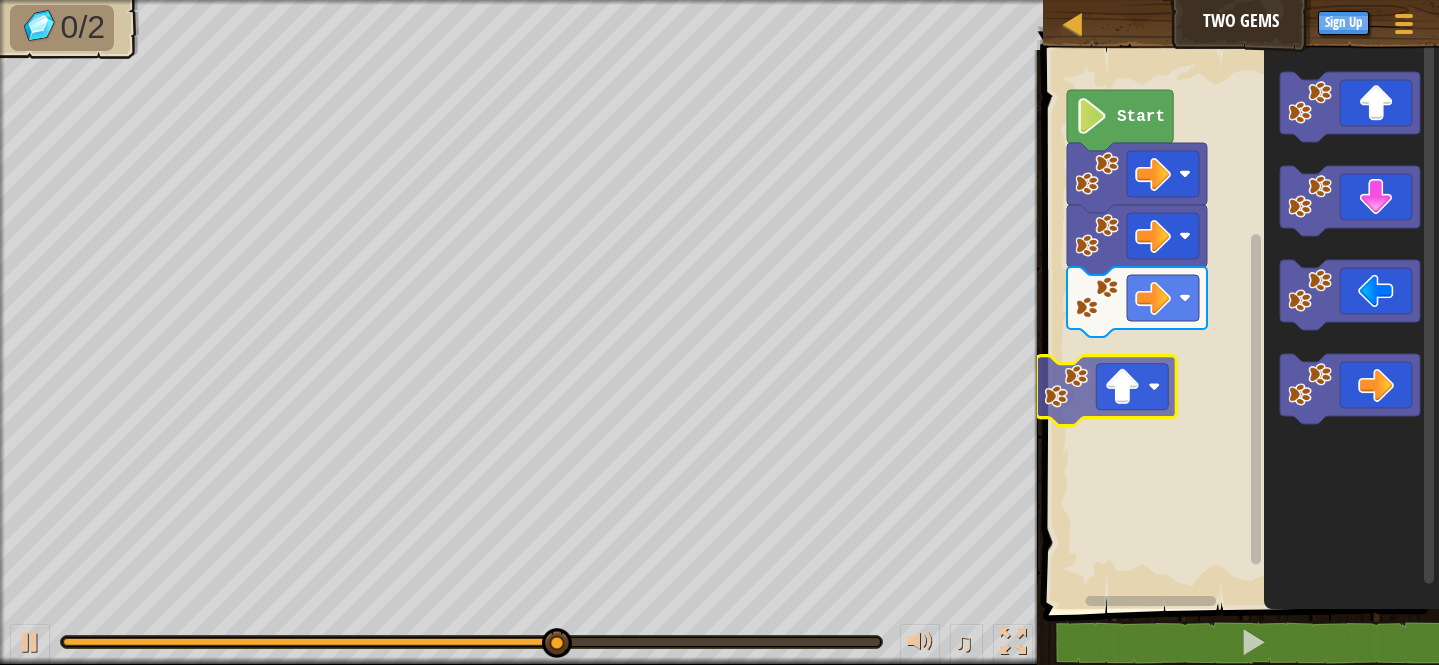click on "Start" at bounding box center [1238, 324] 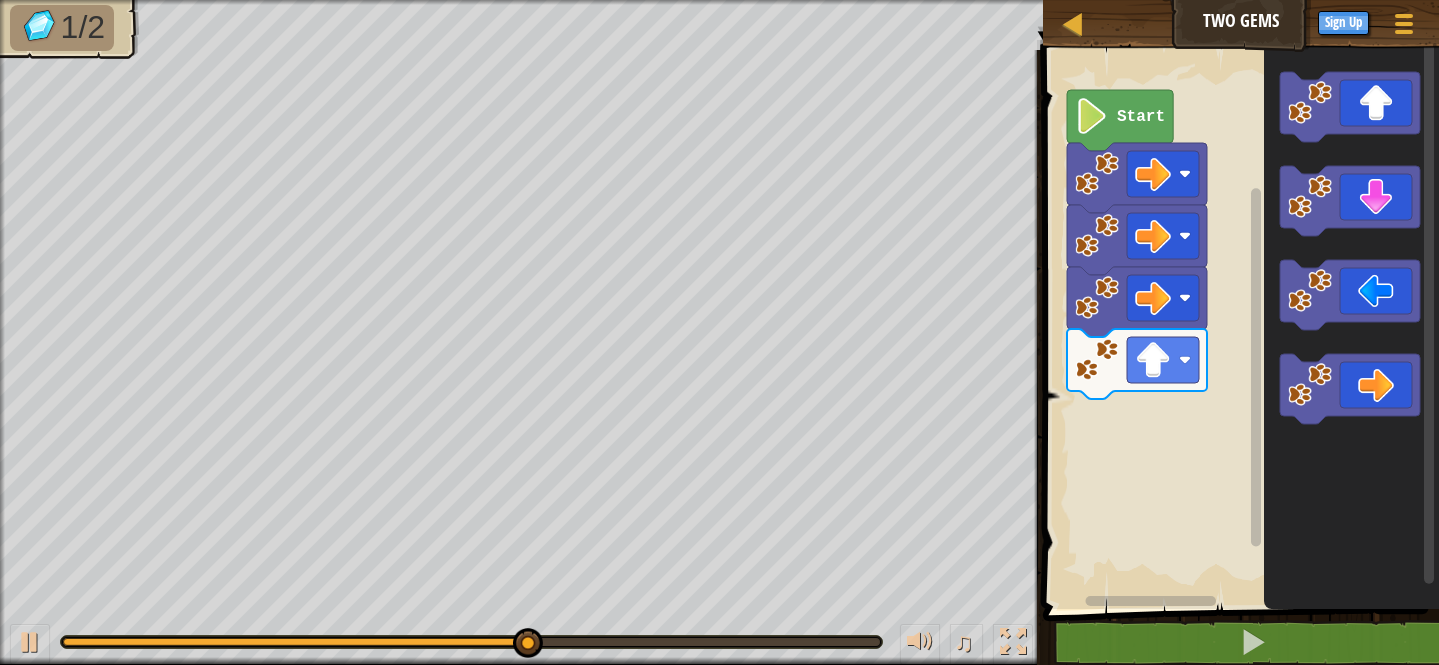 click on "Start" at bounding box center (1238, 324) 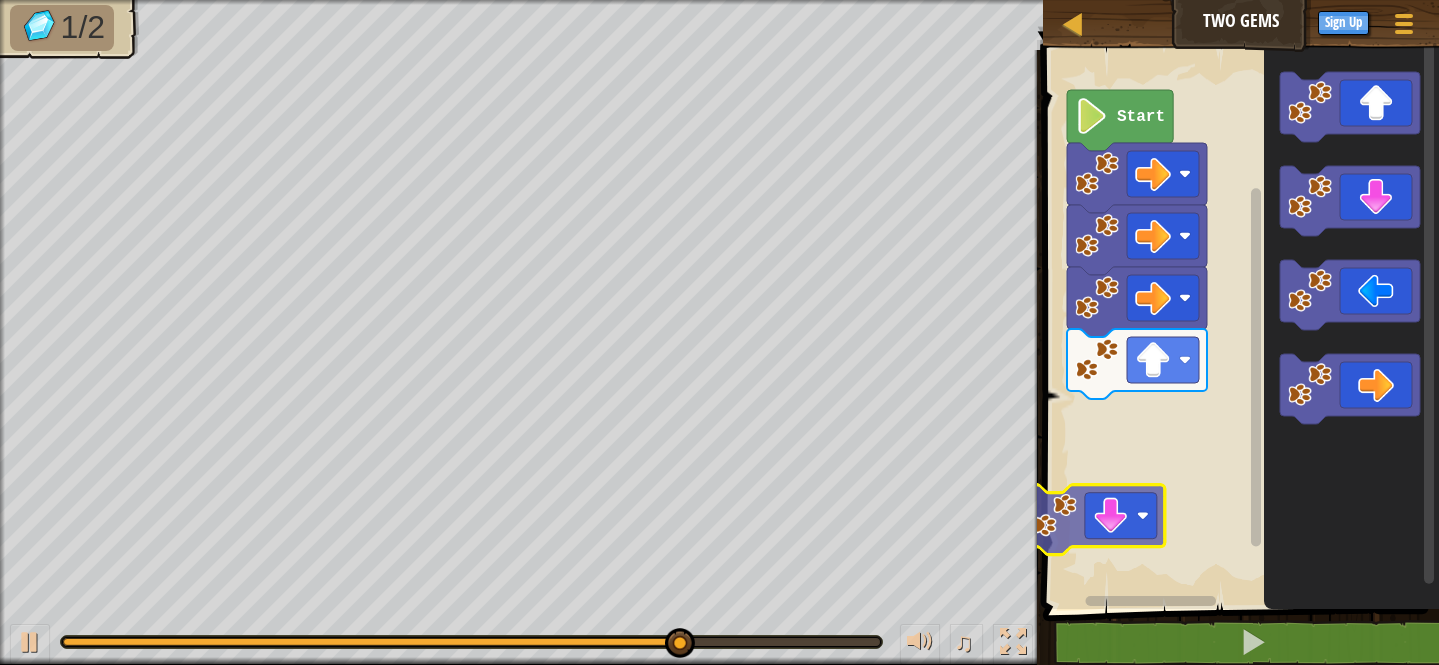 click on "Start" at bounding box center [1238, 324] 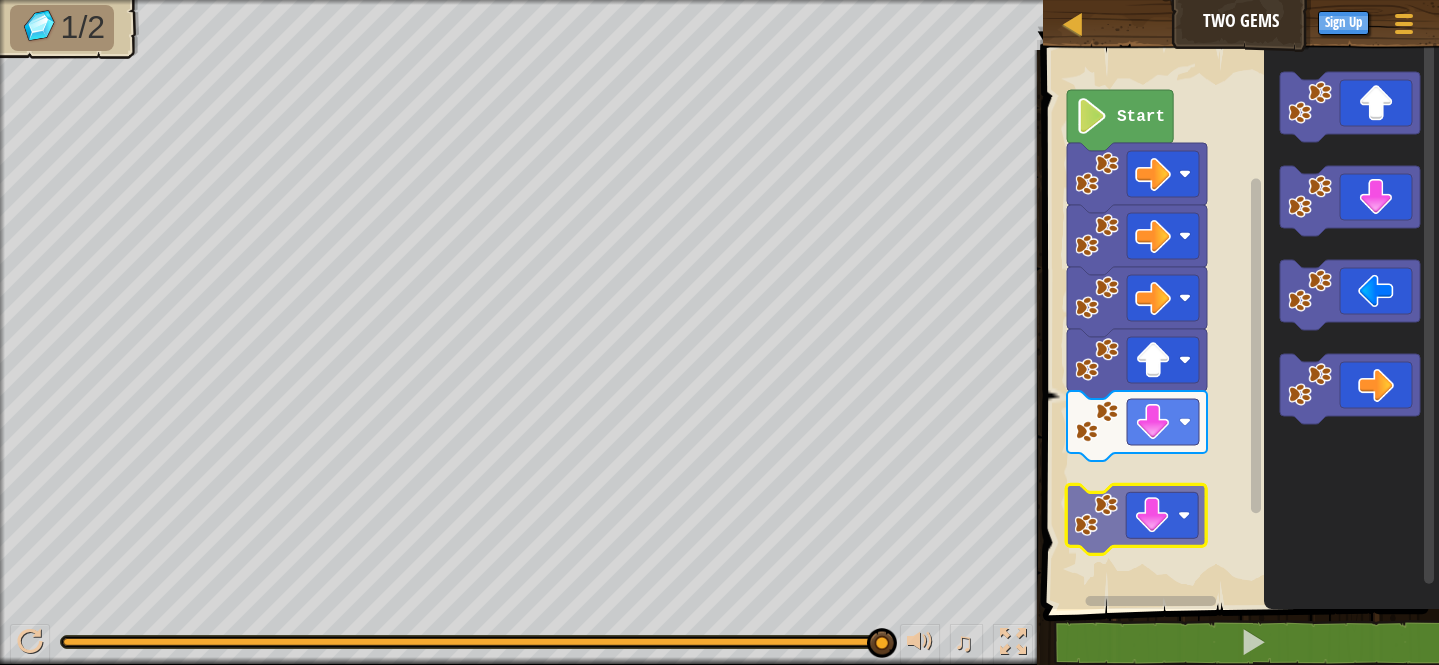 click on "Start" at bounding box center [1238, 324] 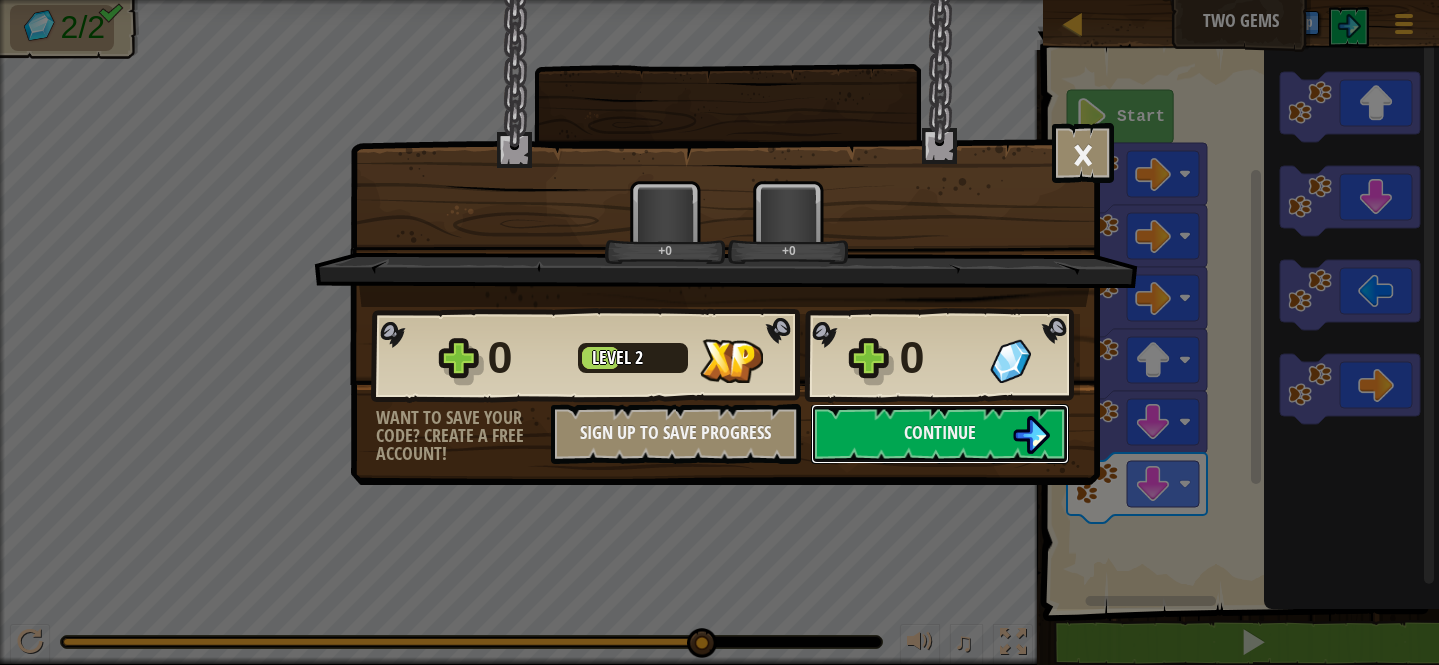 type 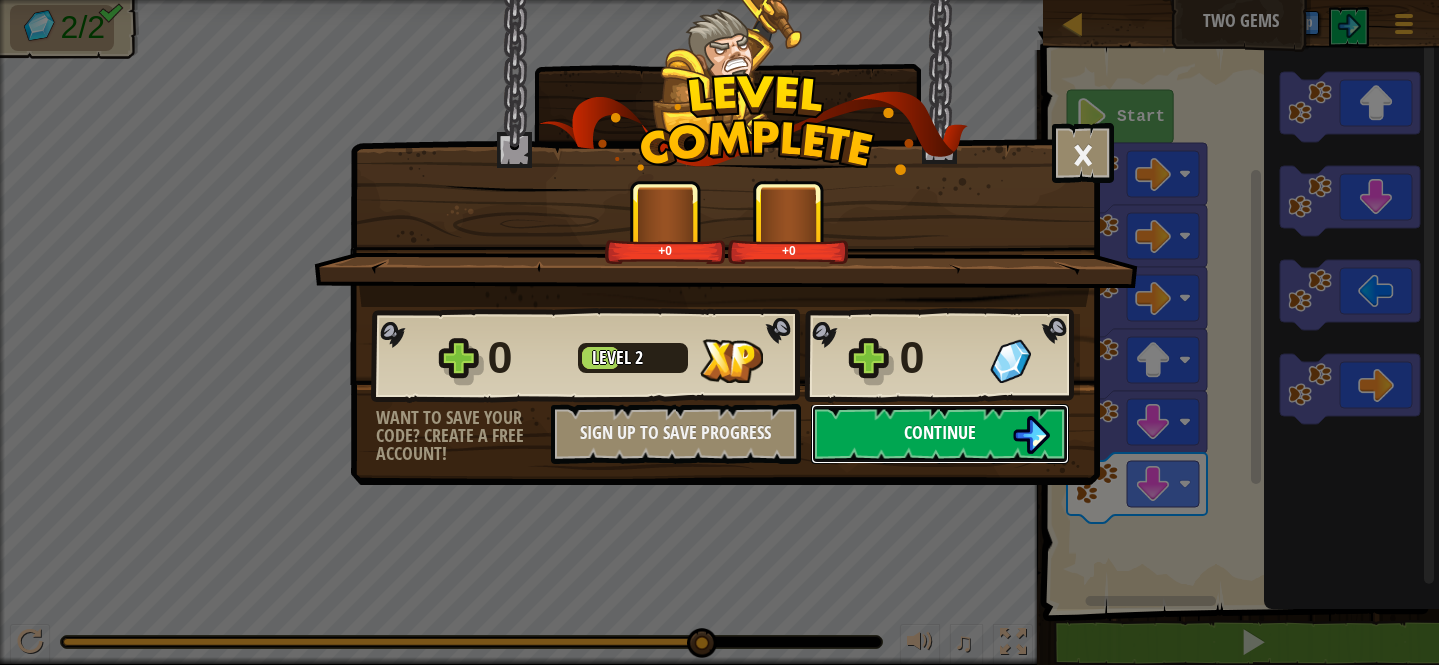 click on "Continue" at bounding box center [940, 434] 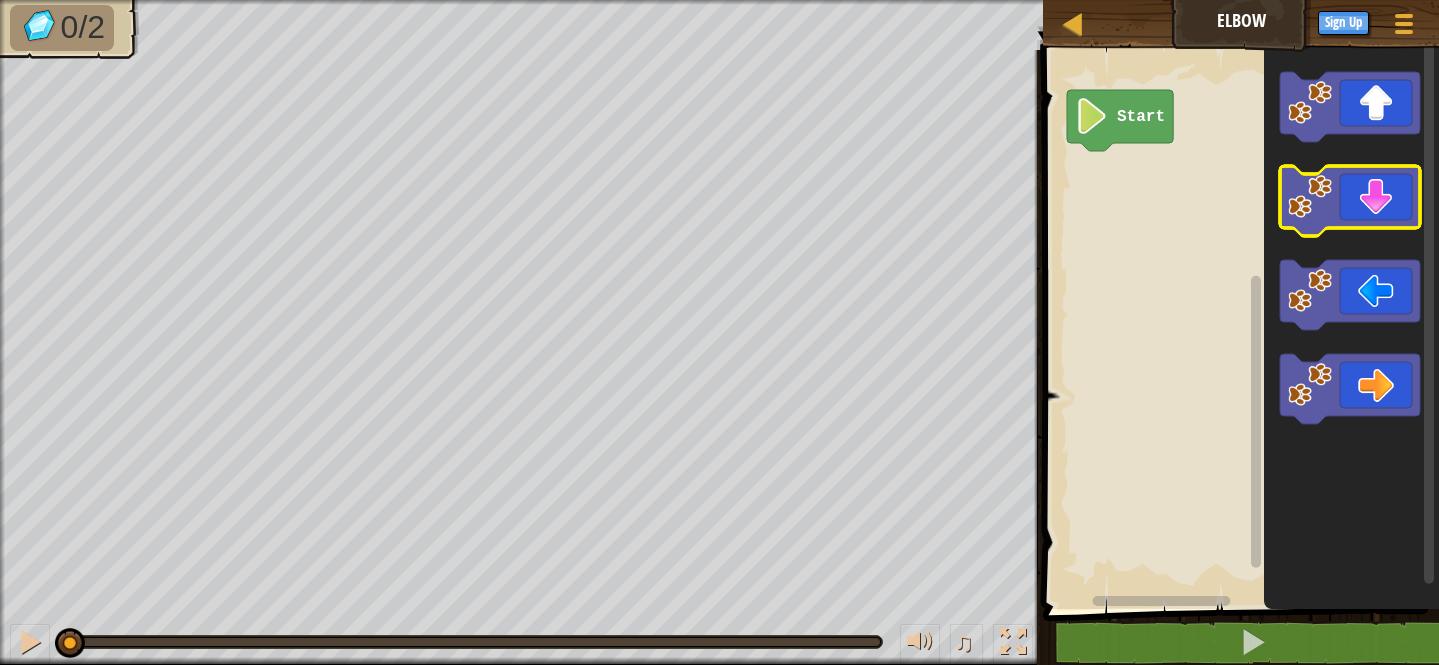 click 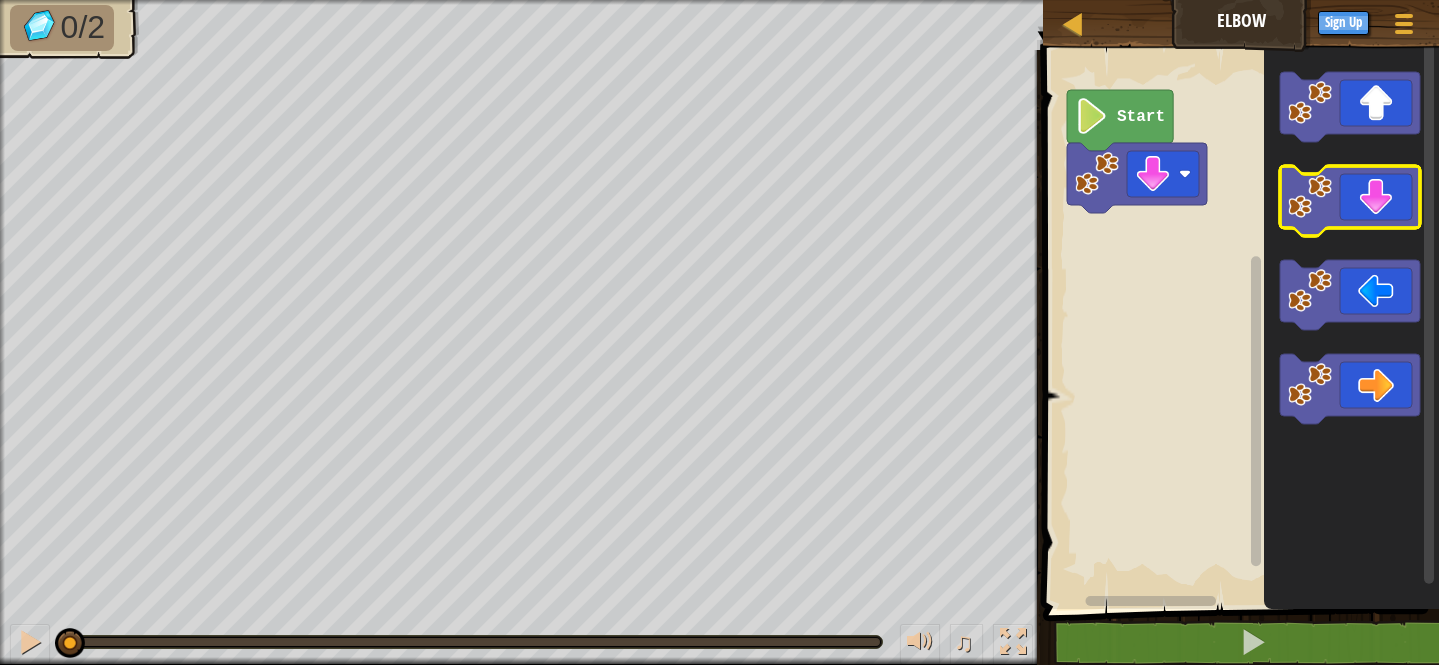 click 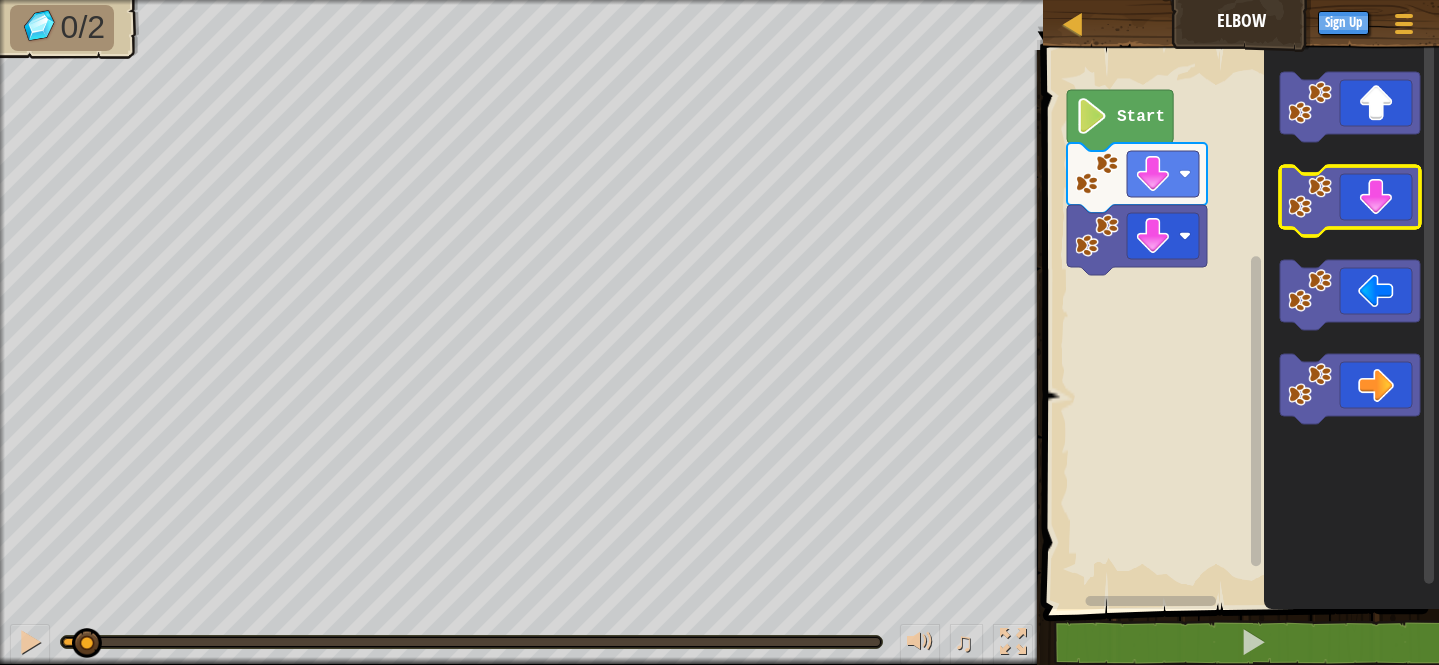 click 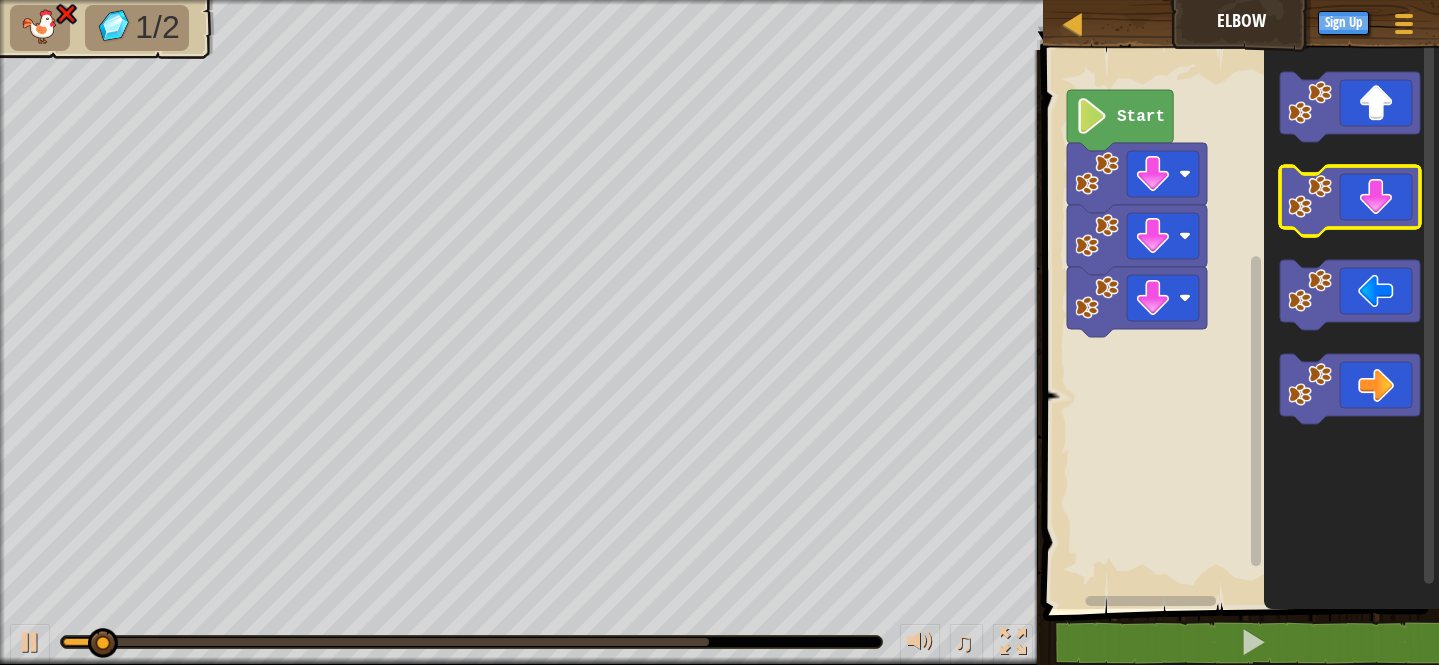 click 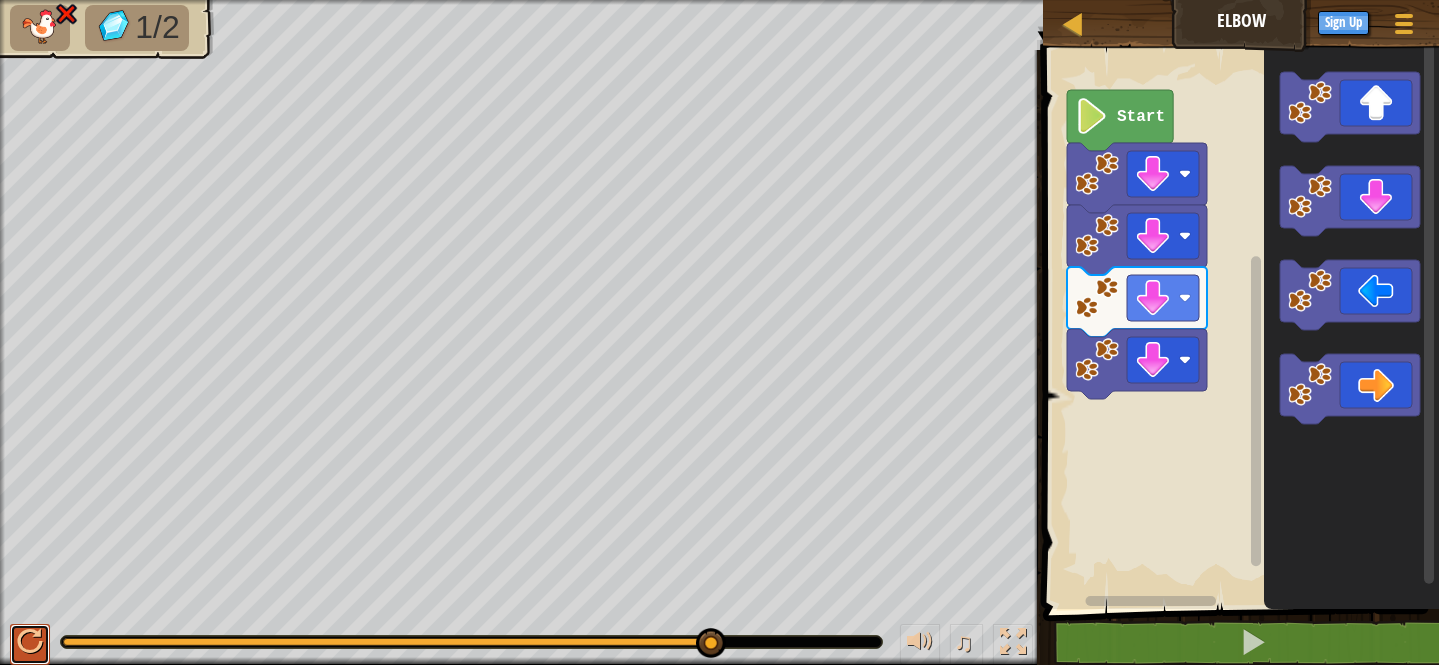 click at bounding box center [30, 642] 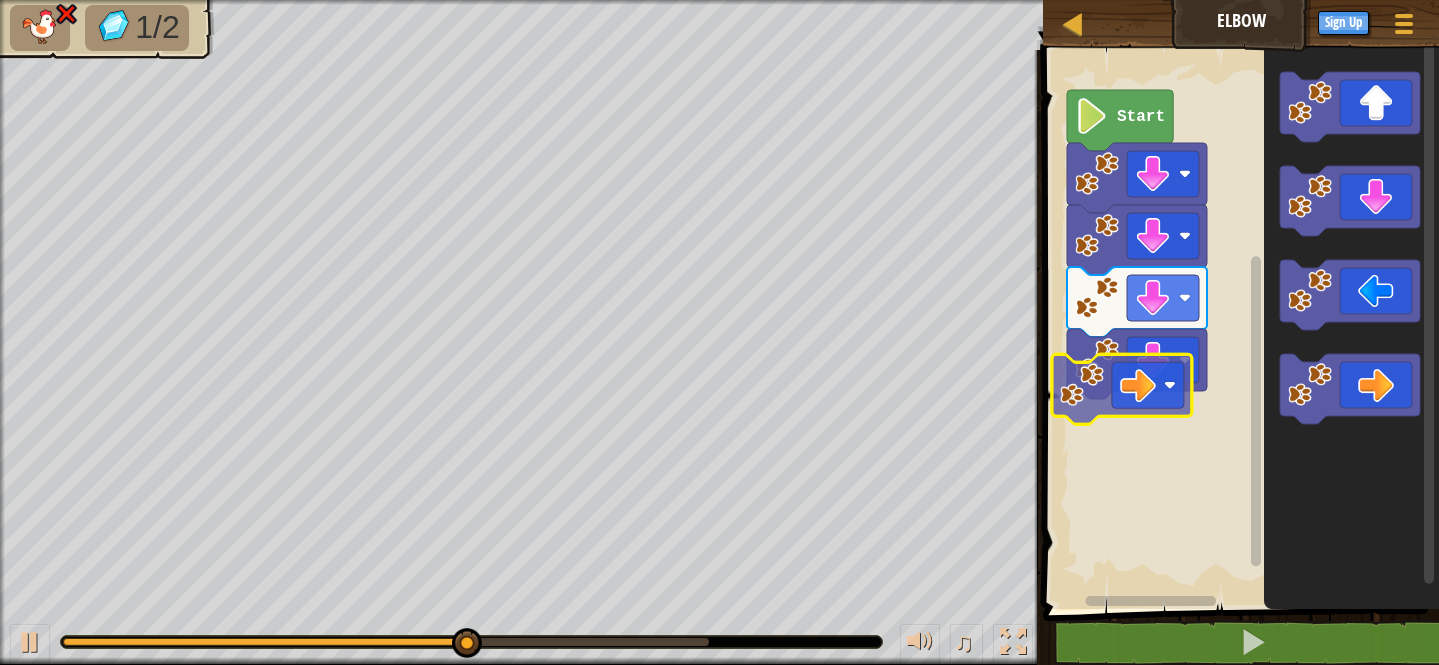 click on "Start" at bounding box center [1238, 324] 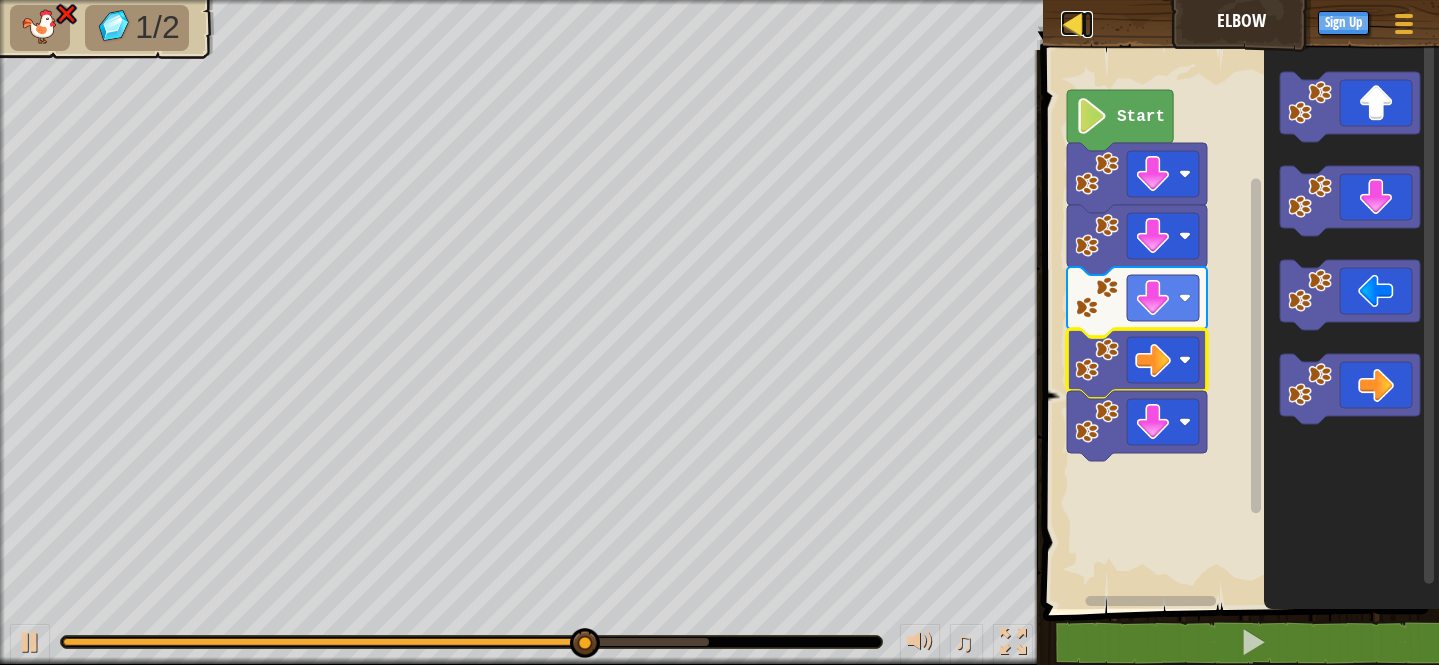 click at bounding box center (1073, 23) 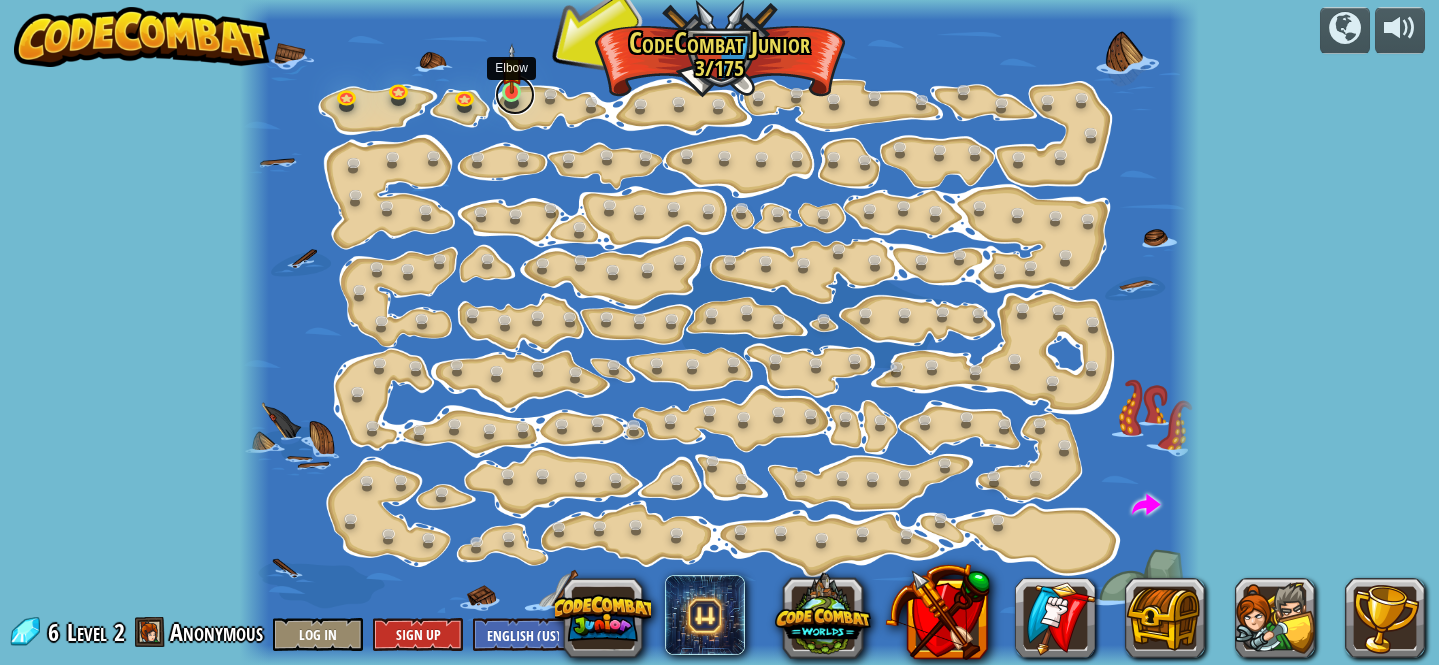 click at bounding box center [515, 95] 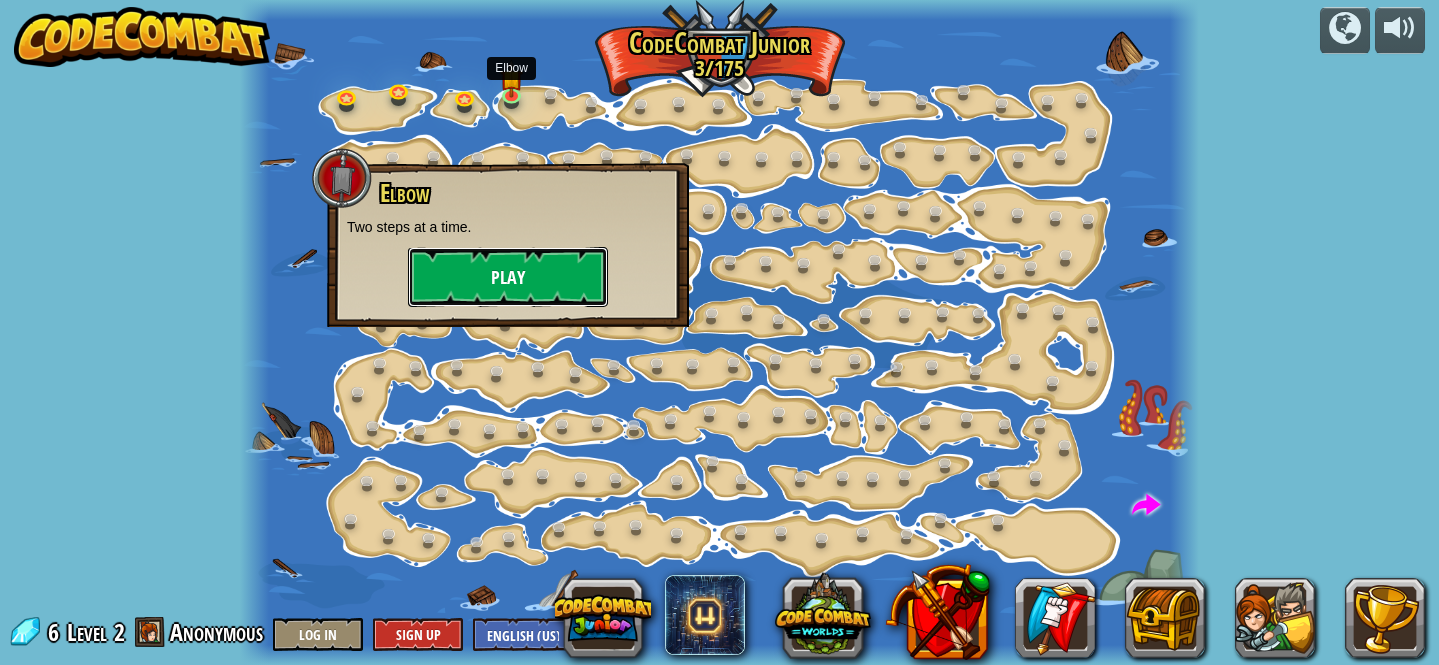 click on "Play" at bounding box center (508, 277) 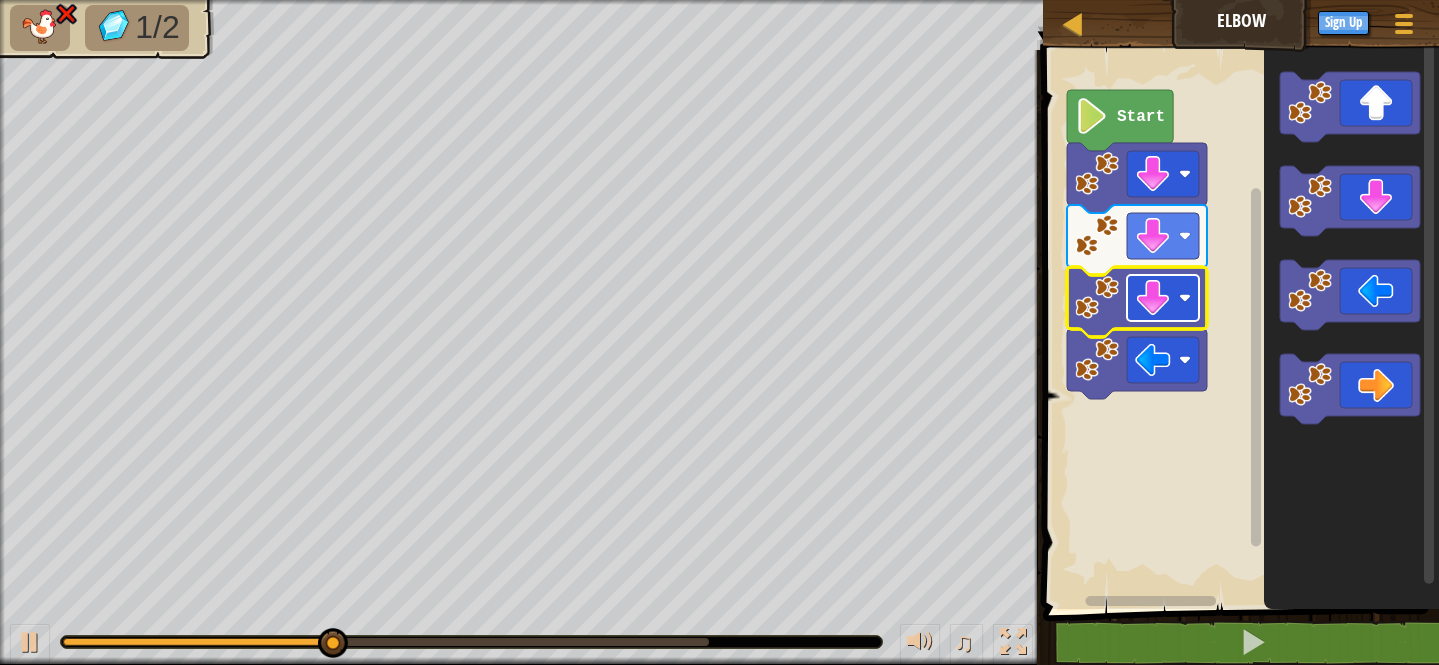 click 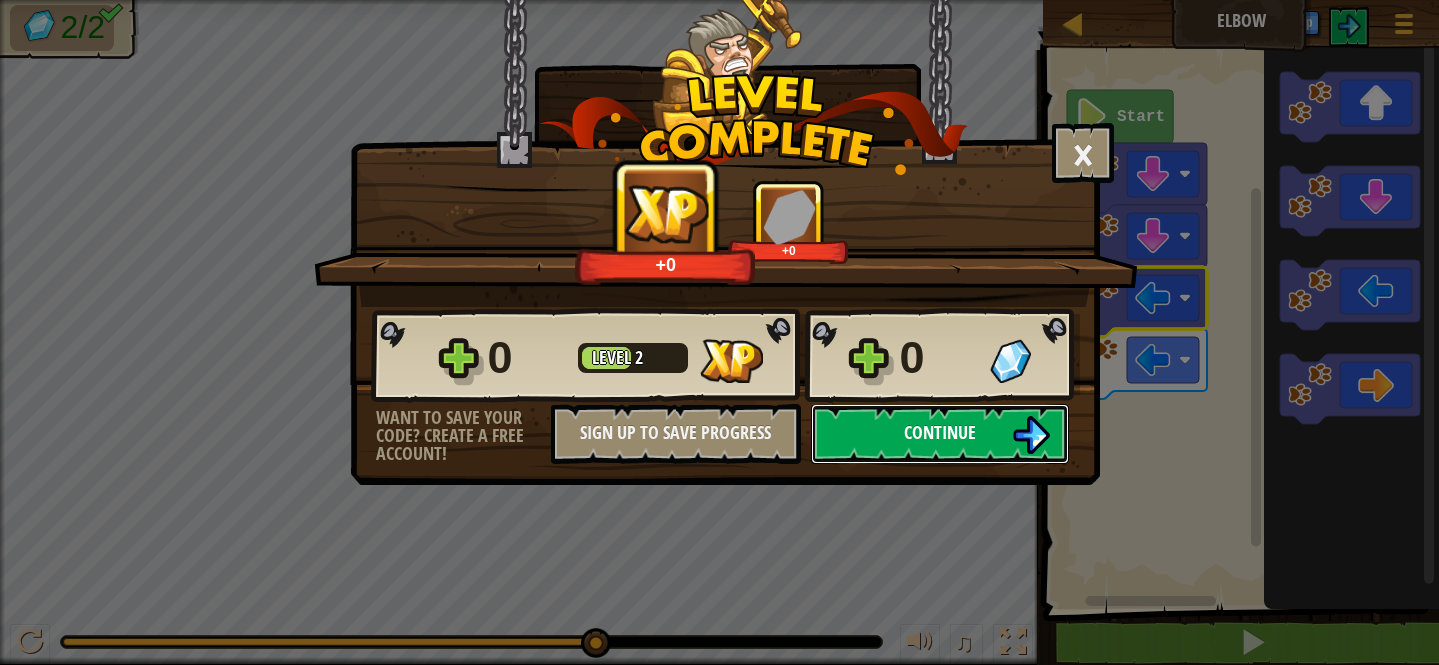 click on "Continue" at bounding box center [940, 432] 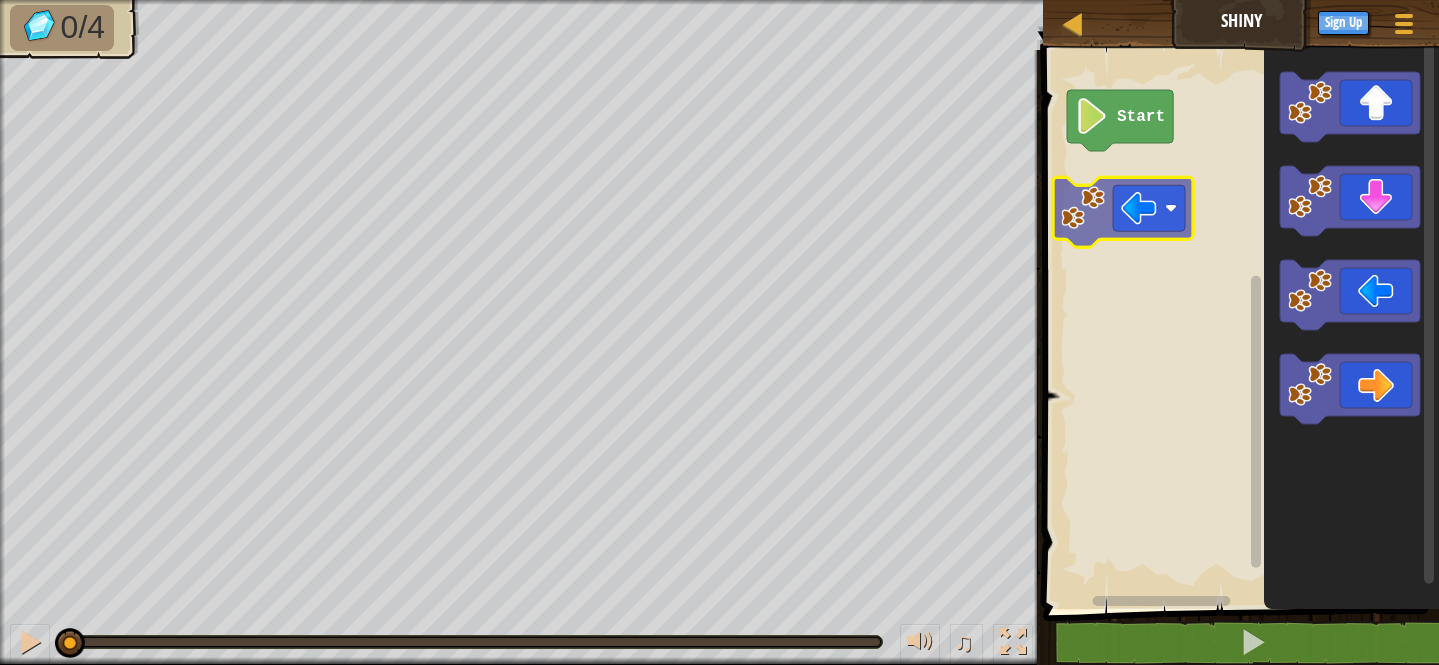 click on "Start" at bounding box center (1238, 324) 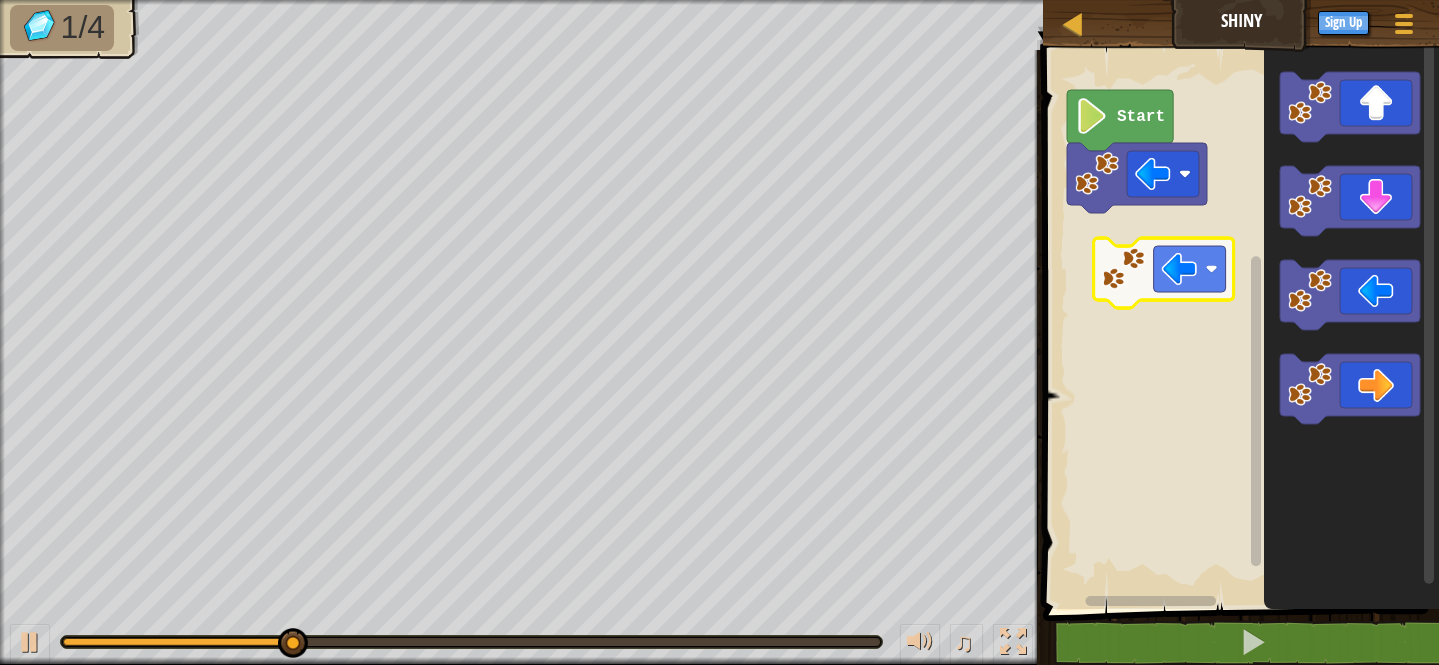 click on "Start" at bounding box center (1238, 324) 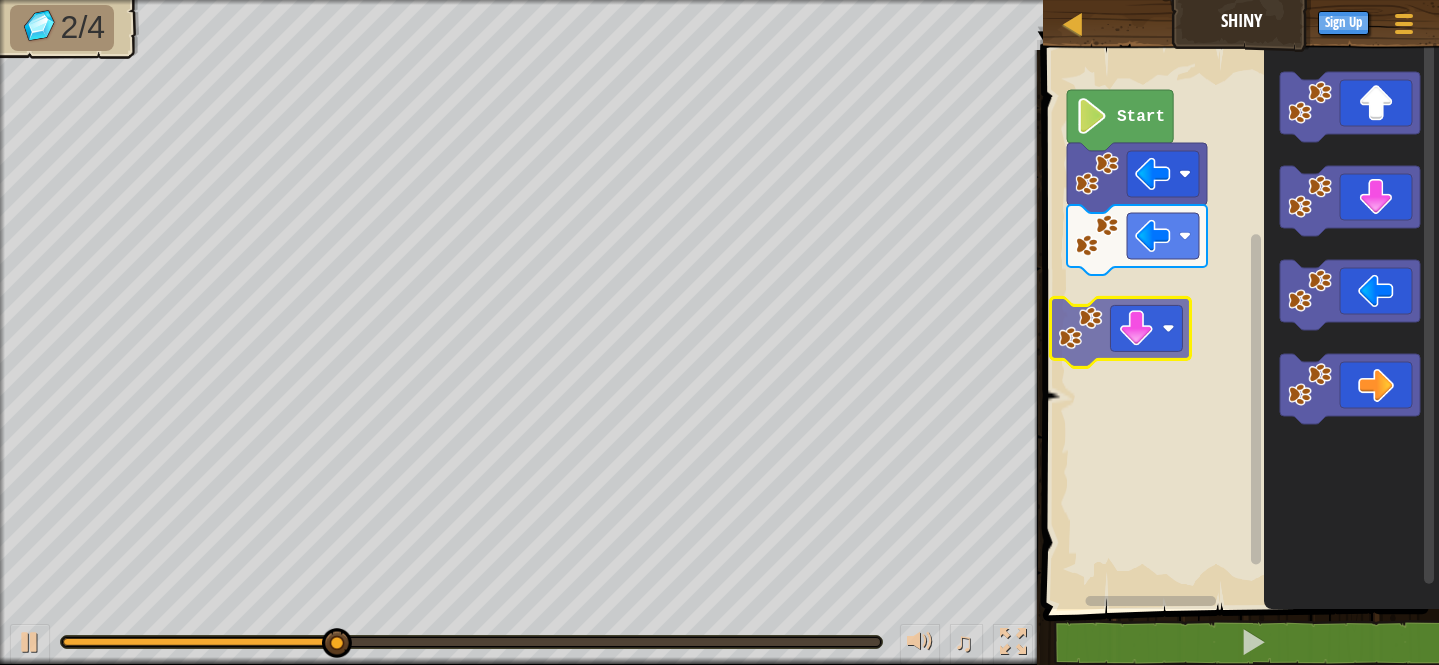 click on "Start" at bounding box center [1238, 324] 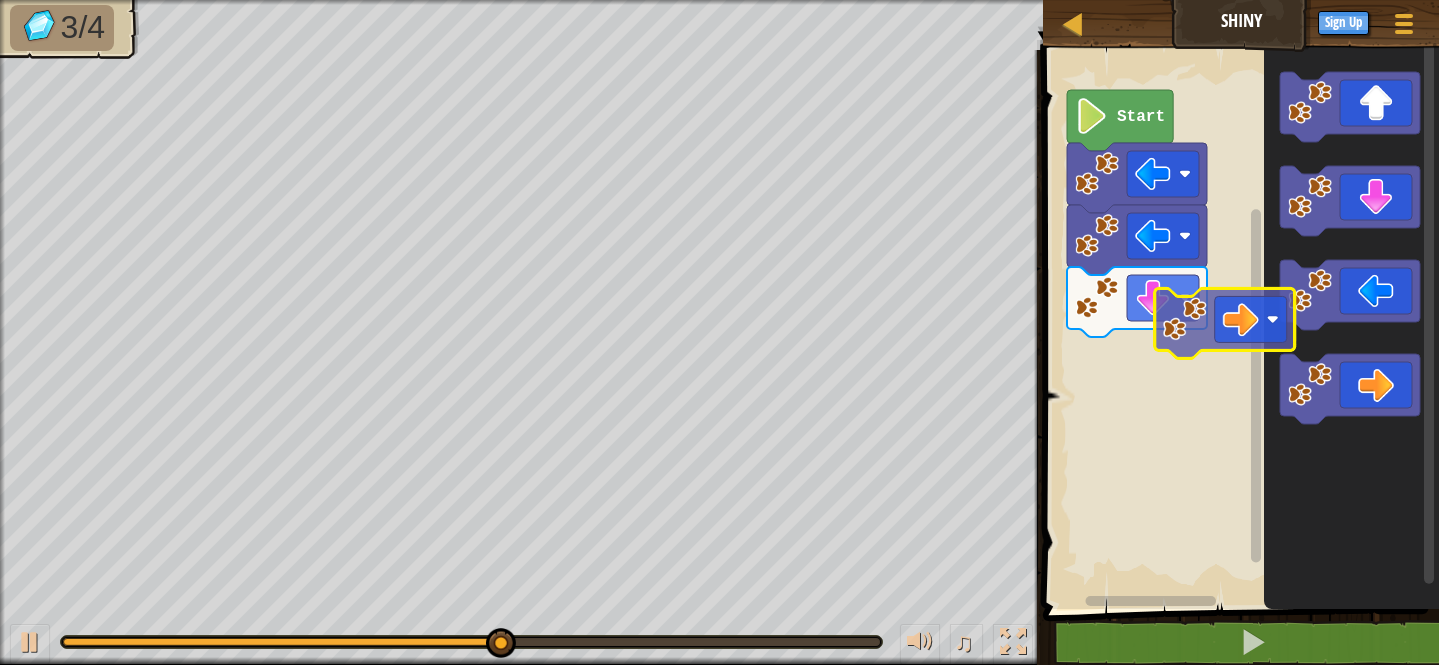 click on "Start" at bounding box center (1238, 324) 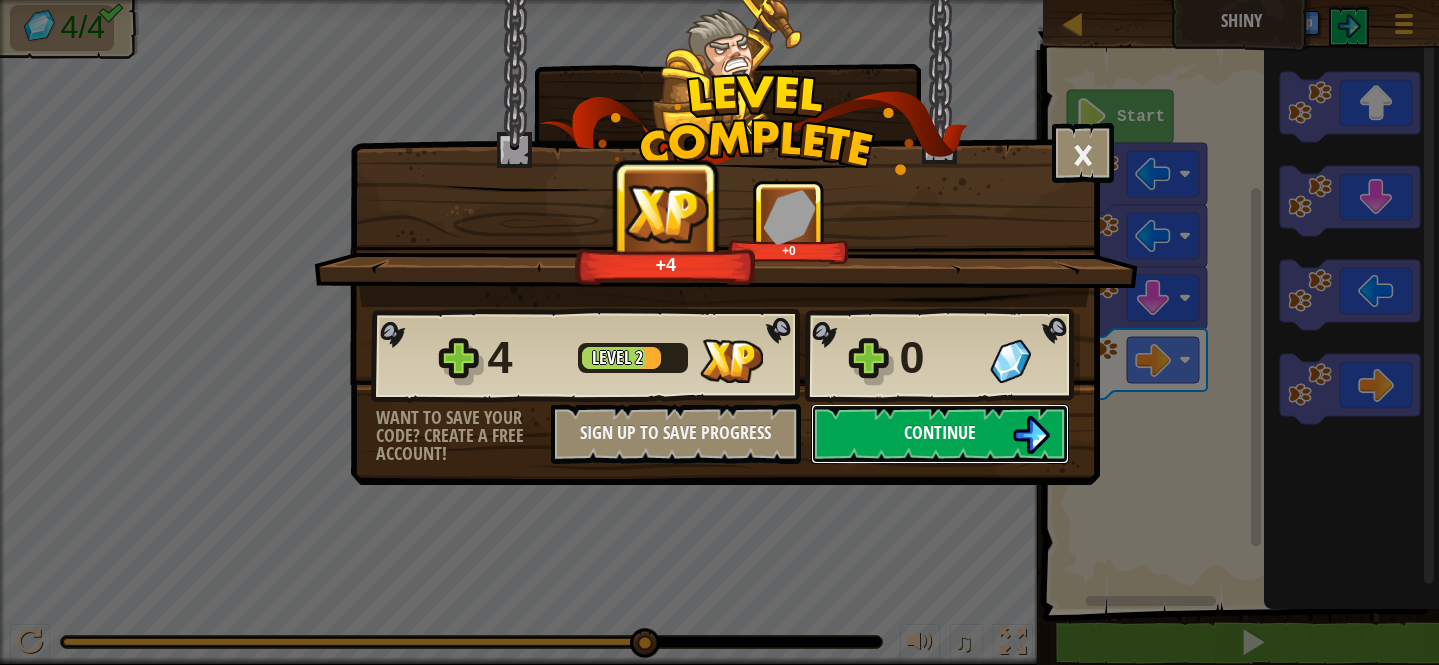 click on "Continue" at bounding box center (940, 434) 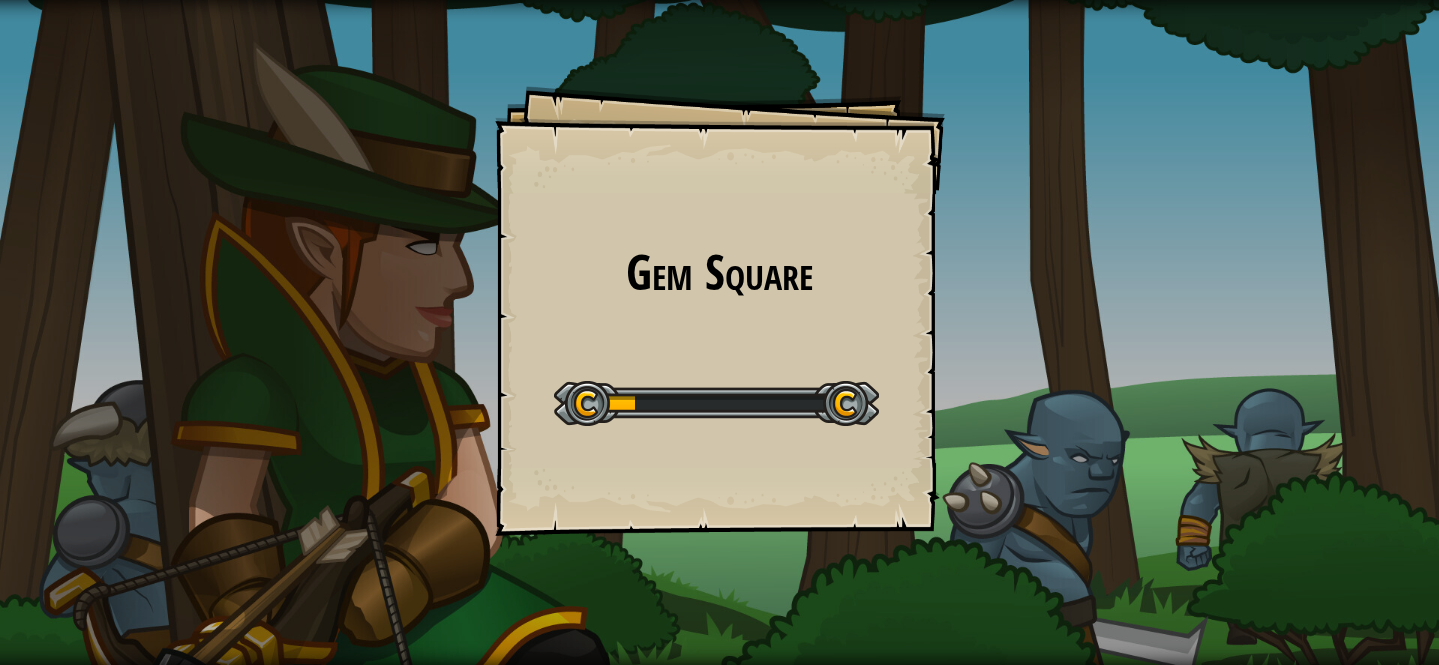 scroll, scrollTop: 0, scrollLeft: 0, axis: both 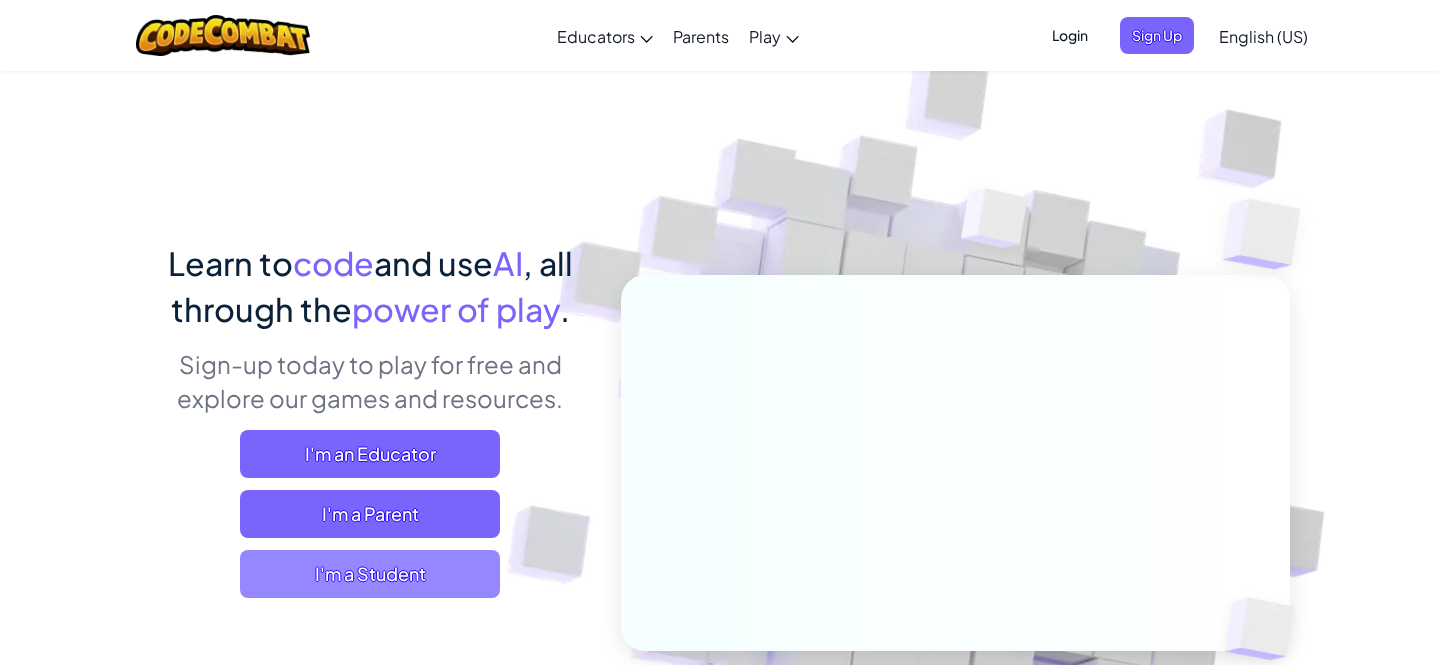 click on "I'm a Student" at bounding box center (370, 574) 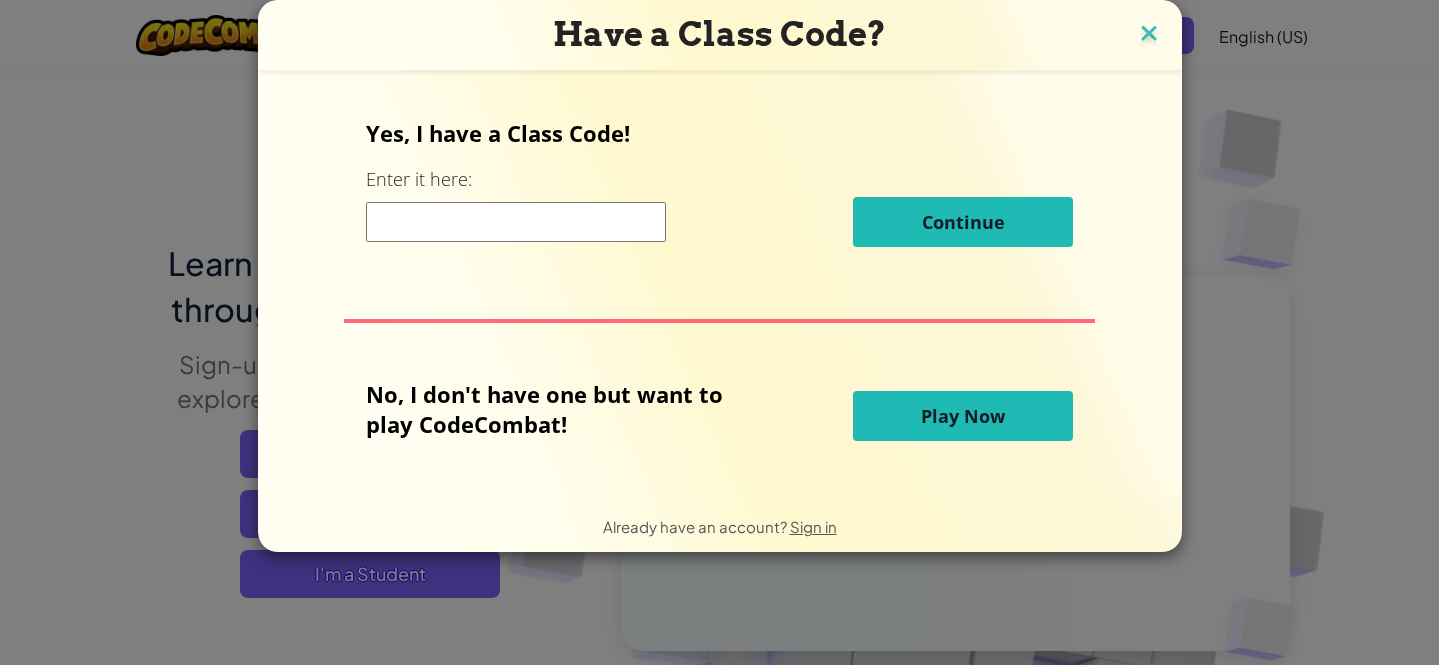 click at bounding box center (1149, 35) 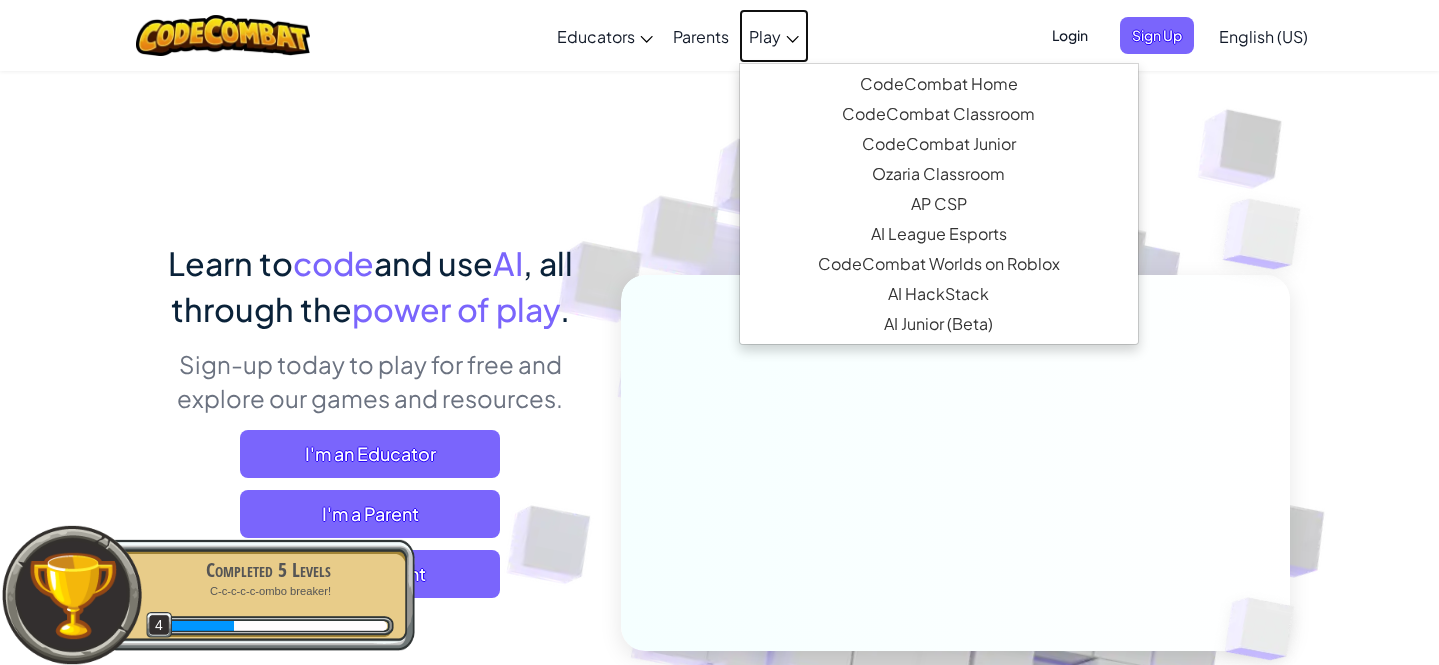 click on "Play" at bounding box center [765, 36] 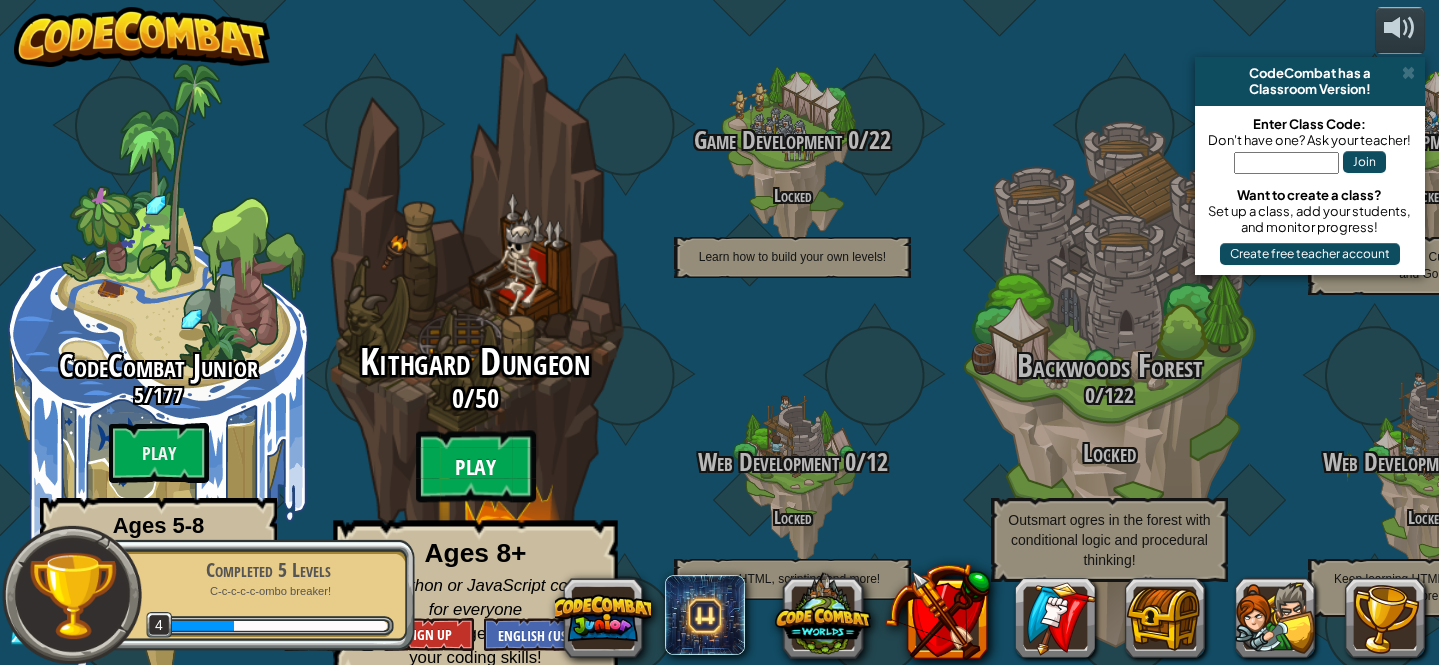 click on "Play" at bounding box center [476, 467] 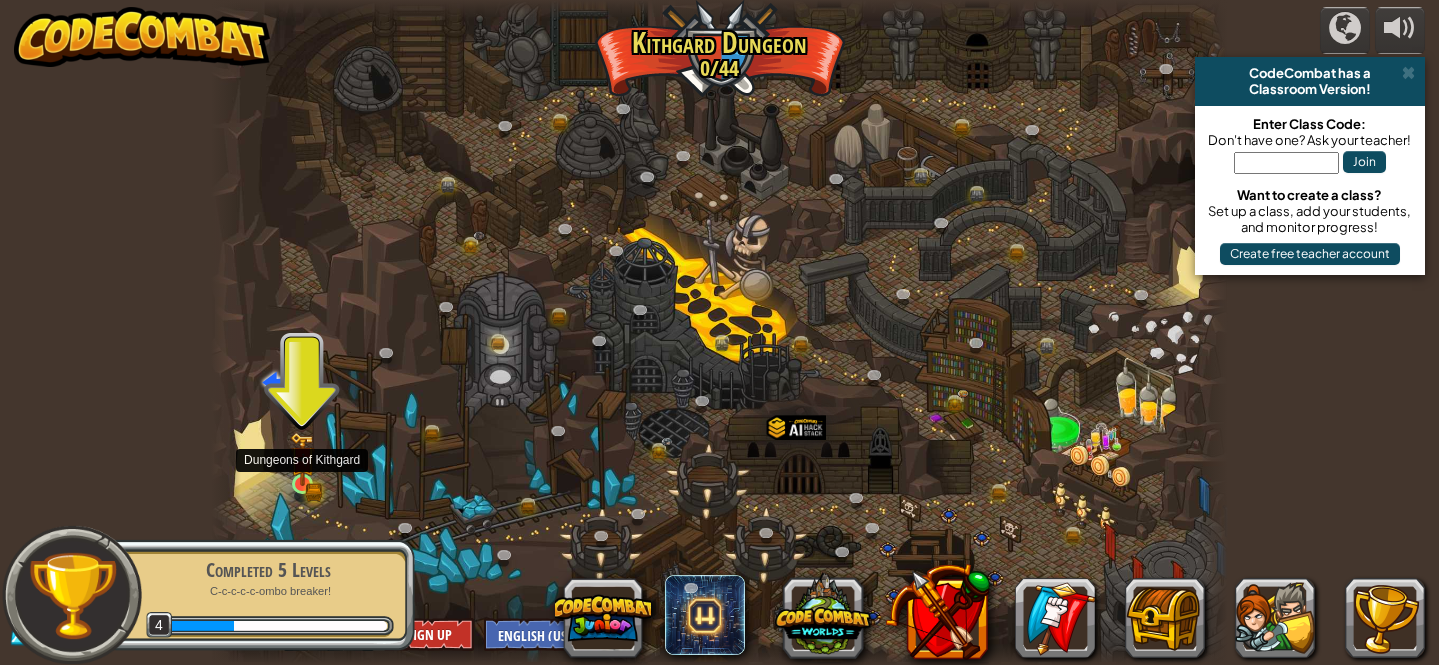 click at bounding box center [302, 459] 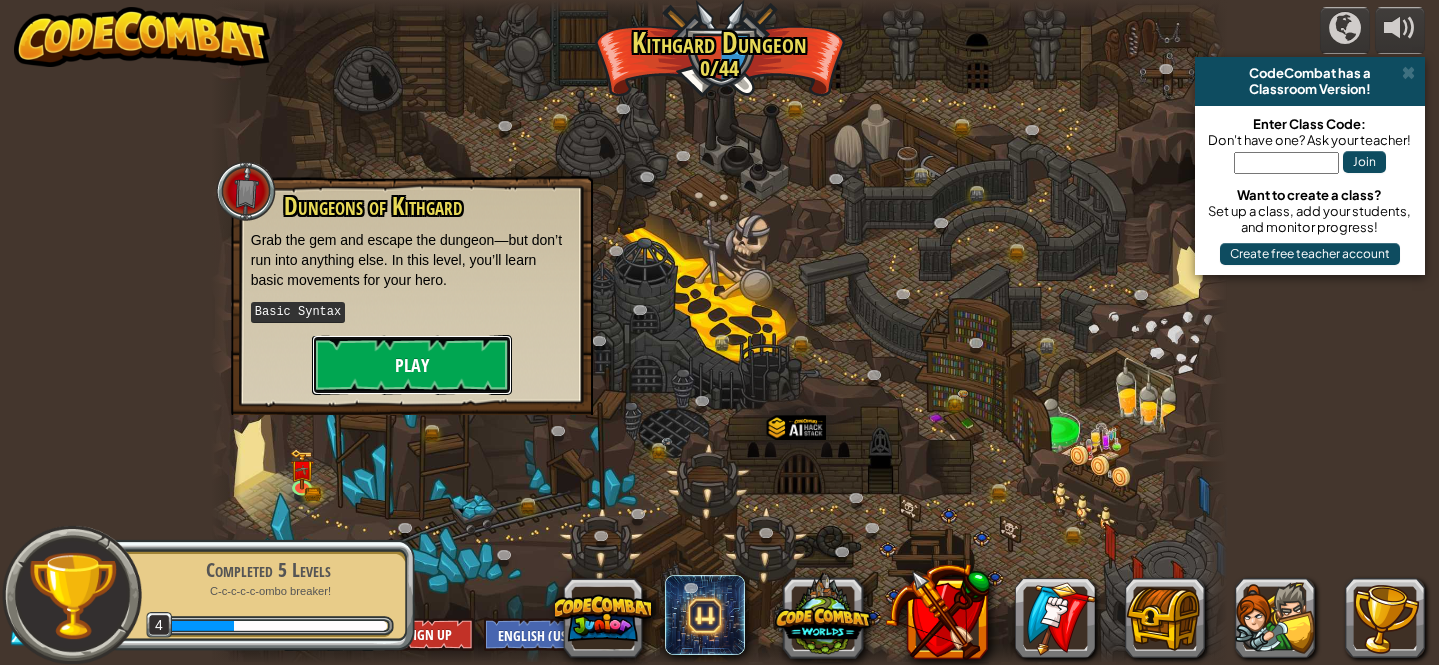 click on "Play" at bounding box center (412, 365) 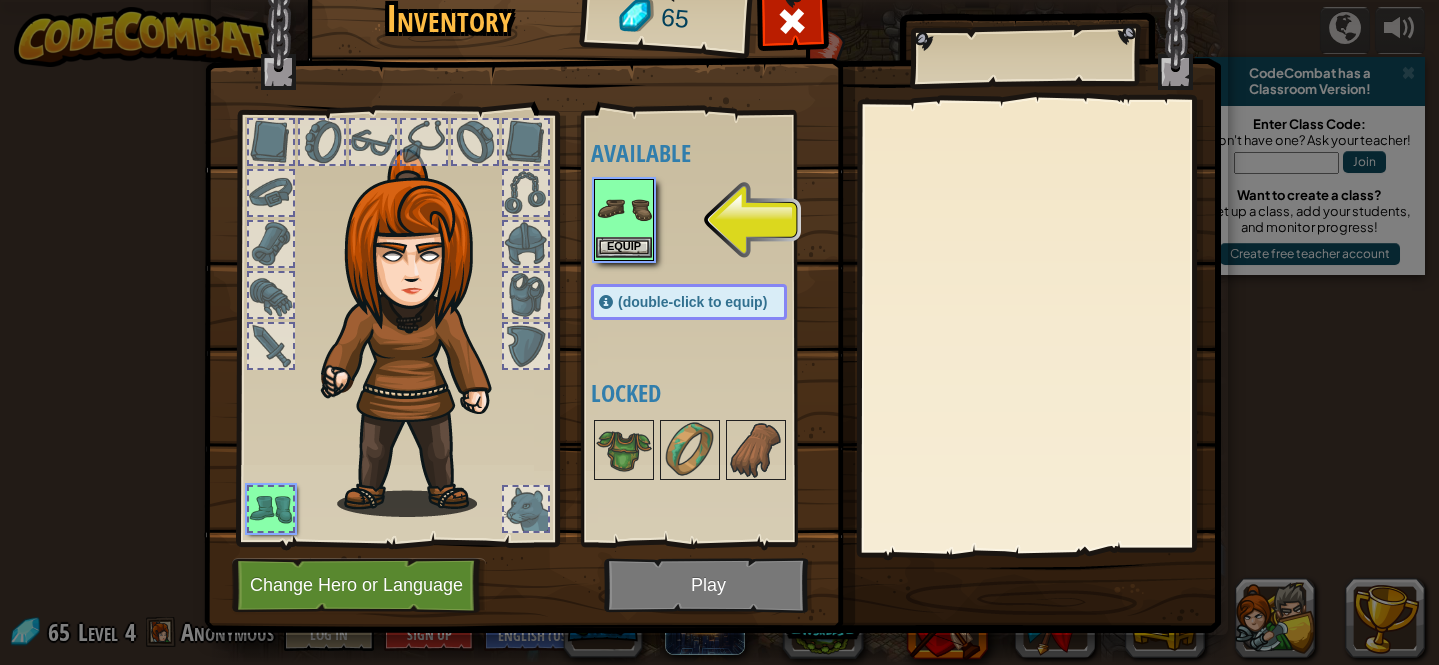click at bounding box center (624, 209) 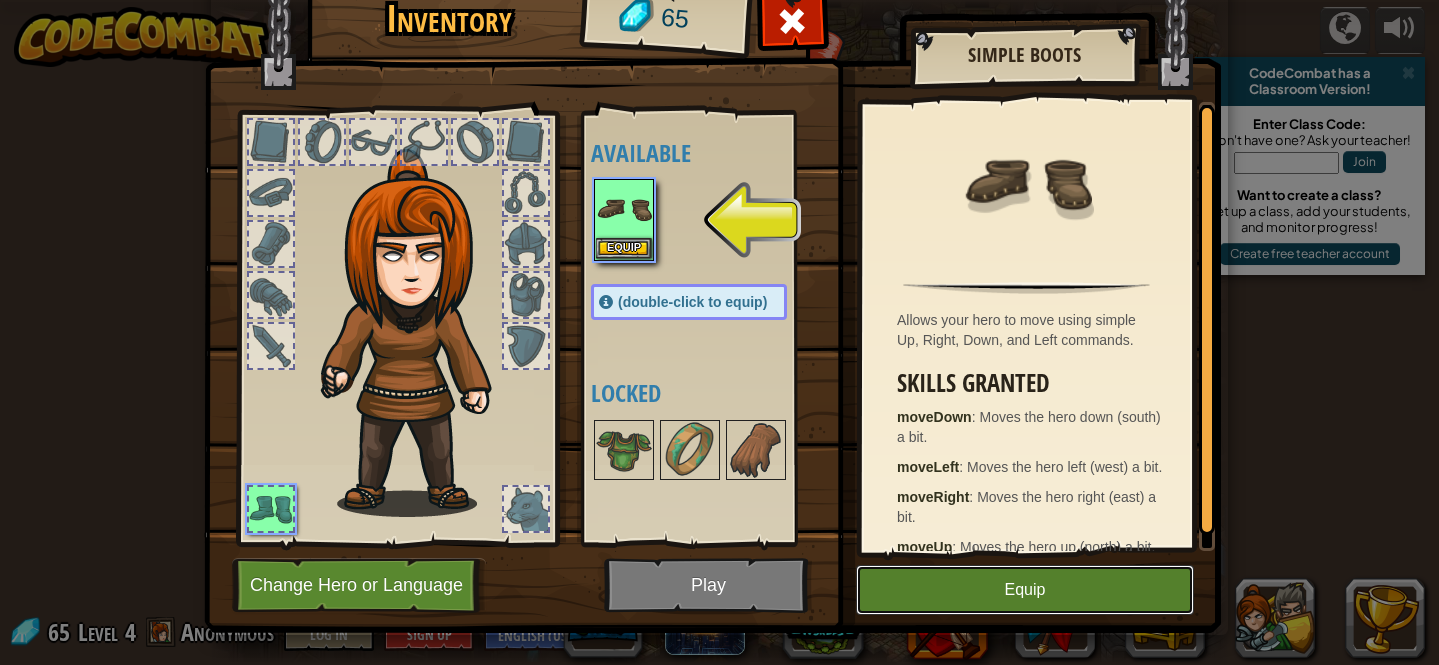 click on "Equip" at bounding box center [1025, 590] 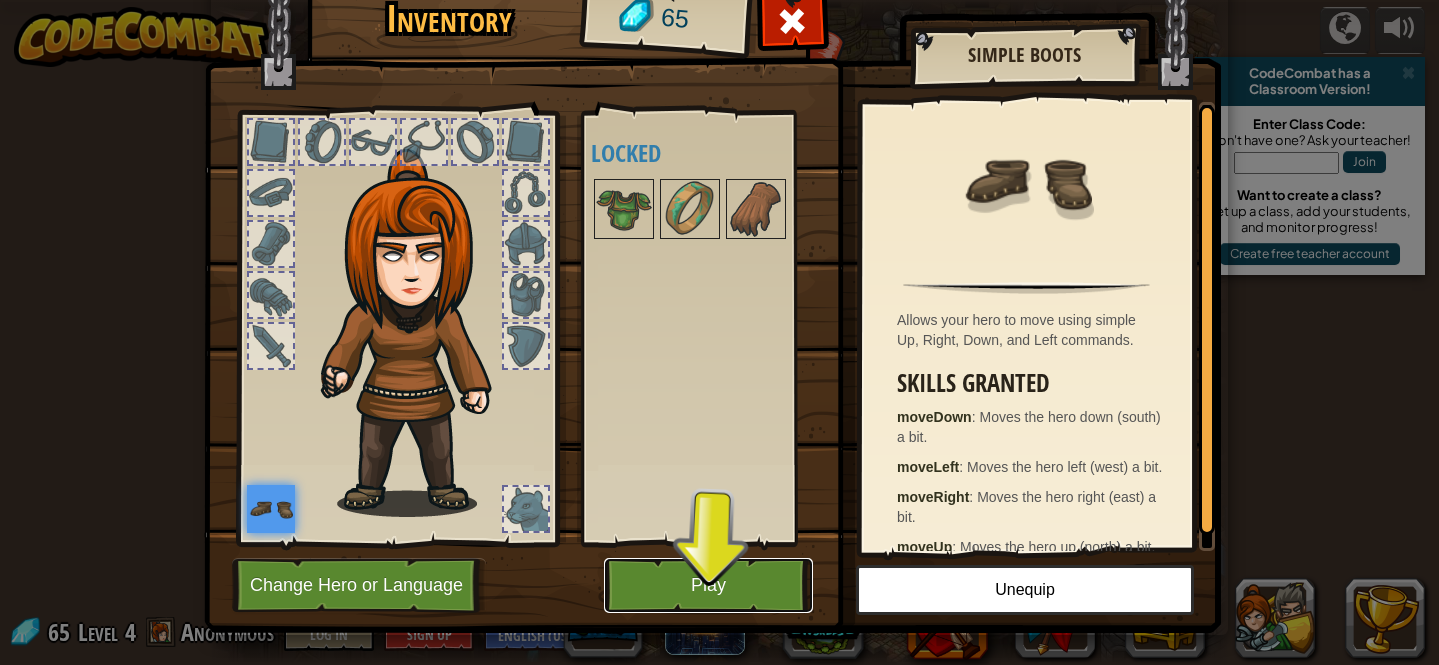 click on "Play" at bounding box center [708, 585] 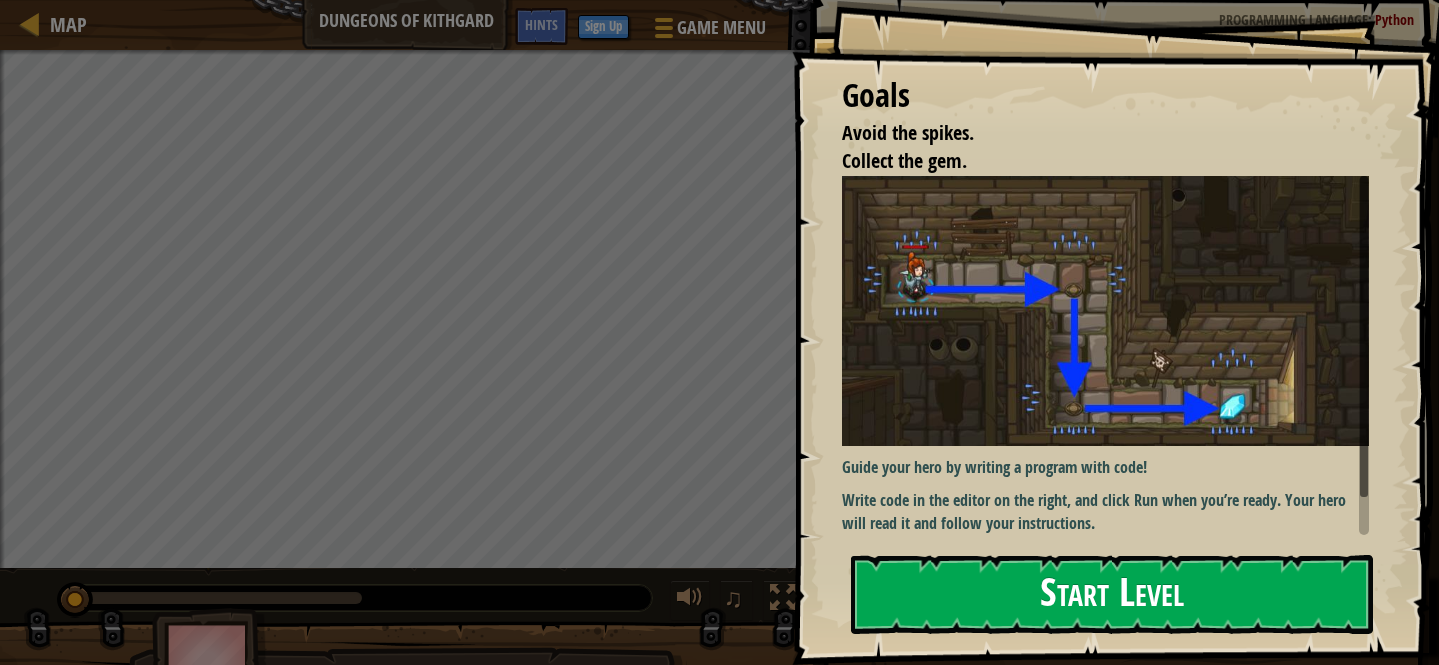 click on "Start Level" at bounding box center [1112, 594] 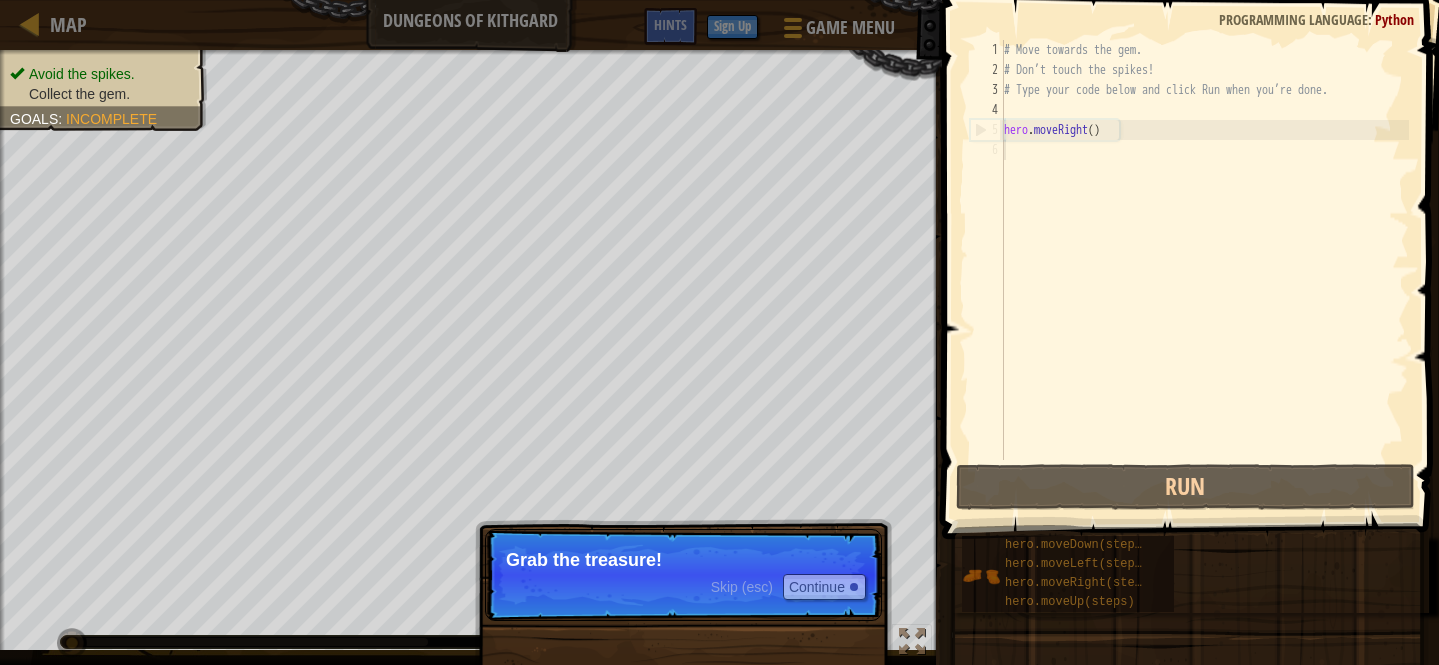 type on "hero.moveRight()" 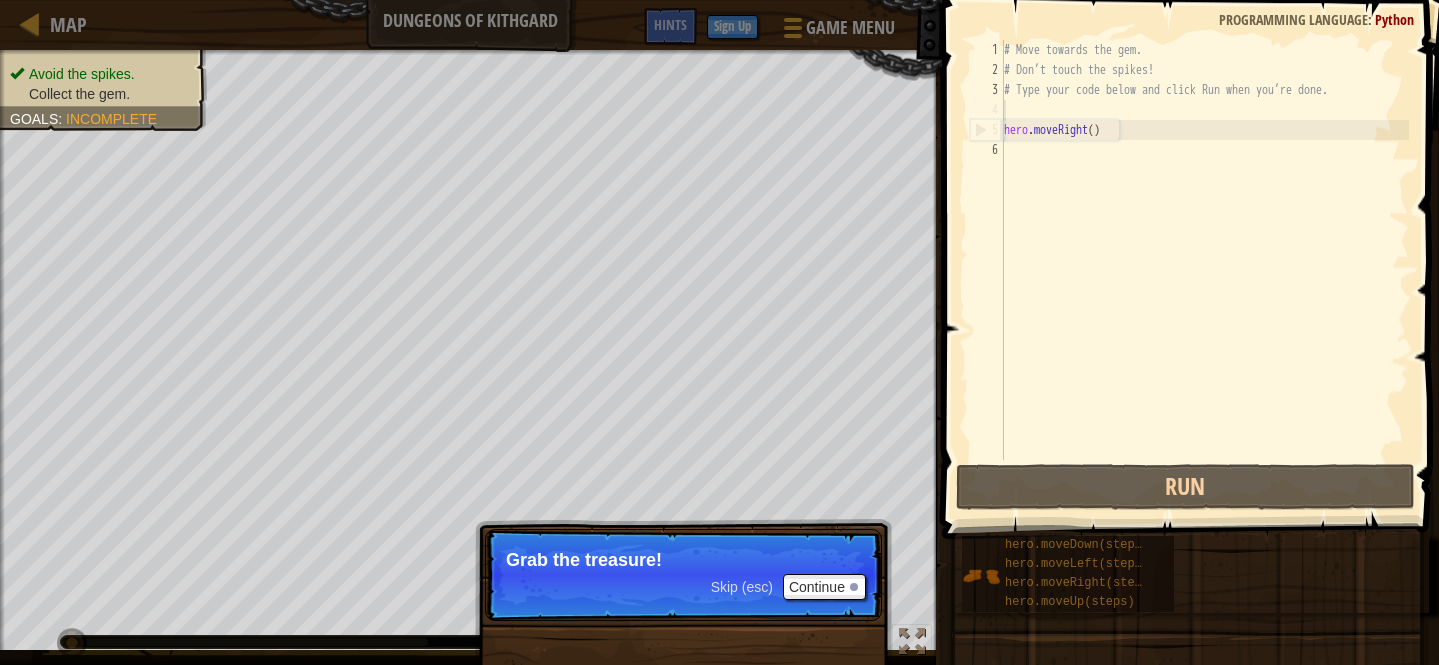 type on "hero.moveRight()" 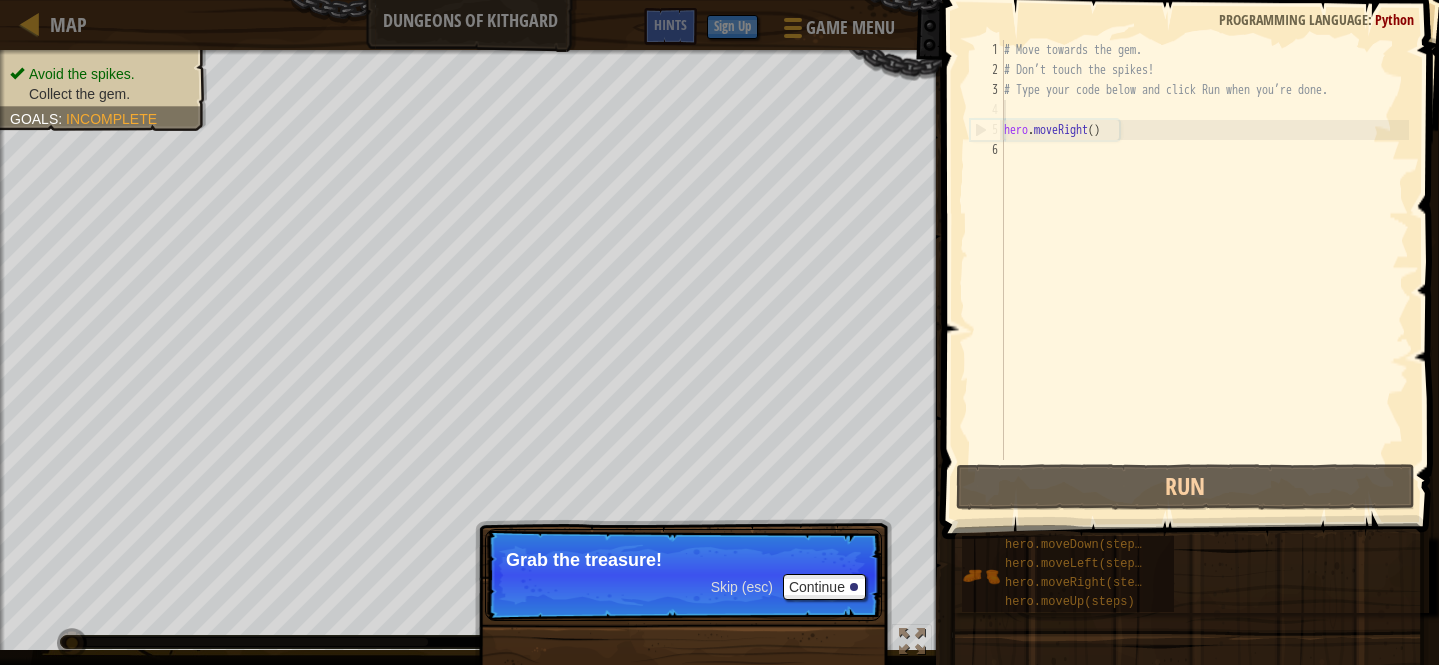 type on "# Type your code below and click Run when you’re done." 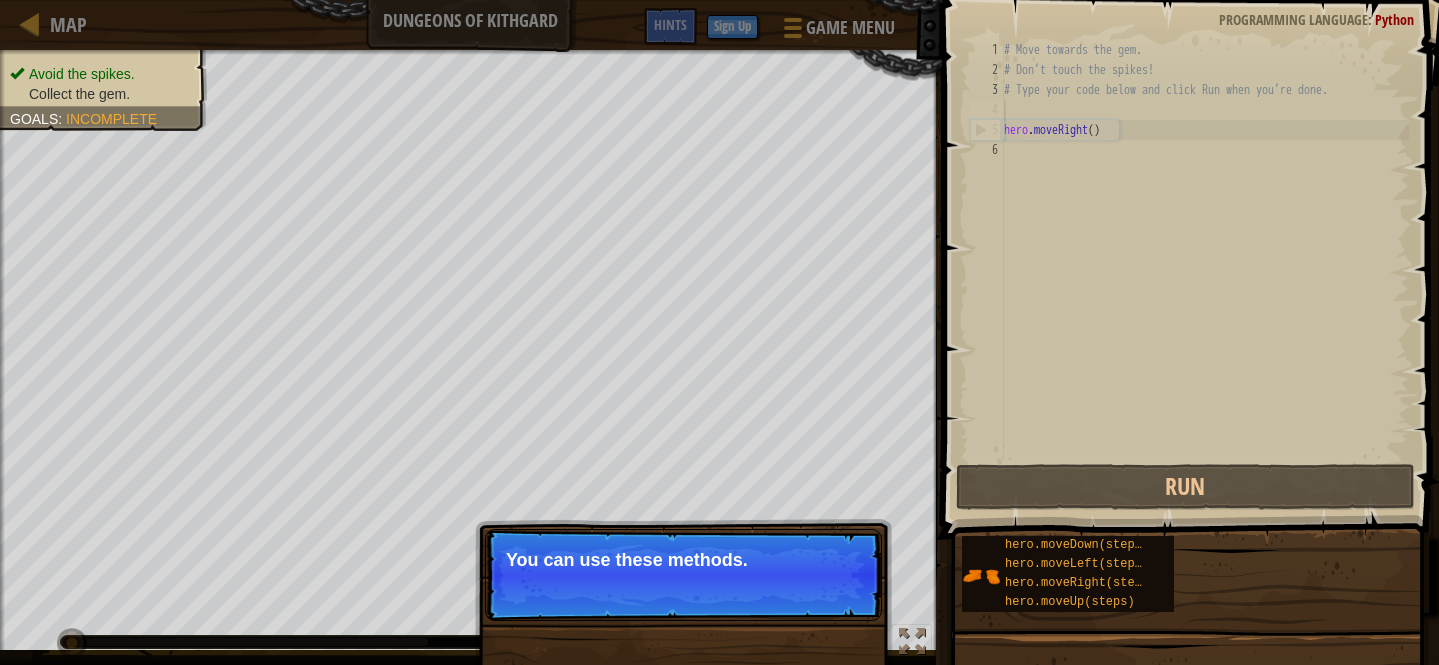 type on "hero.moveRight()" 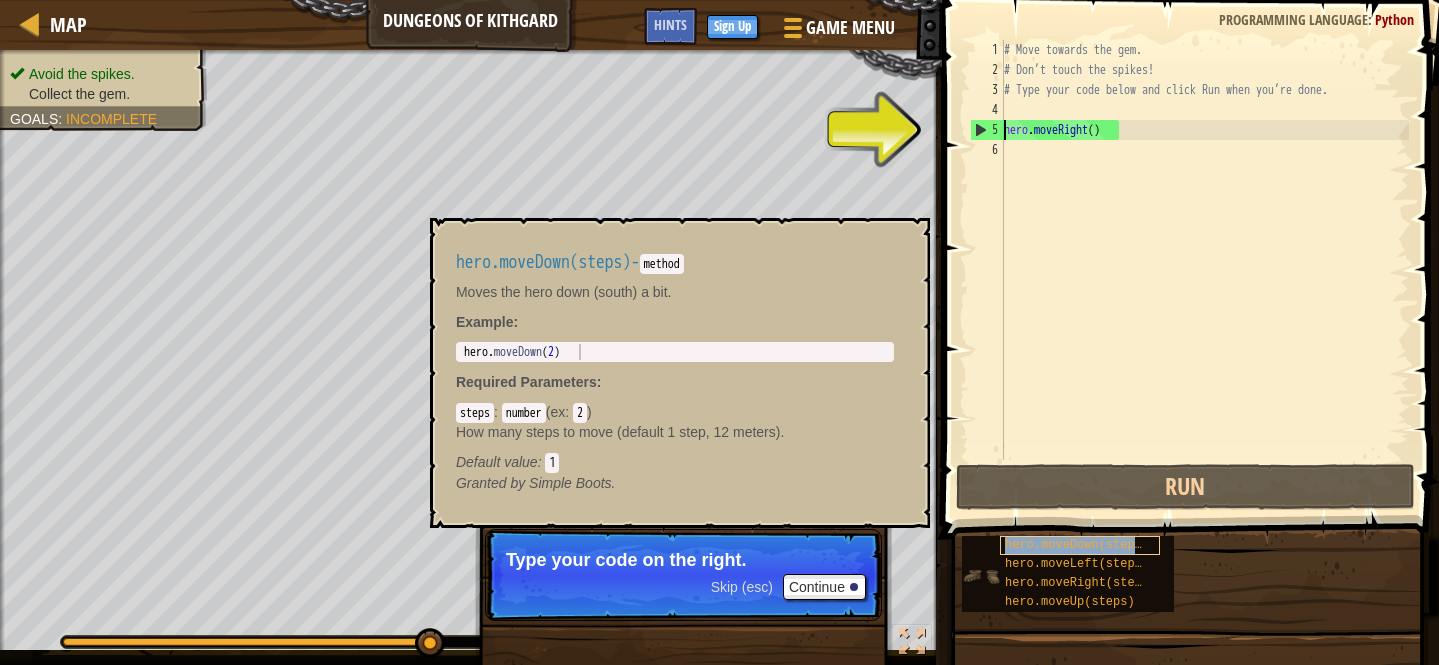 click on "hero.moveDown(steps)" at bounding box center (1077, 545) 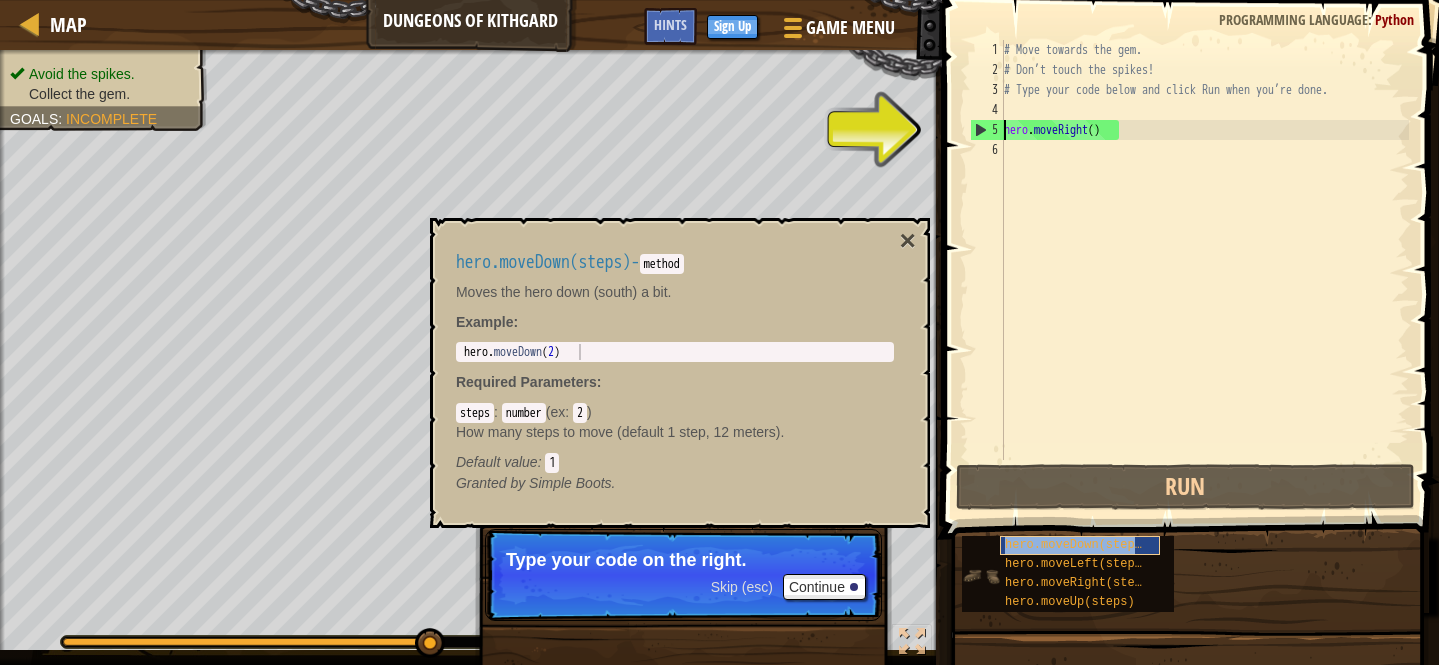 click on "hero.moveDown(steps)" at bounding box center [1077, 545] 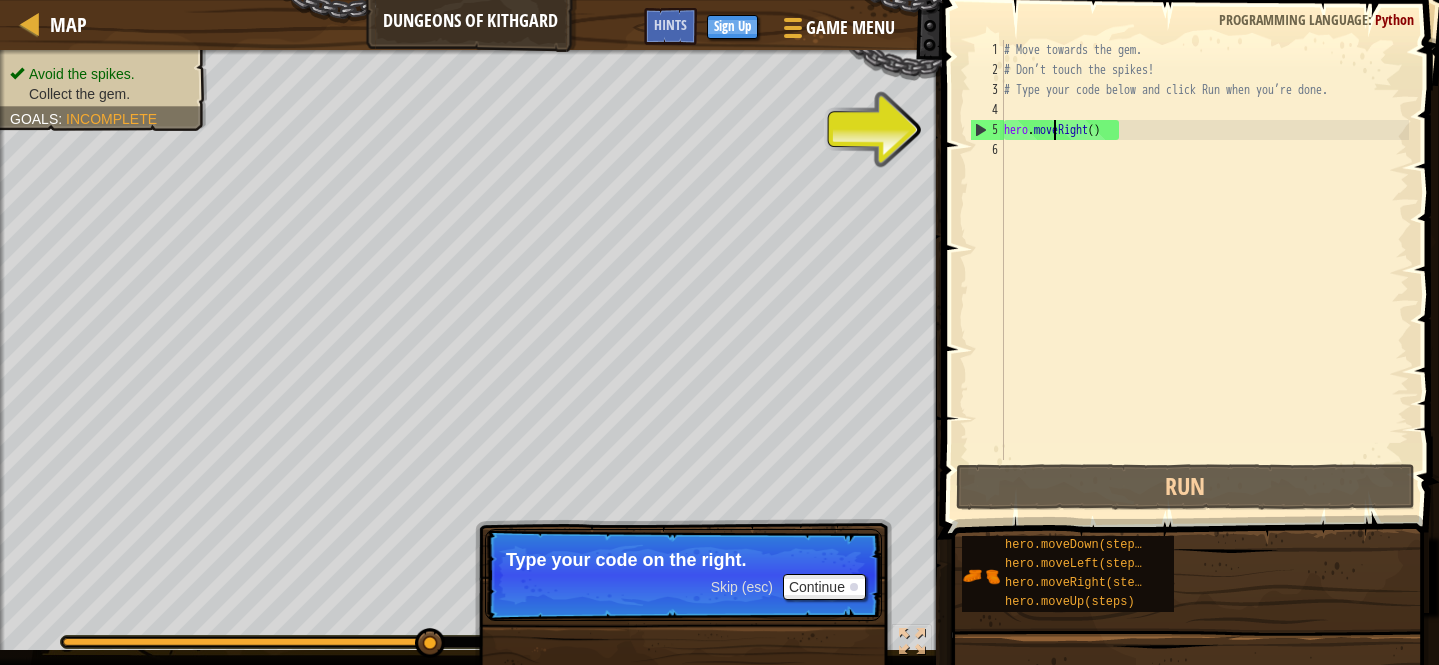 click on "# Move towards the gem. # Don’t touch the spikes! # Type your code below and click Run when you’re done. hero . moveRight ( )" at bounding box center (1204, 270) 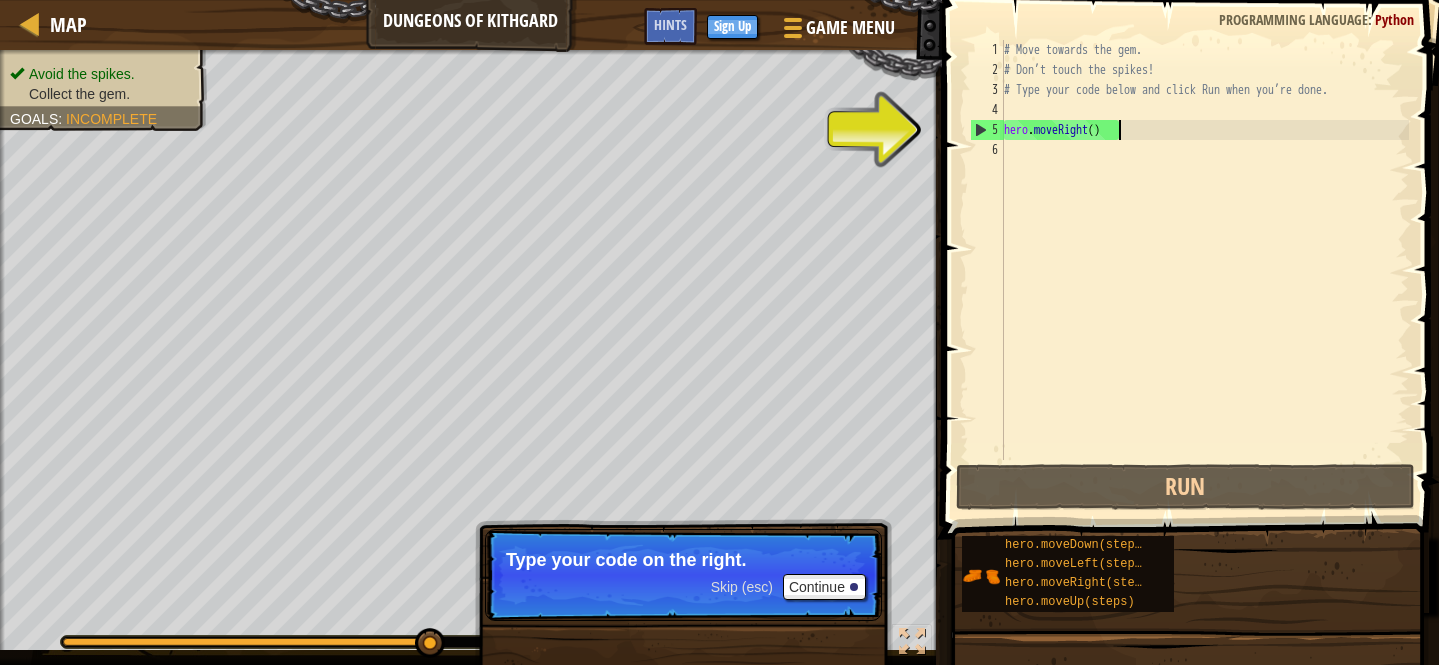 click on "# Move towards the gem. # Don’t touch the spikes! # Type your code below and click Run when you’re done. hero . moveRight ( )" at bounding box center [1204, 270] 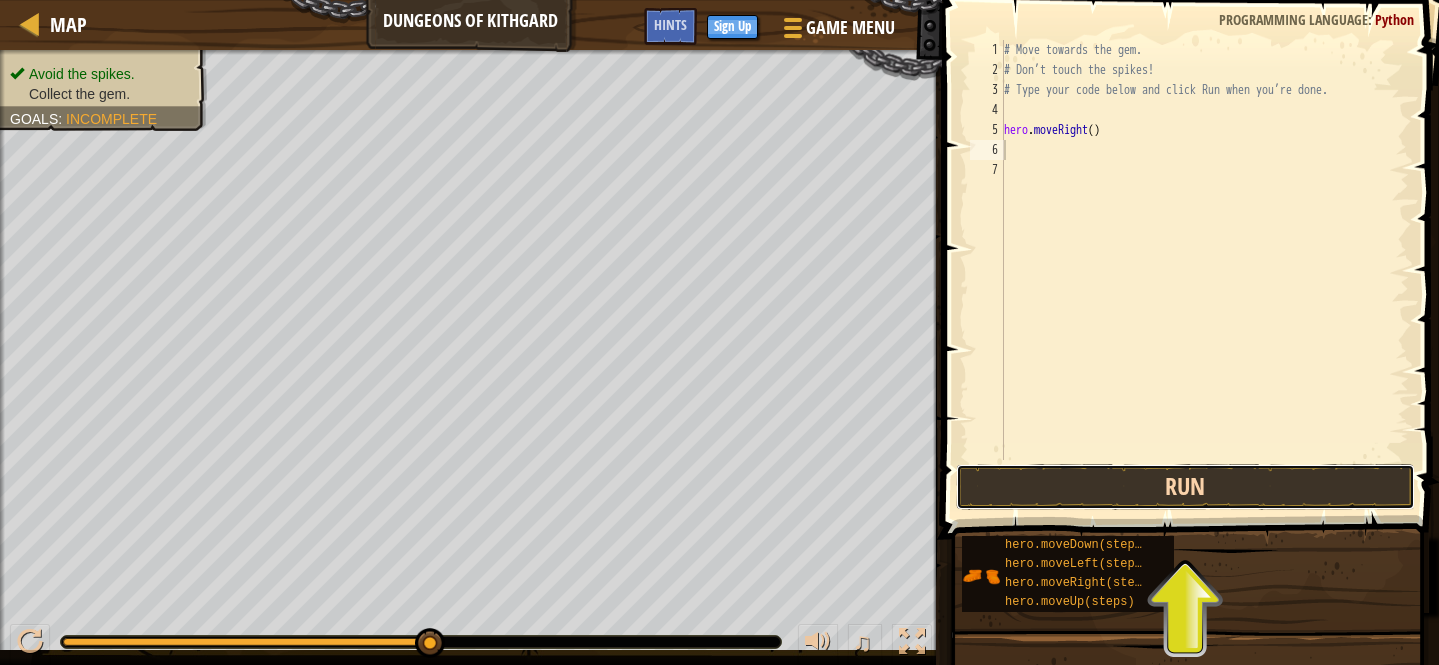 click on "Run" at bounding box center [1185, 487] 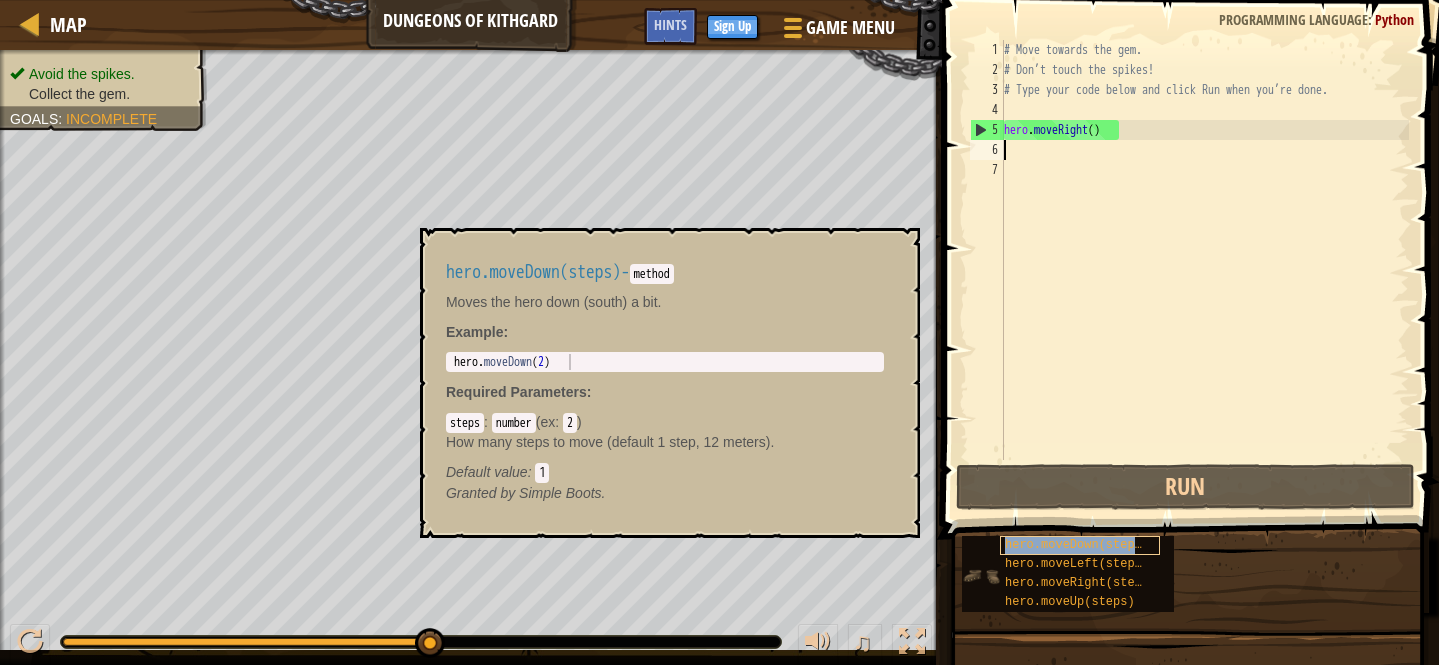 click on "hero.moveDown(steps)" at bounding box center (1077, 545) 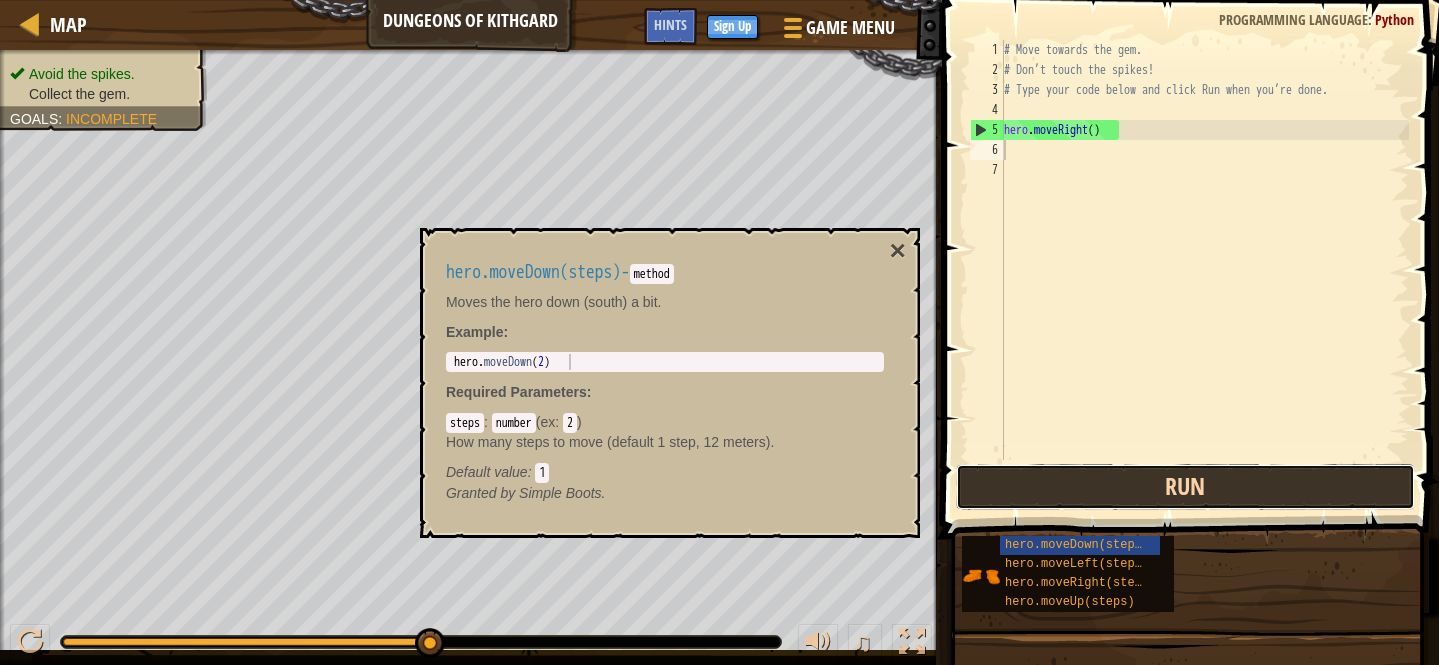 click on "Run" at bounding box center (1185, 487) 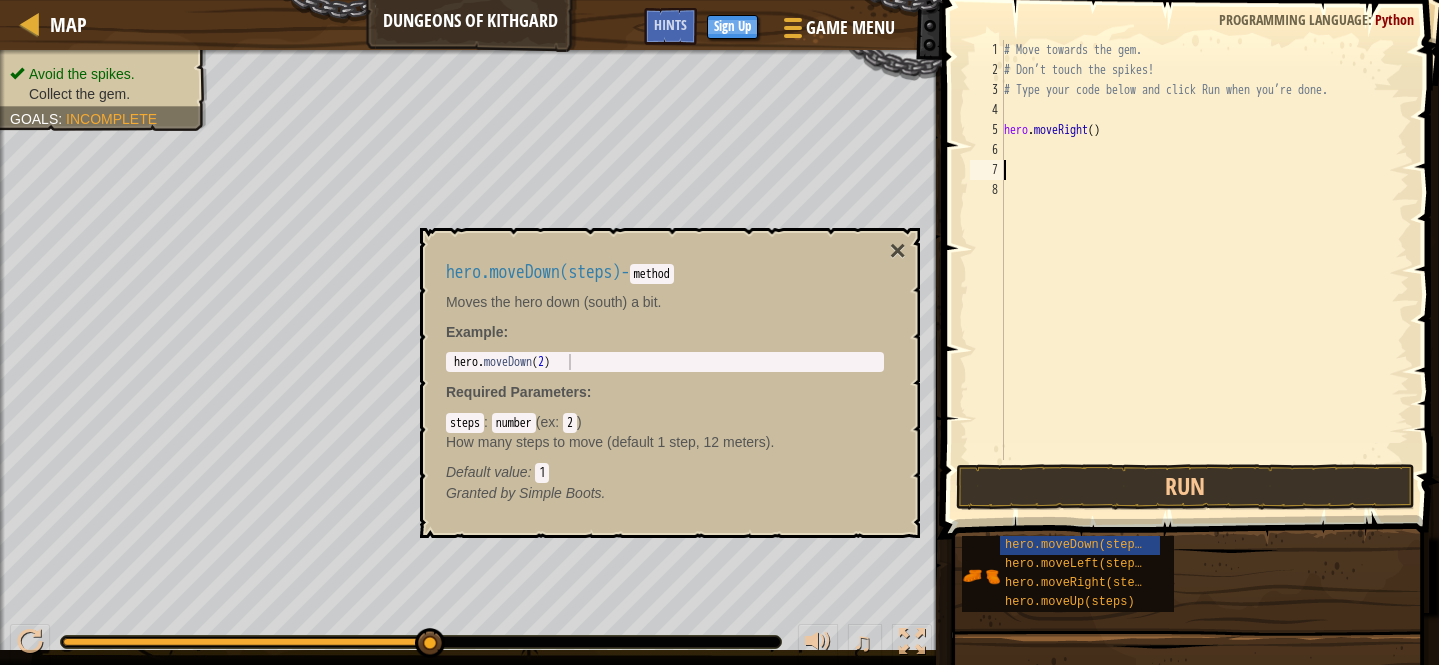 click on "# Move towards the gem. # Don’t touch the spikes! # Type your code below and click Run when you’re done. hero . moveRight ( )" at bounding box center [1204, 270] 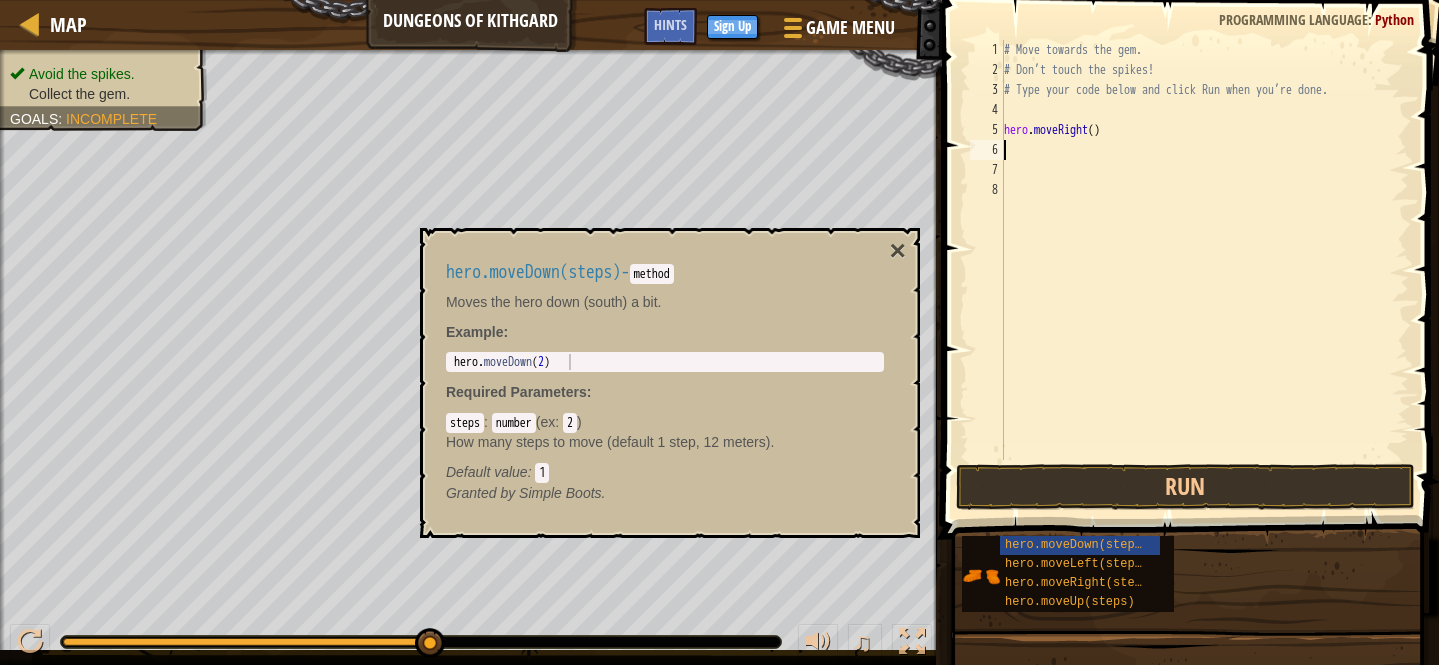 click on "# Move towards the gem. # Don’t touch the spikes! # Type your code below and click Run when you’re done. hero . moveRight ( )" at bounding box center (1204, 270) 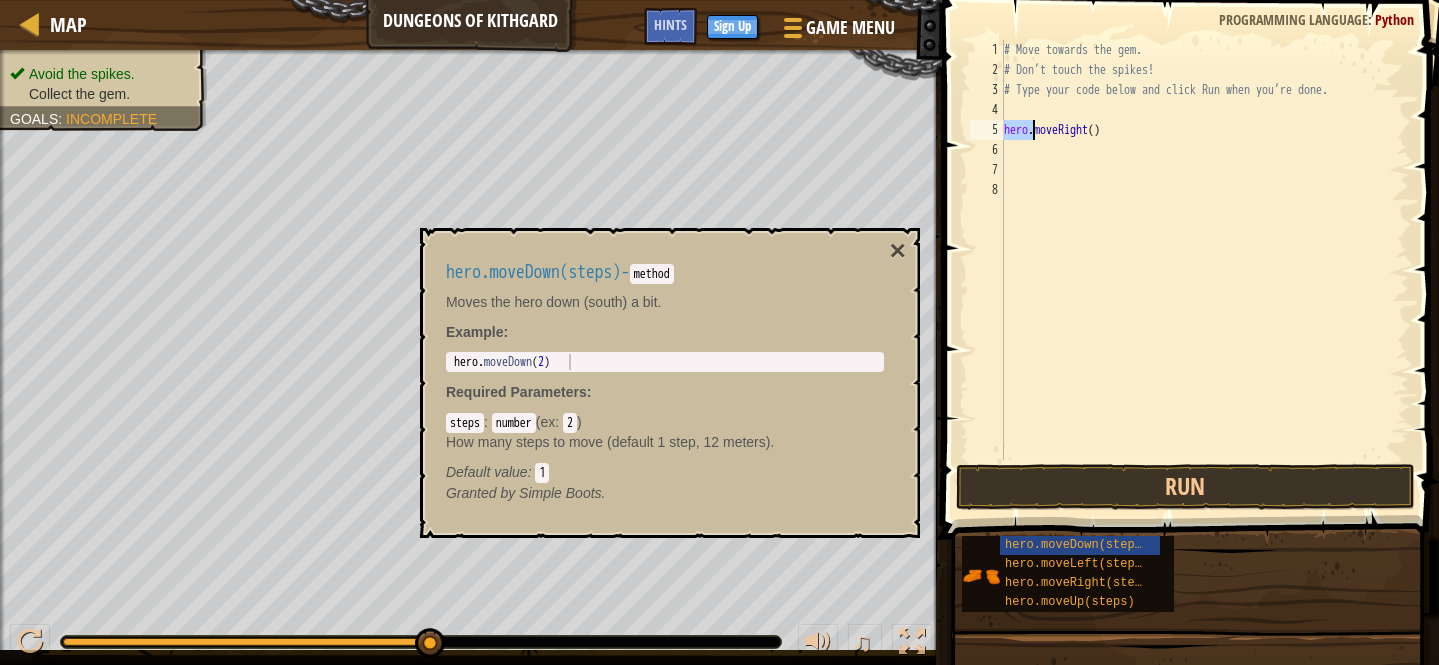 click on "# Move towards the gem. # Don’t touch the spikes! # Type your code below and click Run when you’re done. hero . moveRight ( )" at bounding box center (1204, 270) 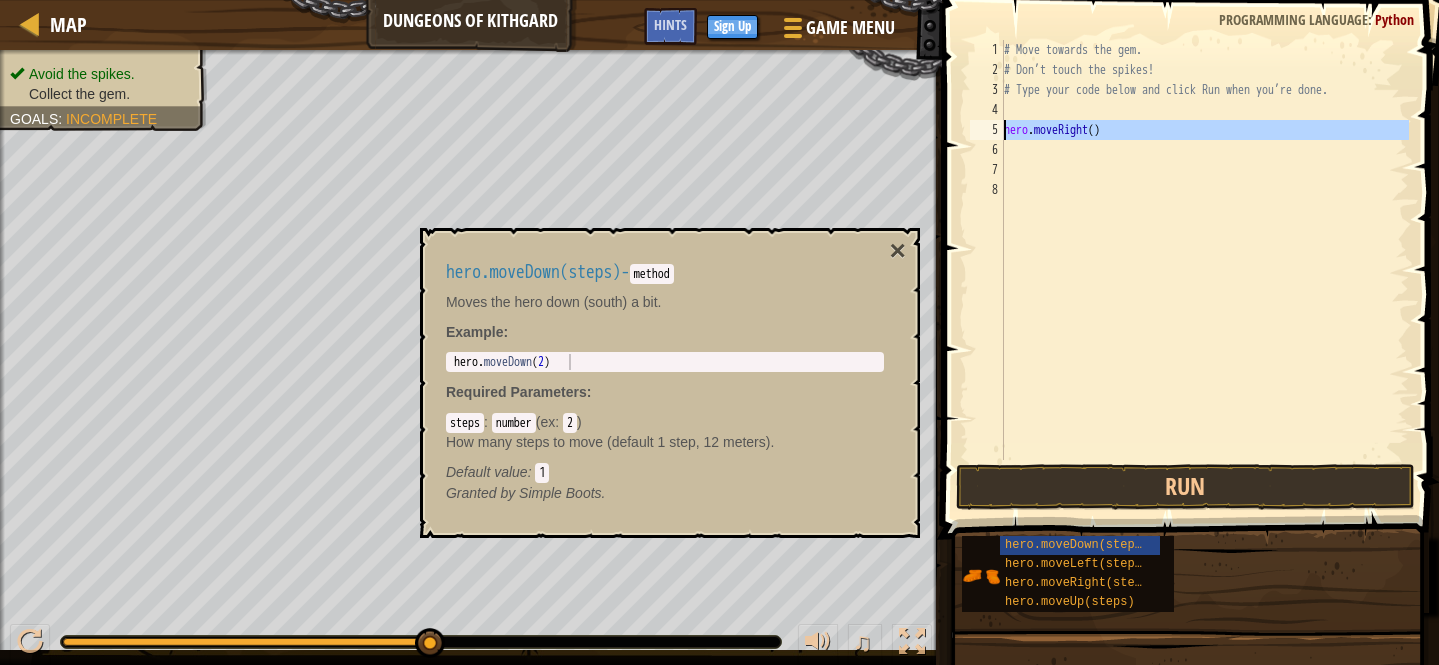 type on "hero.moveDown(2)" 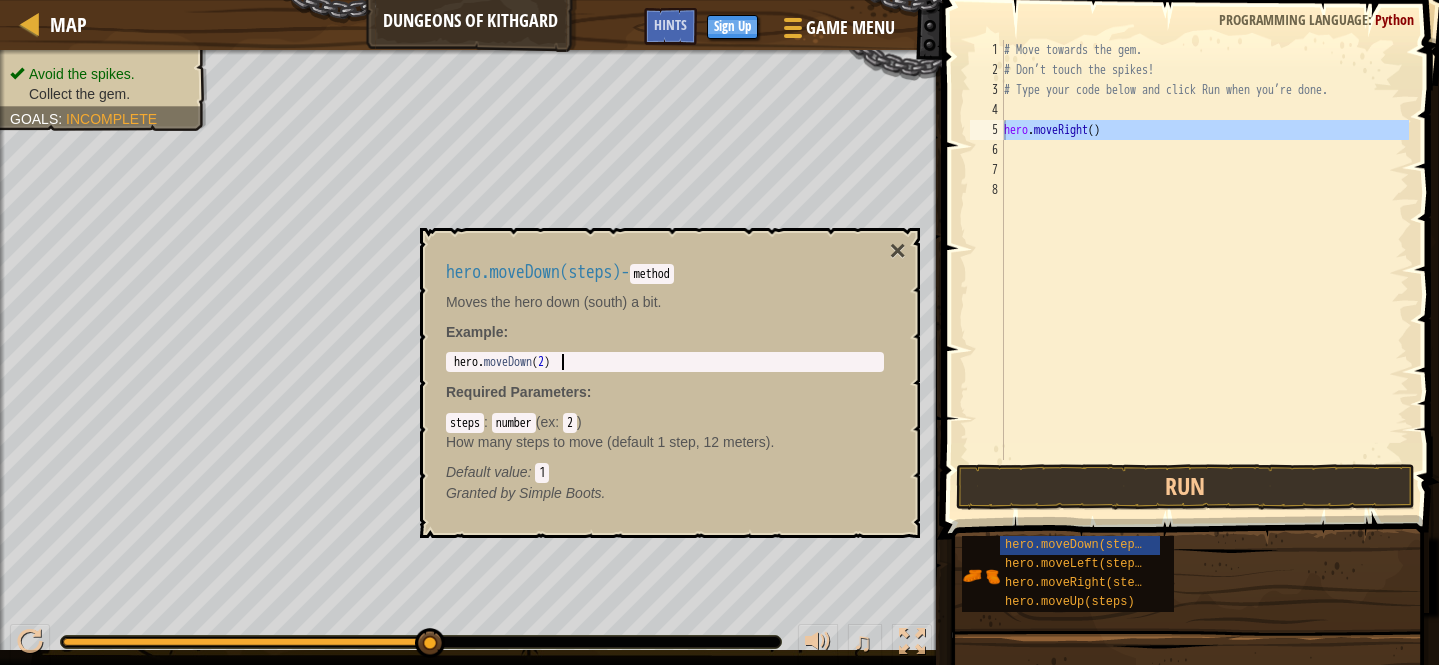 click on "hero . moveDown ( 2 )" at bounding box center (665, 378) 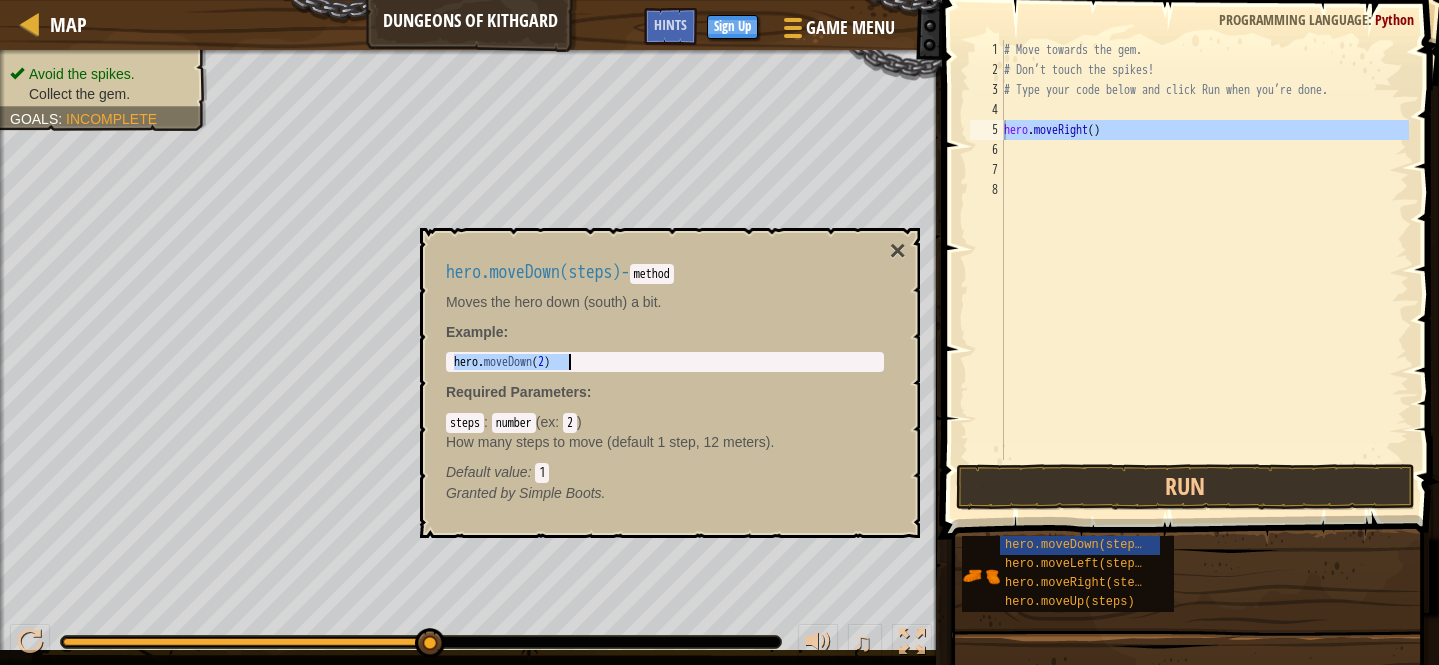 click on "# Move towards the gem. # Don’t touch the spikes! # Type your code below and click Run when you’re done. hero . moveRight ( )" at bounding box center (1204, 270) 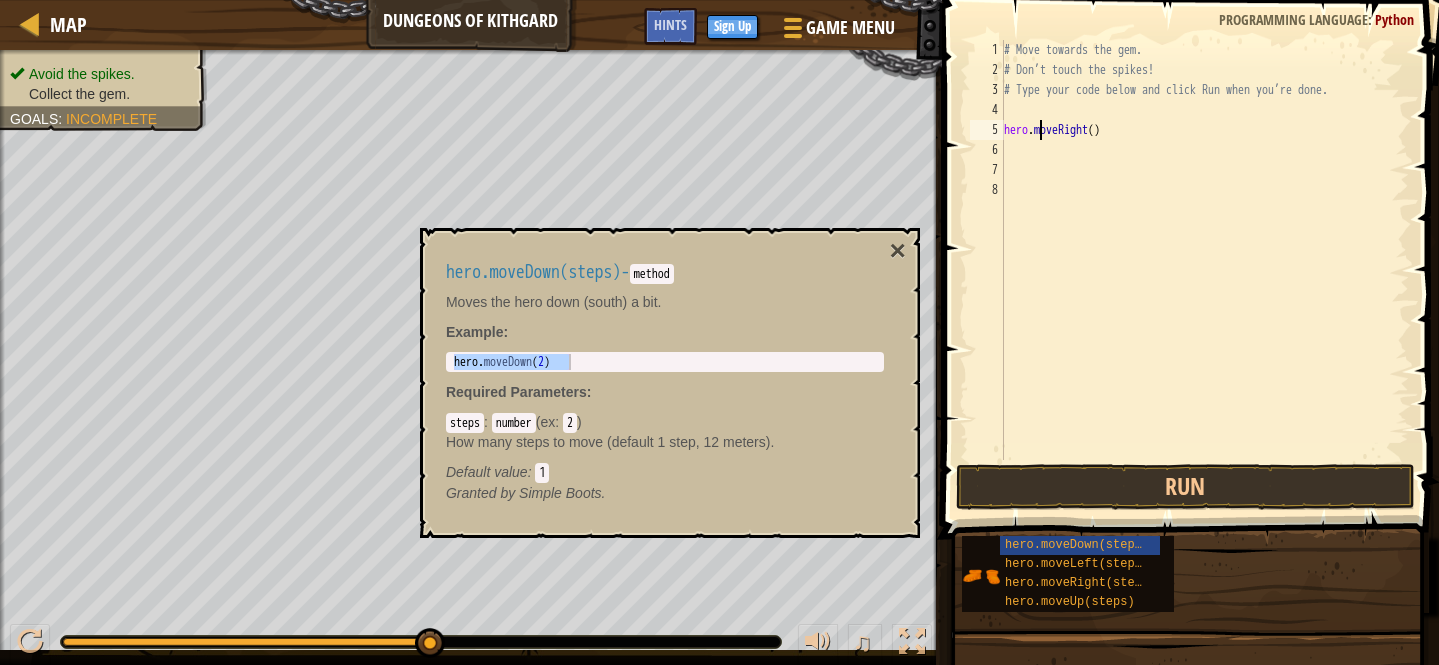 click on "# Move towards the gem. # Don’t touch the spikes! # Type your code below and click Run when you’re done. hero . moveRight ( )" at bounding box center (1204, 270) 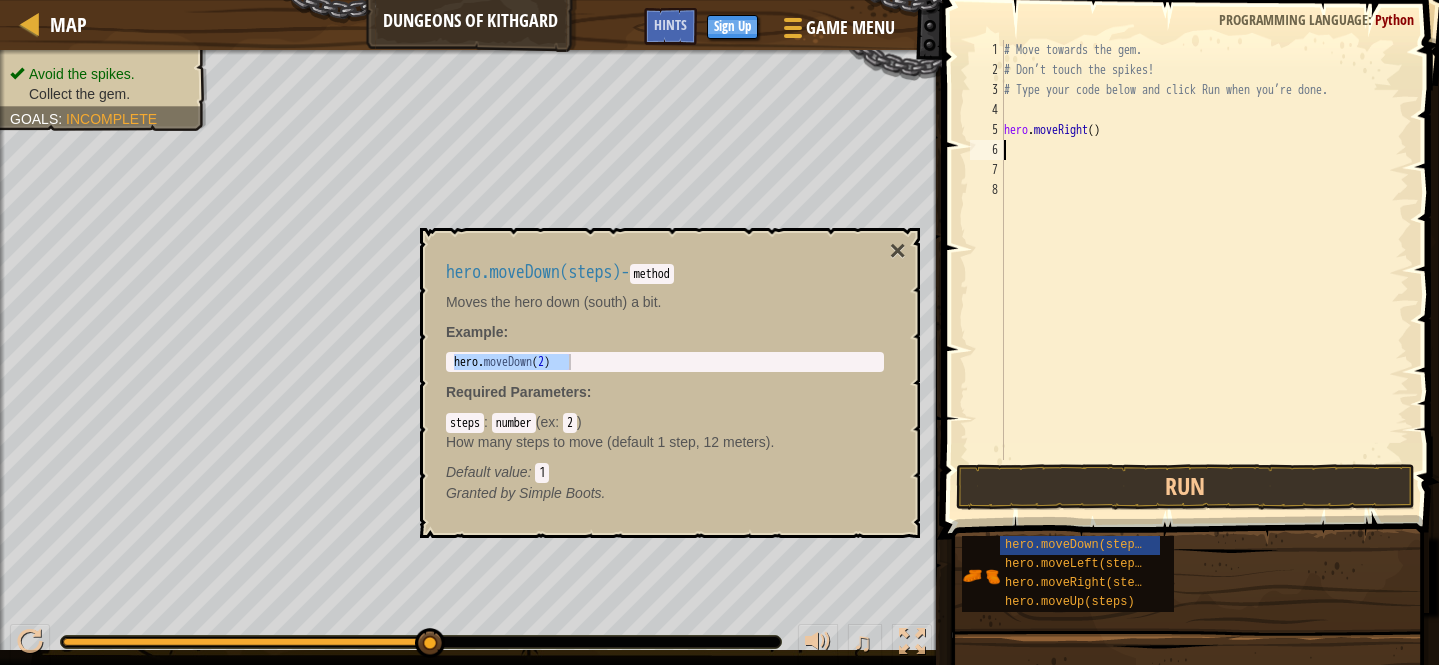paste on "hero.moveDown(2)" 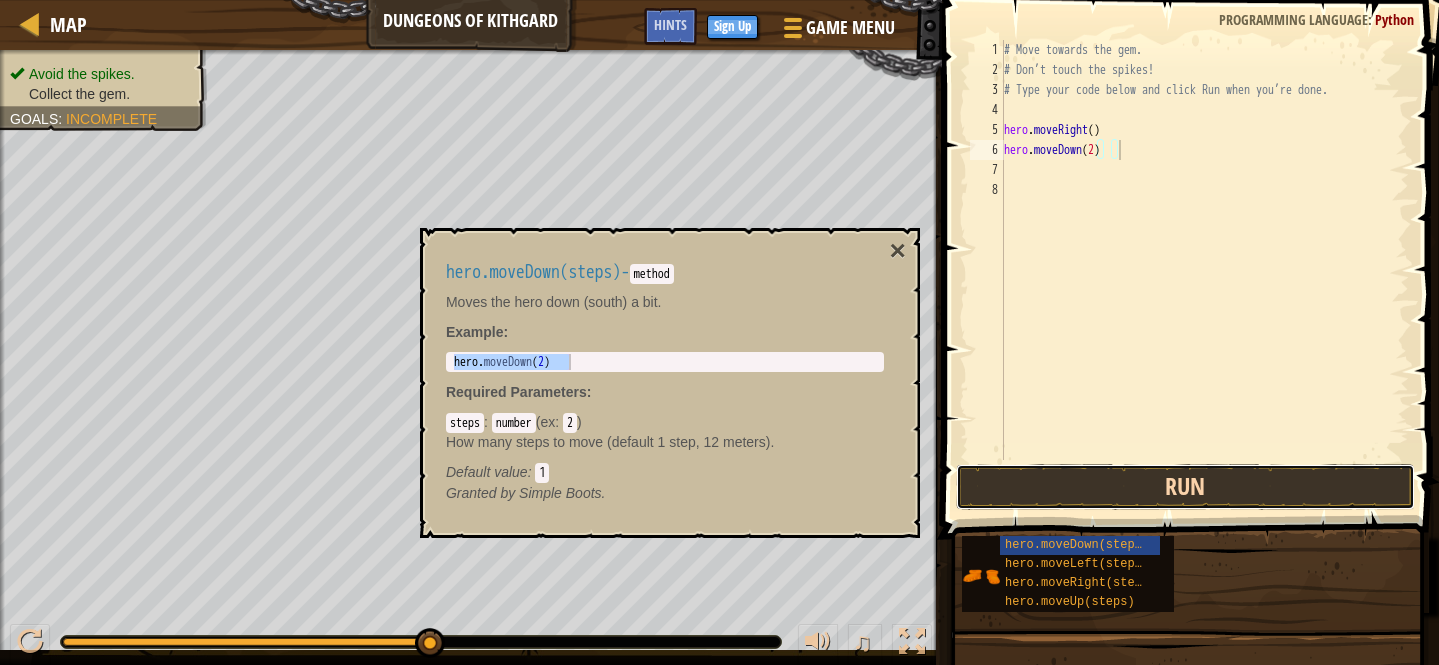 click on "Run" at bounding box center [1185, 487] 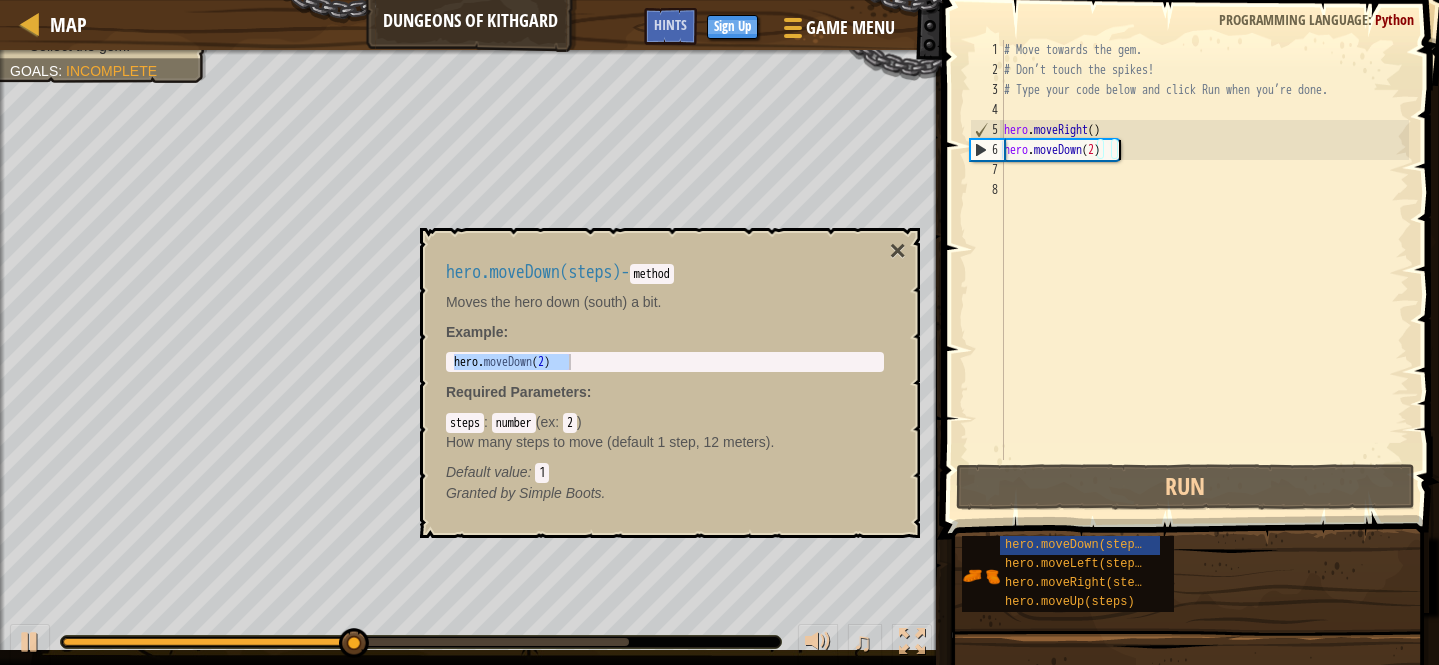 click on "# Move towards the gem. # Don’t touch the spikes! # Type your code below and click Run when you’re done. hero . moveRight ( ) hero . moveDown ( 2 )" at bounding box center [1204, 270] 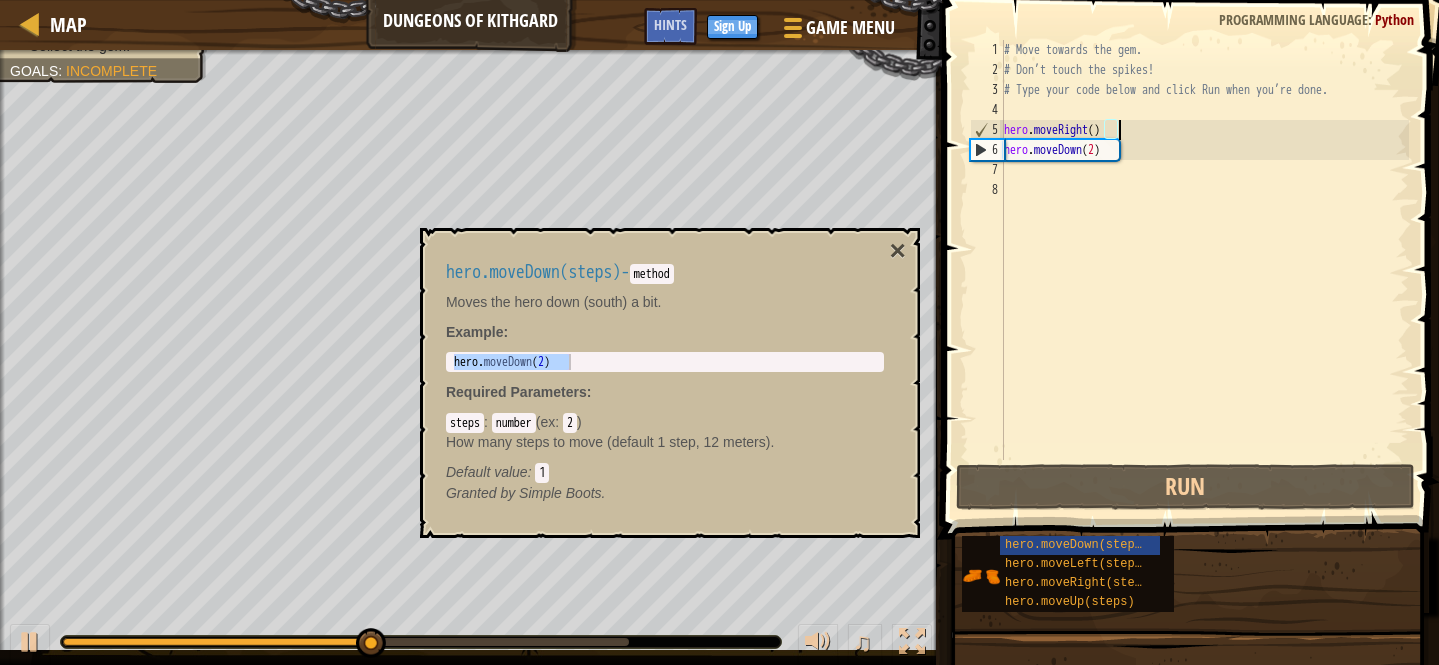 click on "# Move towards the gem. # Don’t touch the spikes! # Type your code below and click Run when you’re done. hero . moveRight ( ) hero . moveDown ( 2 )" at bounding box center (1204, 270) 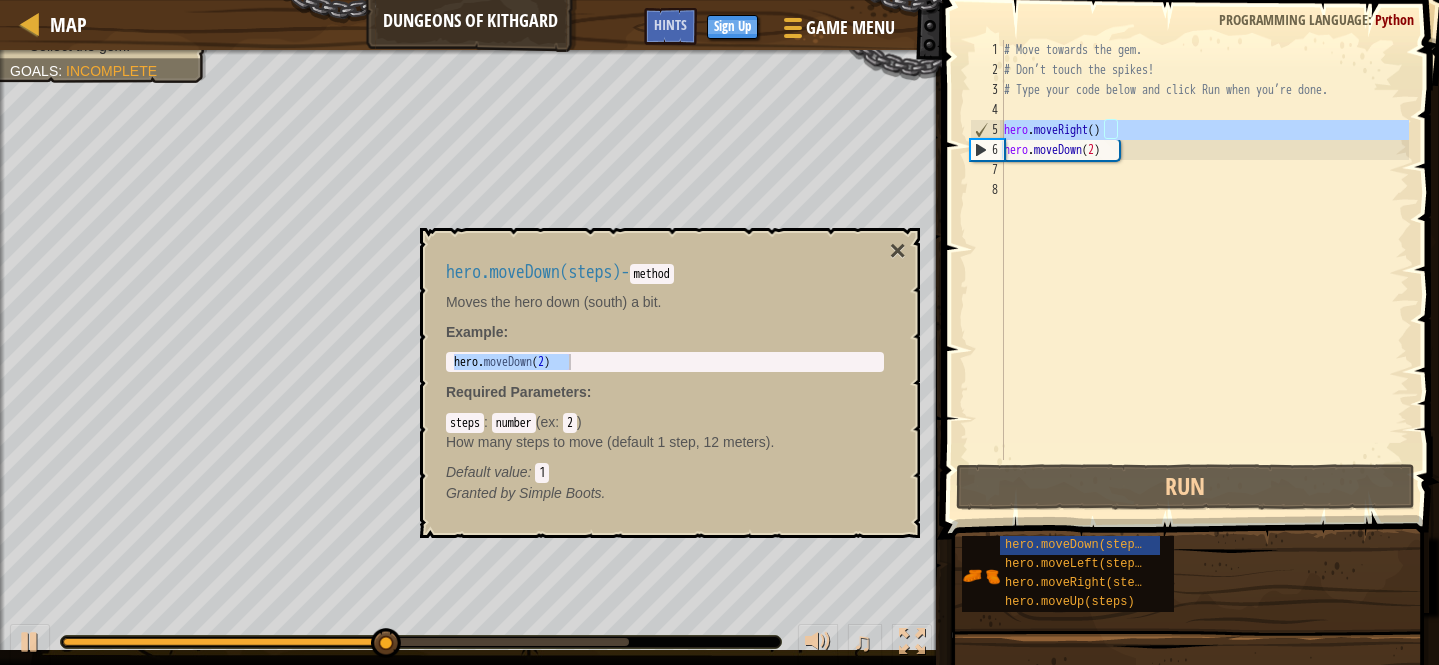 click on "# Move towards the gem. # Don’t touch the spikes! # Type your code below and click Run when you’re done. hero . moveRight ( ) hero . moveDown ( 2 )" at bounding box center (1204, 270) 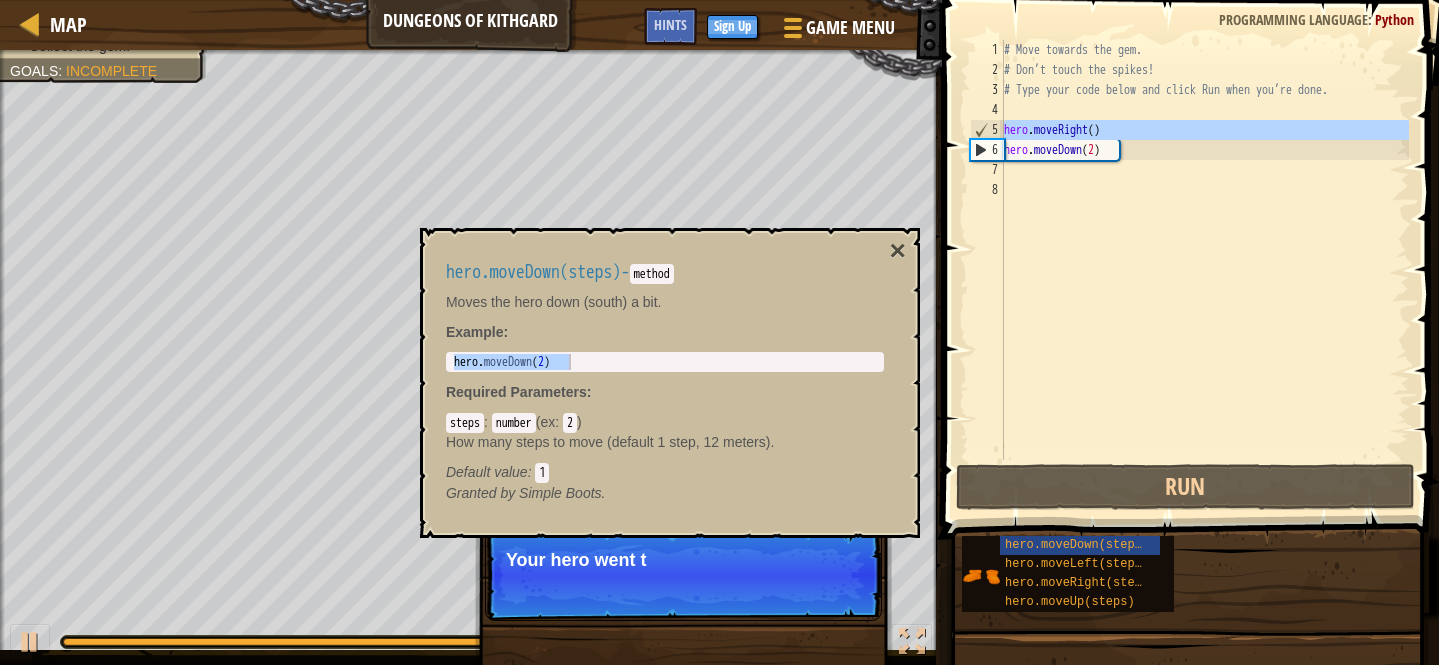click on "# Move towards the gem. # Don’t touch the spikes! # Type your code below and click Run when you’re done. hero . moveRight ( ) hero . moveDown ( 2 )" at bounding box center (1204, 270) 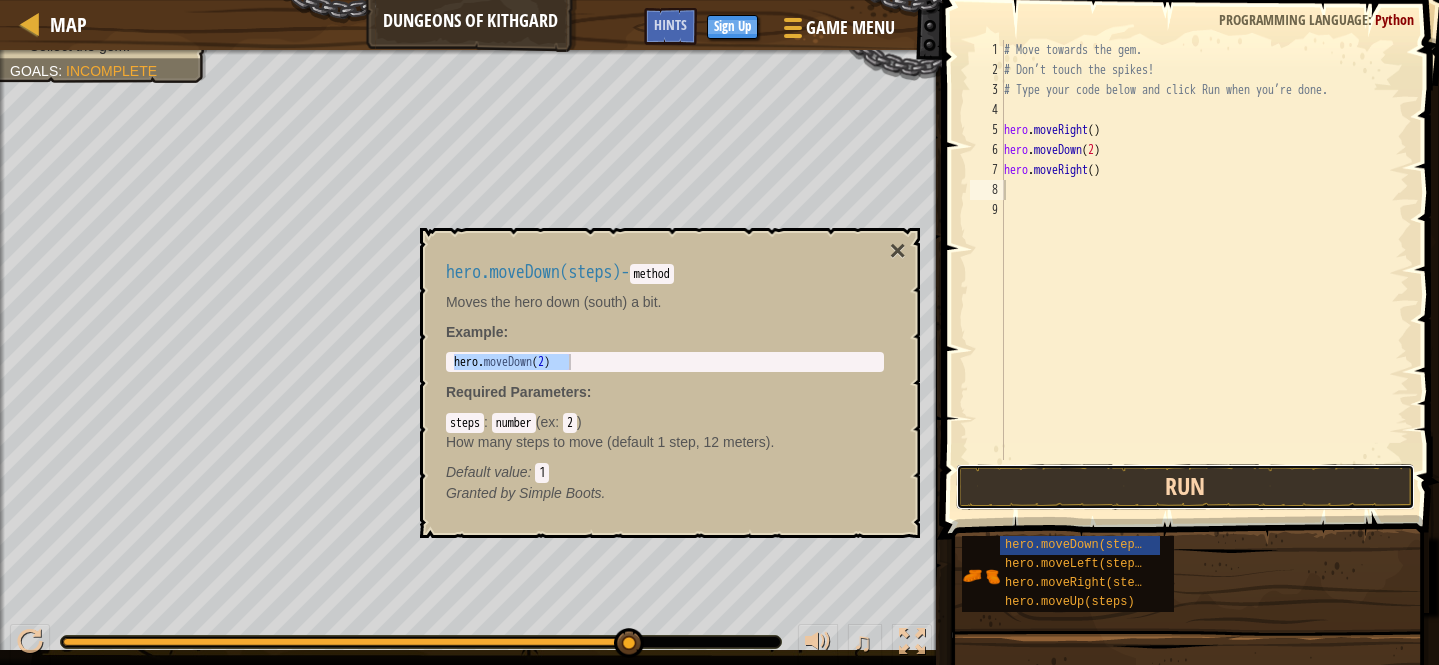 click on "Run" at bounding box center (1185, 487) 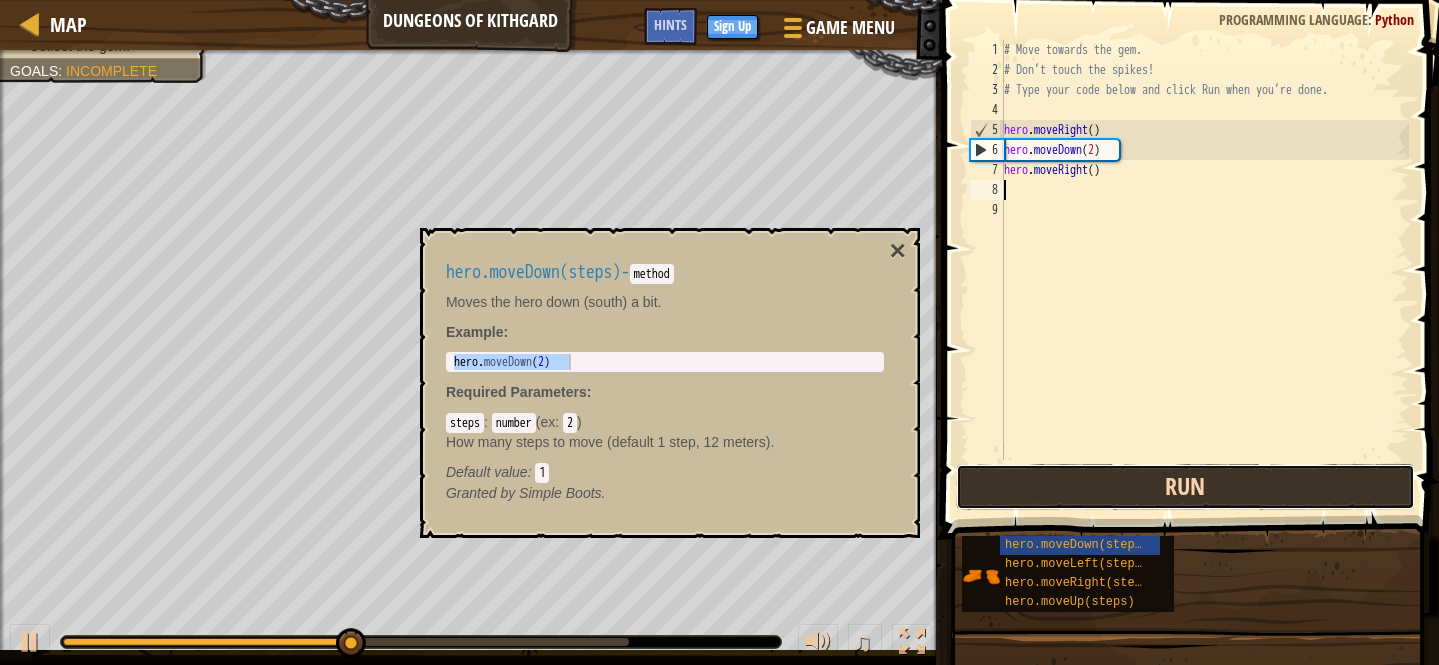 click on "Run" at bounding box center (1185, 487) 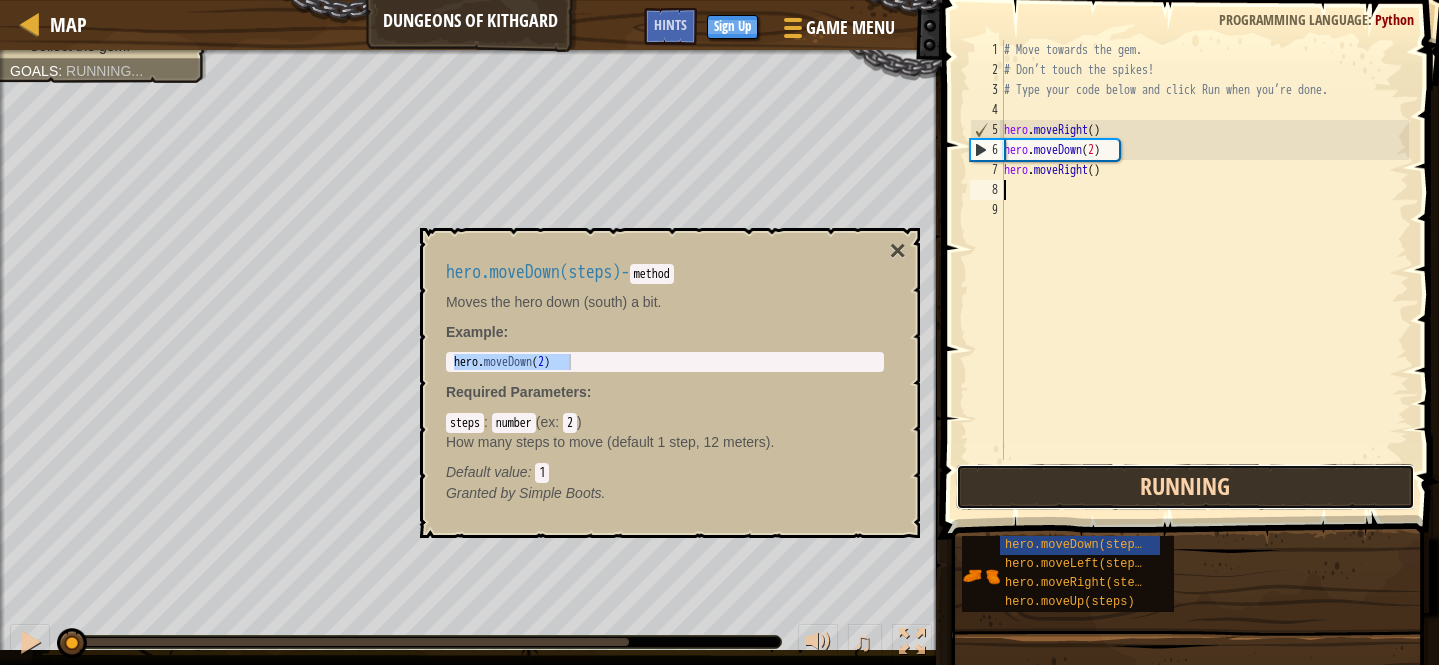 click on "Running" at bounding box center [1185, 487] 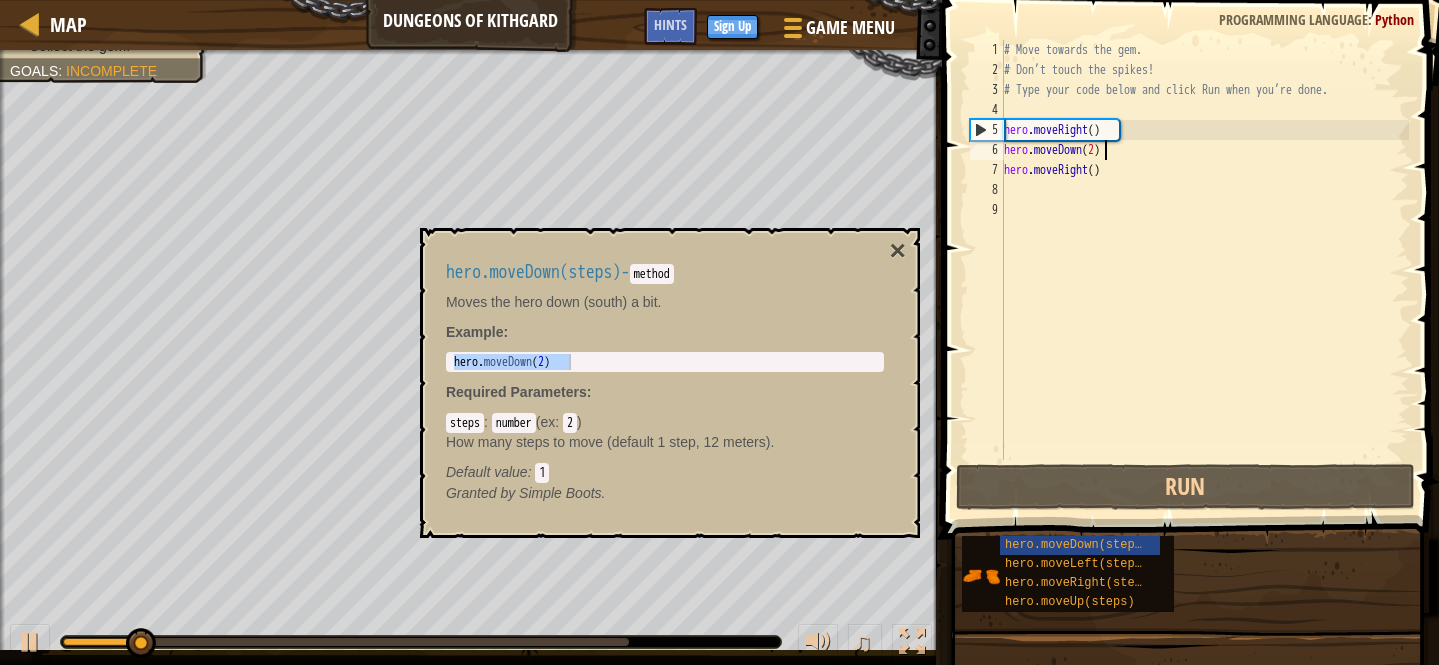 click on "# Move towards the gem. # Don’t touch the spikes! # Type your code below and click Run when you’re done. hero . moveRight ( ) hero . moveDown ( 2 ) hero . moveRight ( )" at bounding box center (1204, 270) 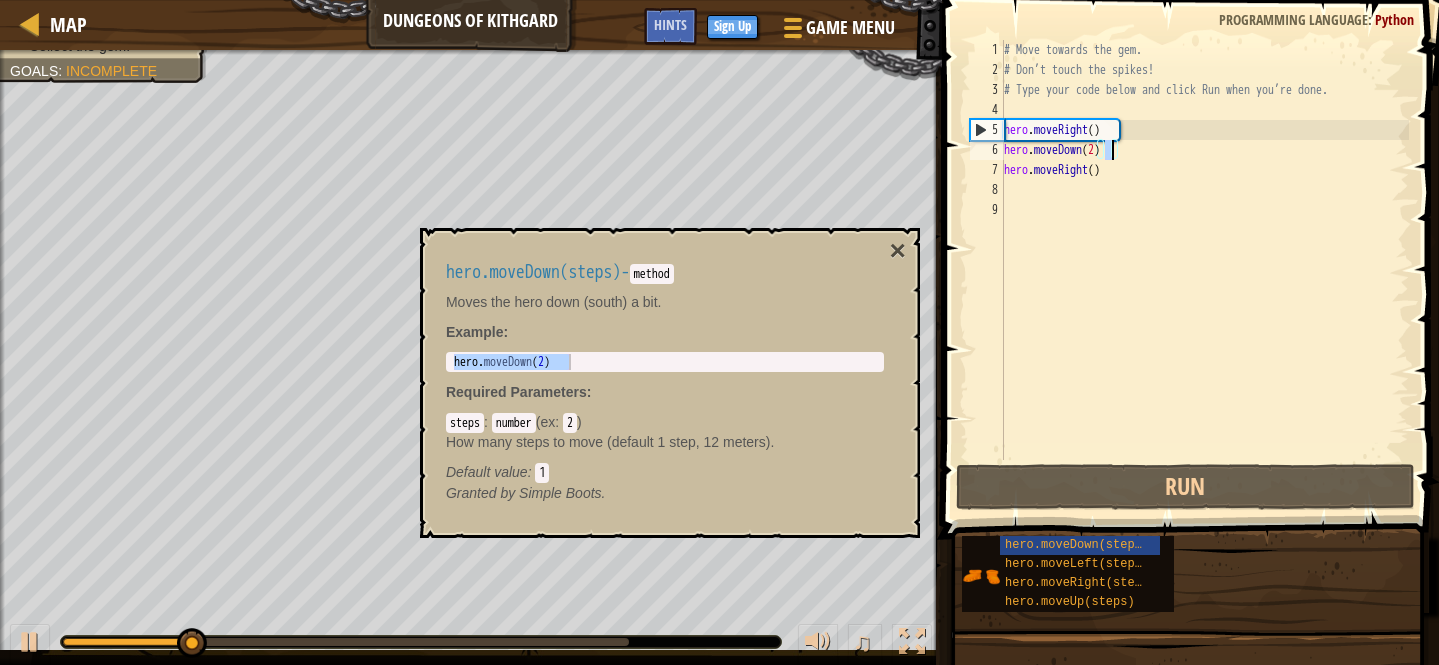 scroll, scrollTop: 9, scrollLeft: 8, axis: both 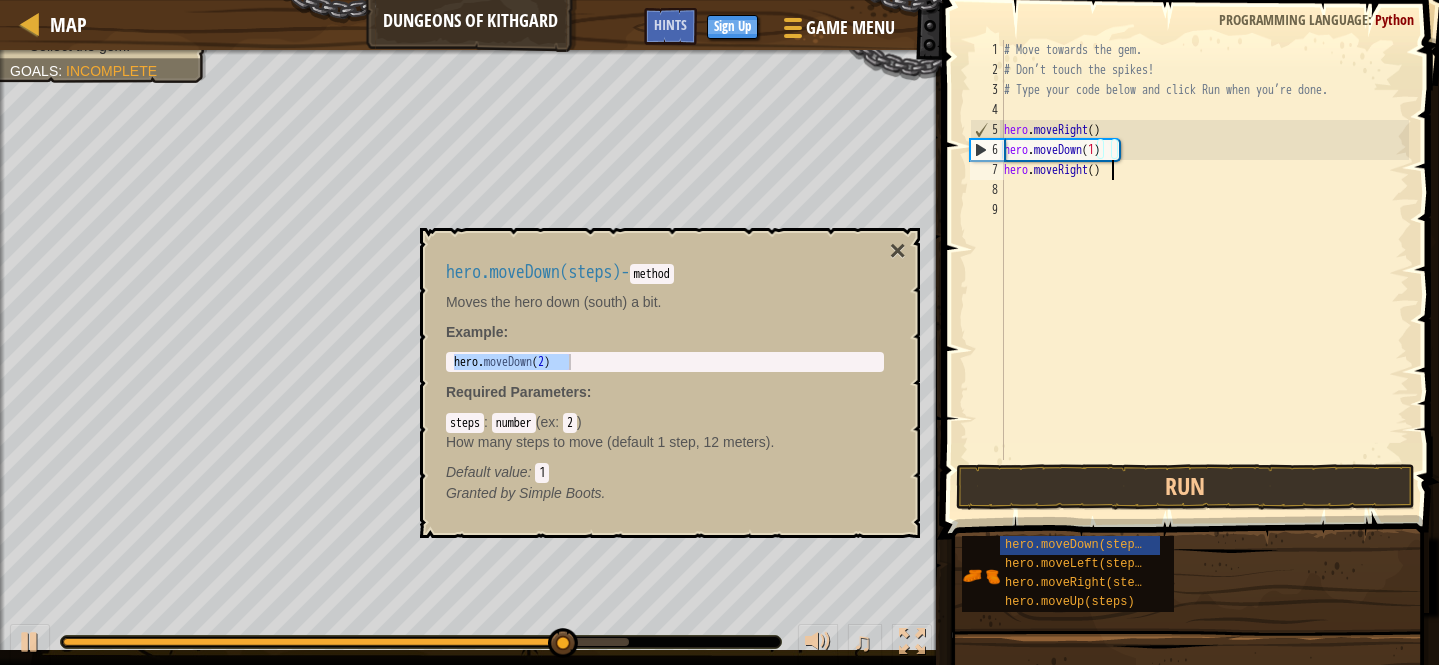 click on "# Move towards the gem. # Don’t touch the spikes! # Type your code below and click Run when you’re done. hero . moveRight ( ) hero . moveDown ( 1 ) hero . moveRight ( )" at bounding box center (1204, 270) 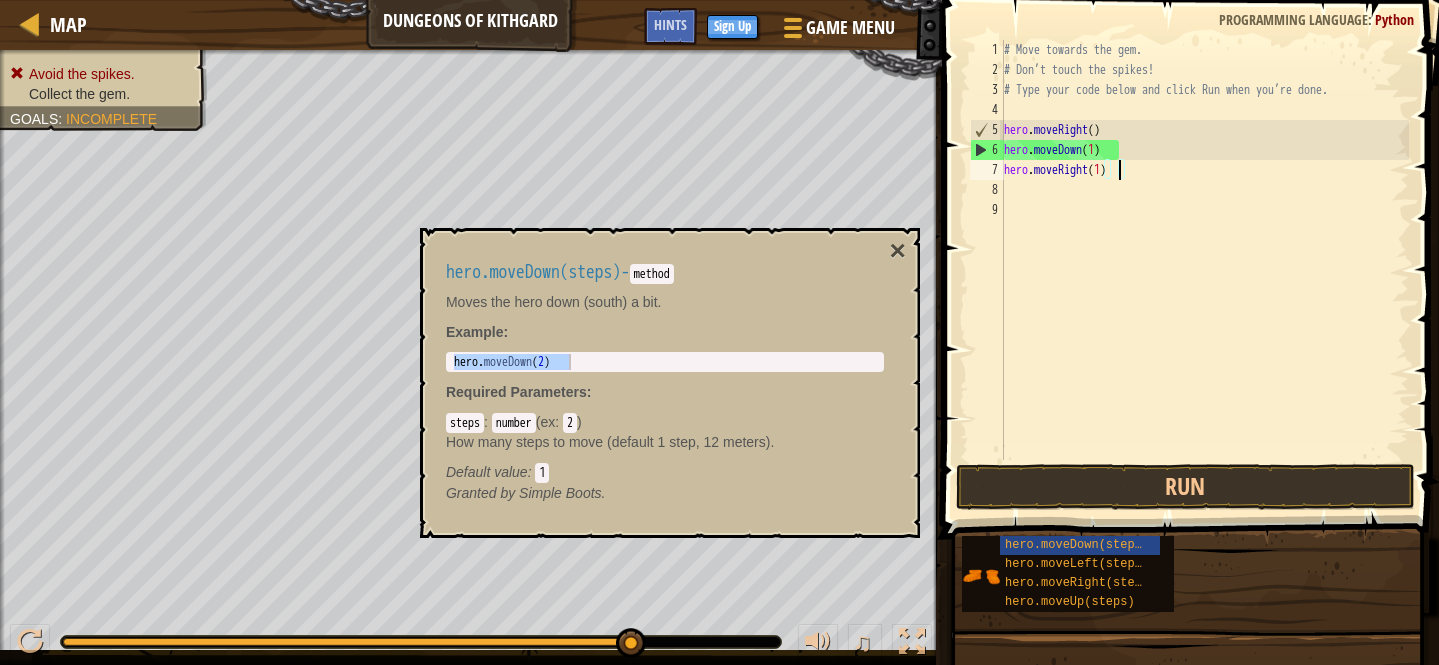 scroll, scrollTop: 9, scrollLeft: 9, axis: both 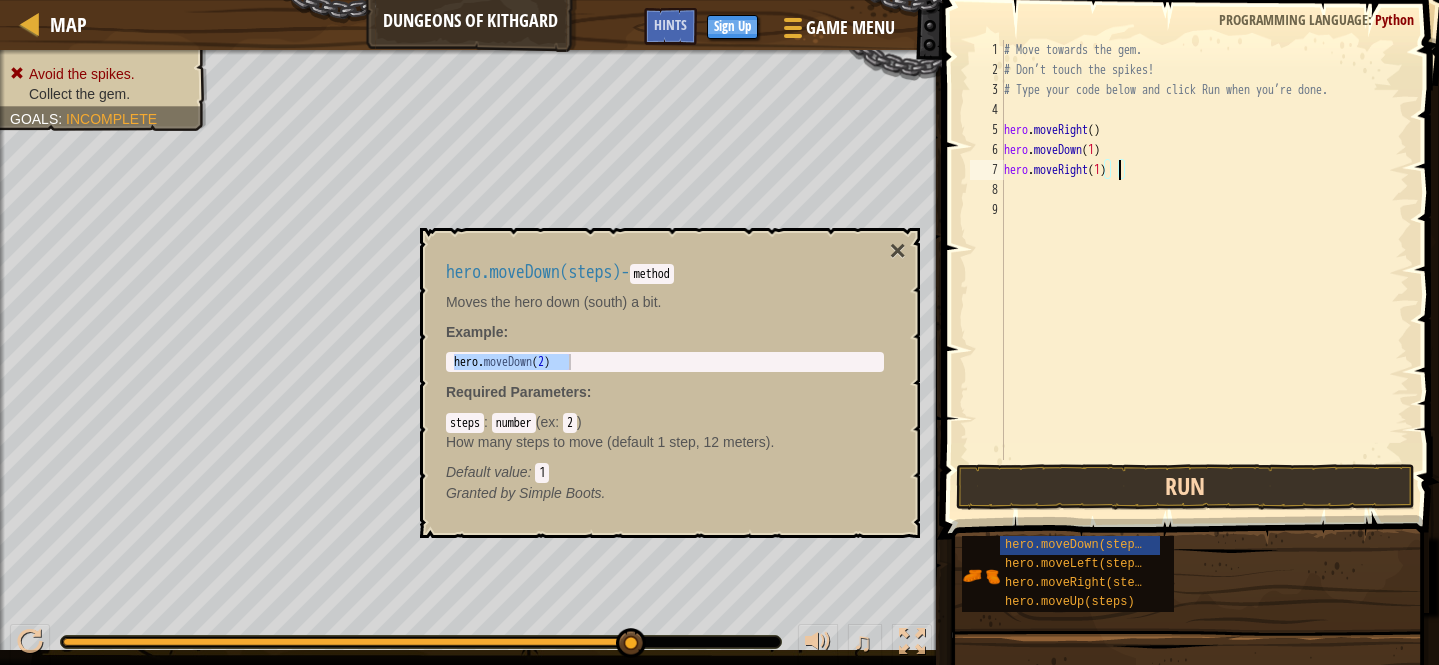 type on "hero.moveRight(1)" 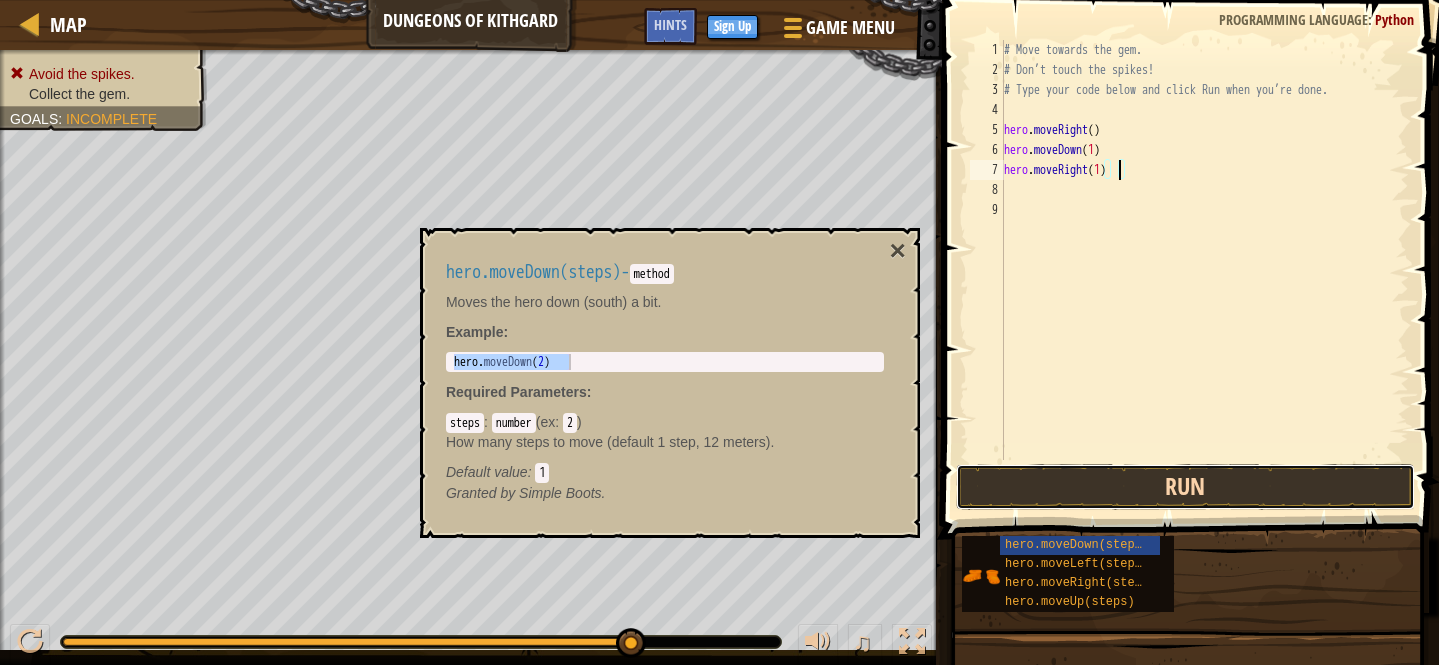 click on "Run" at bounding box center (1185, 487) 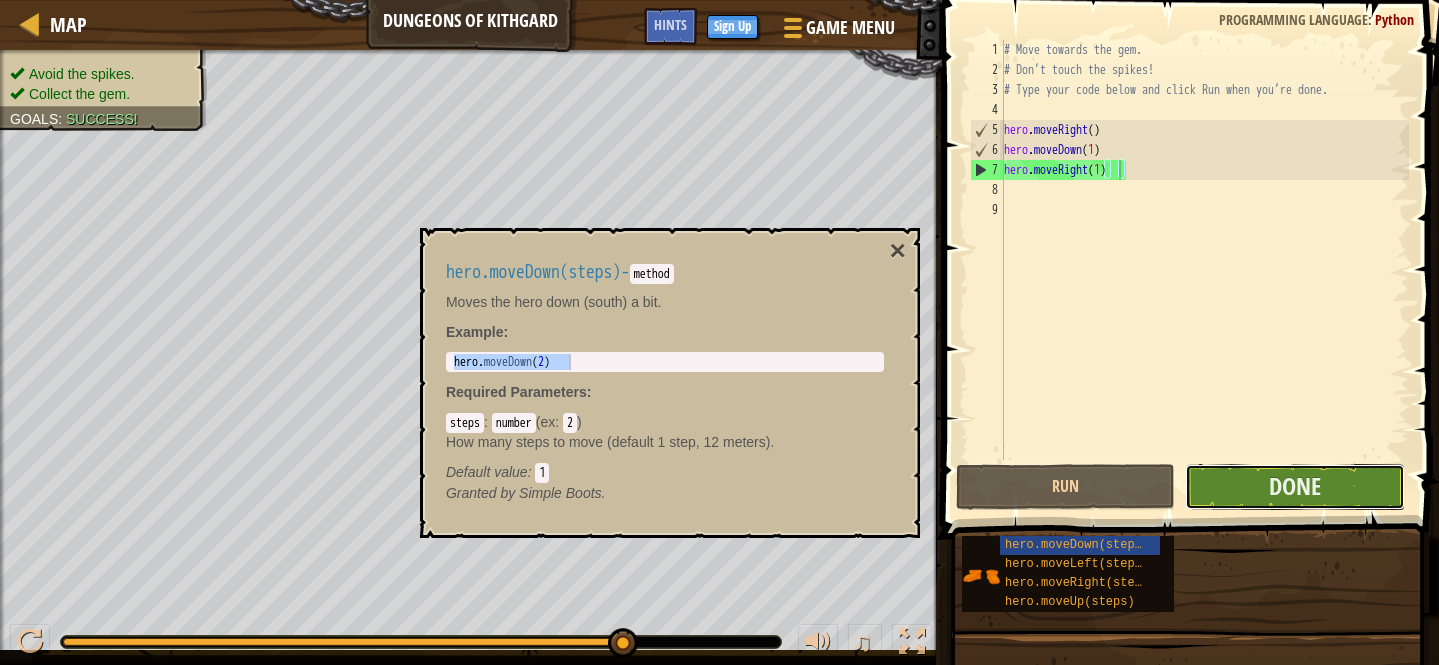 click on "Done" at bounding box center (1294, 487) 